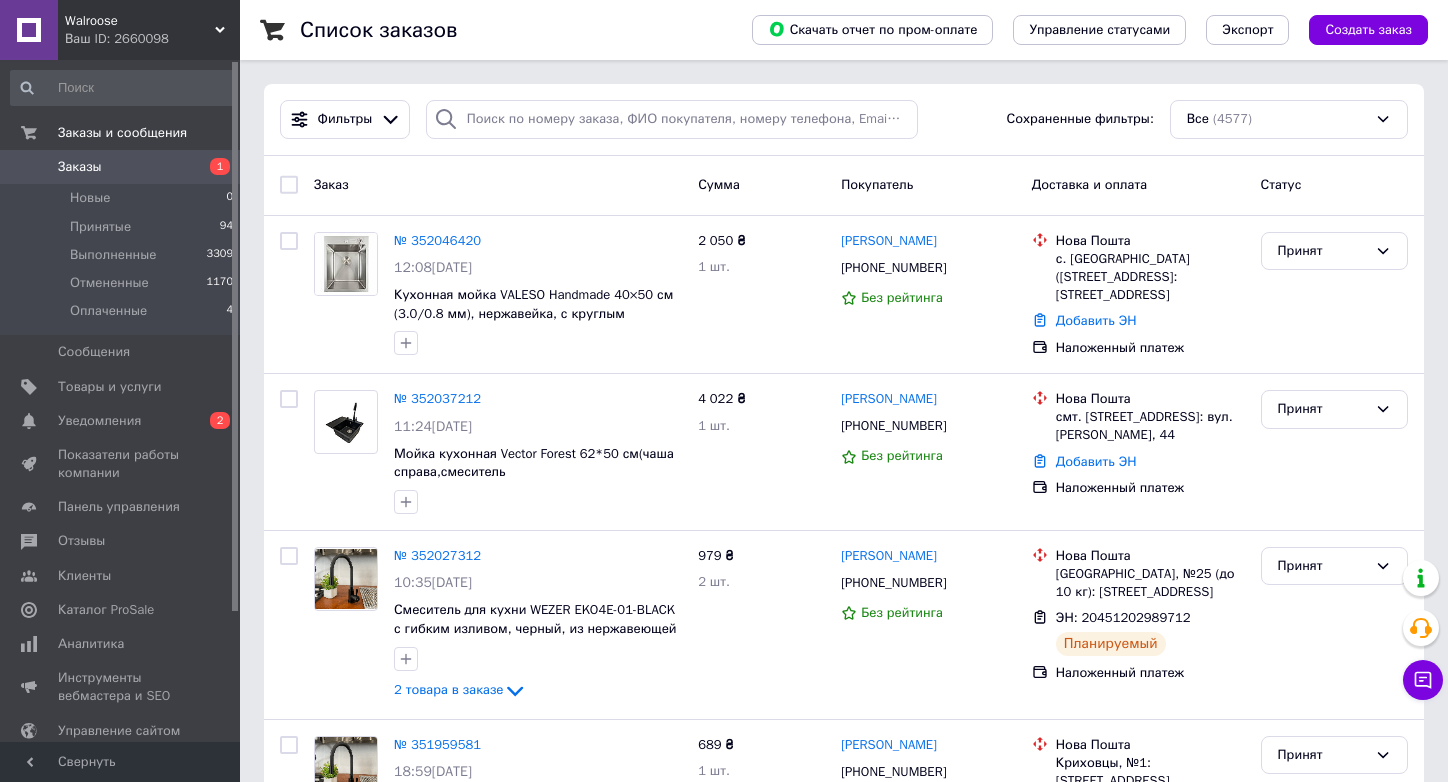 scroll, scrollTop: 0, scrollLeft: 0, axis: both 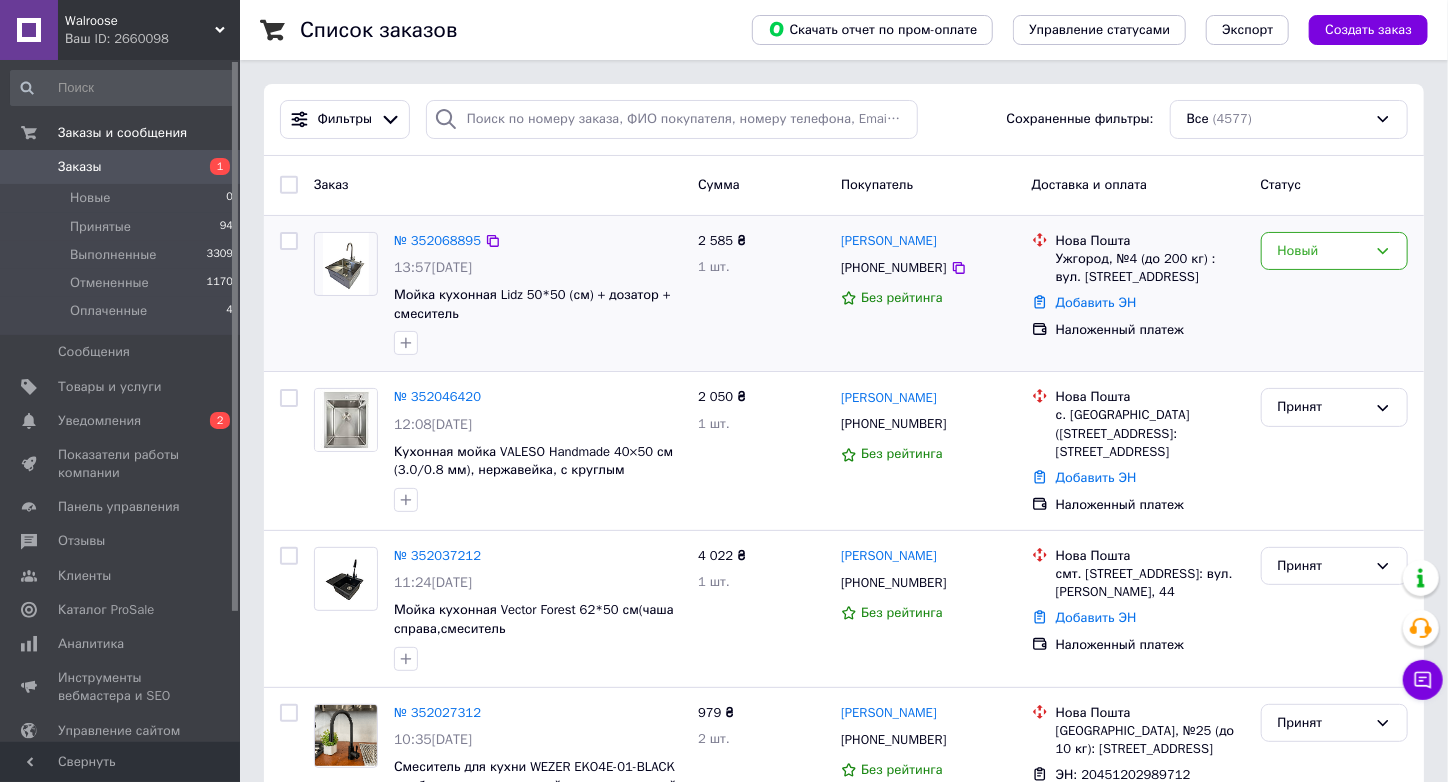 click on "[PHONE_NUMBER]" at bounding box center (893, 268) 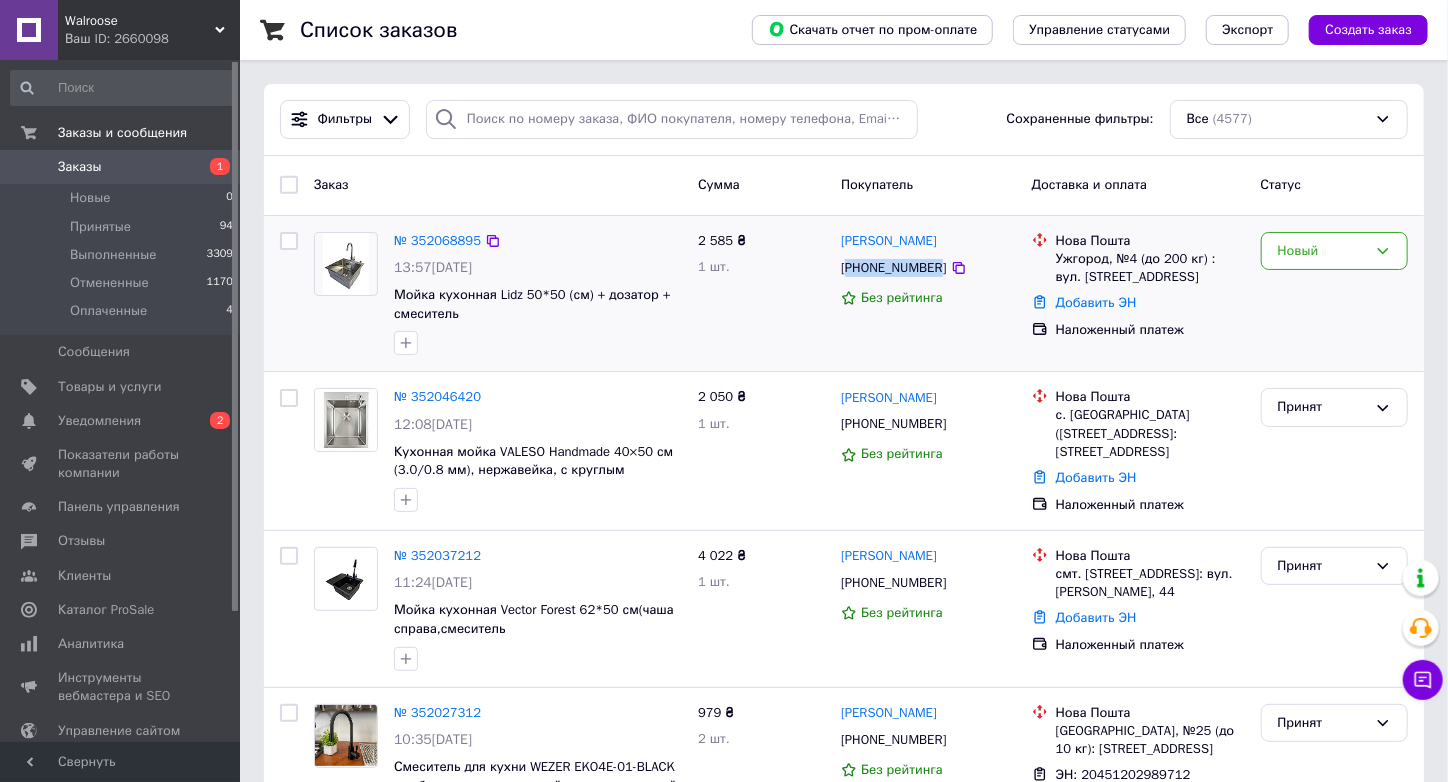 click on "[PHONE_NUMBER]" at bounding box center (893, 268) 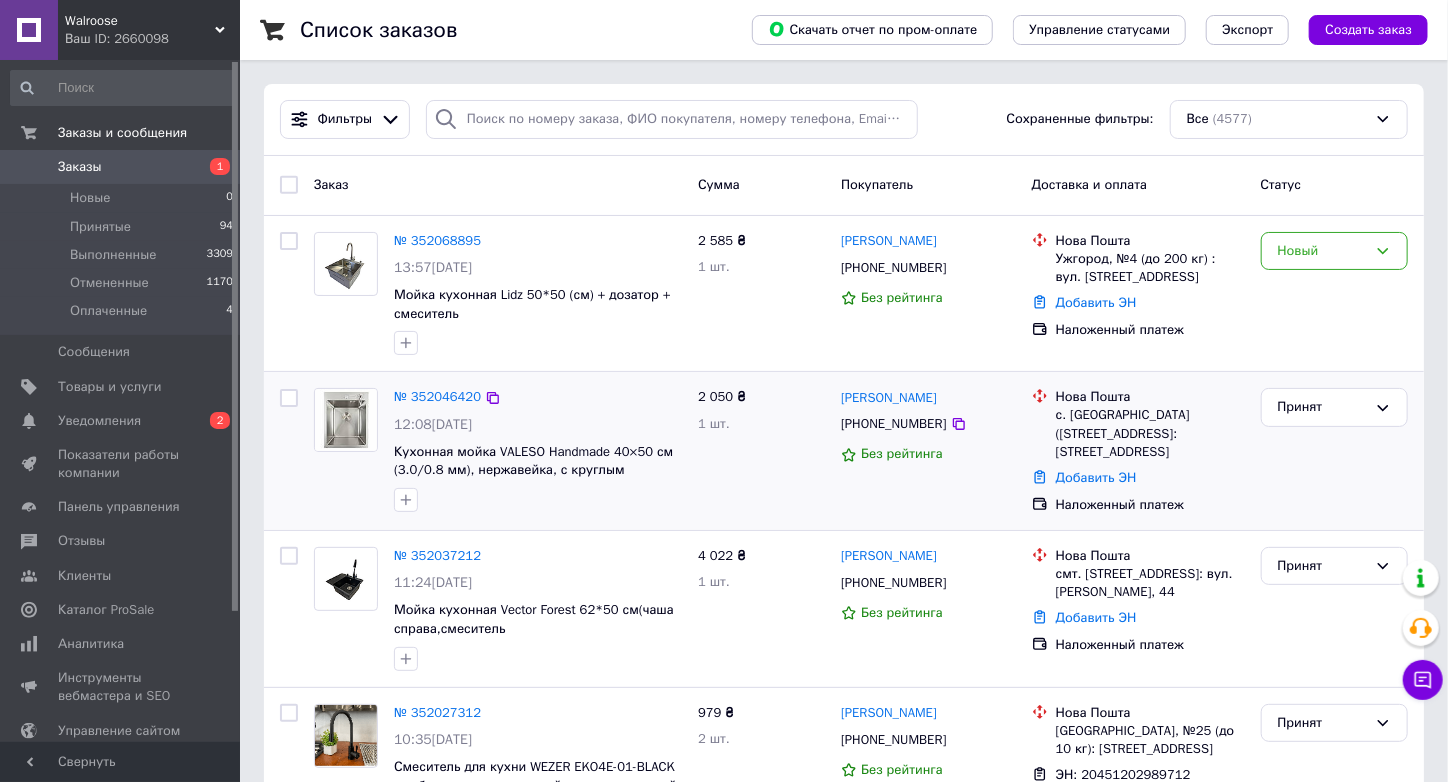 click on "Принят" at bounding box center [1334, 451] 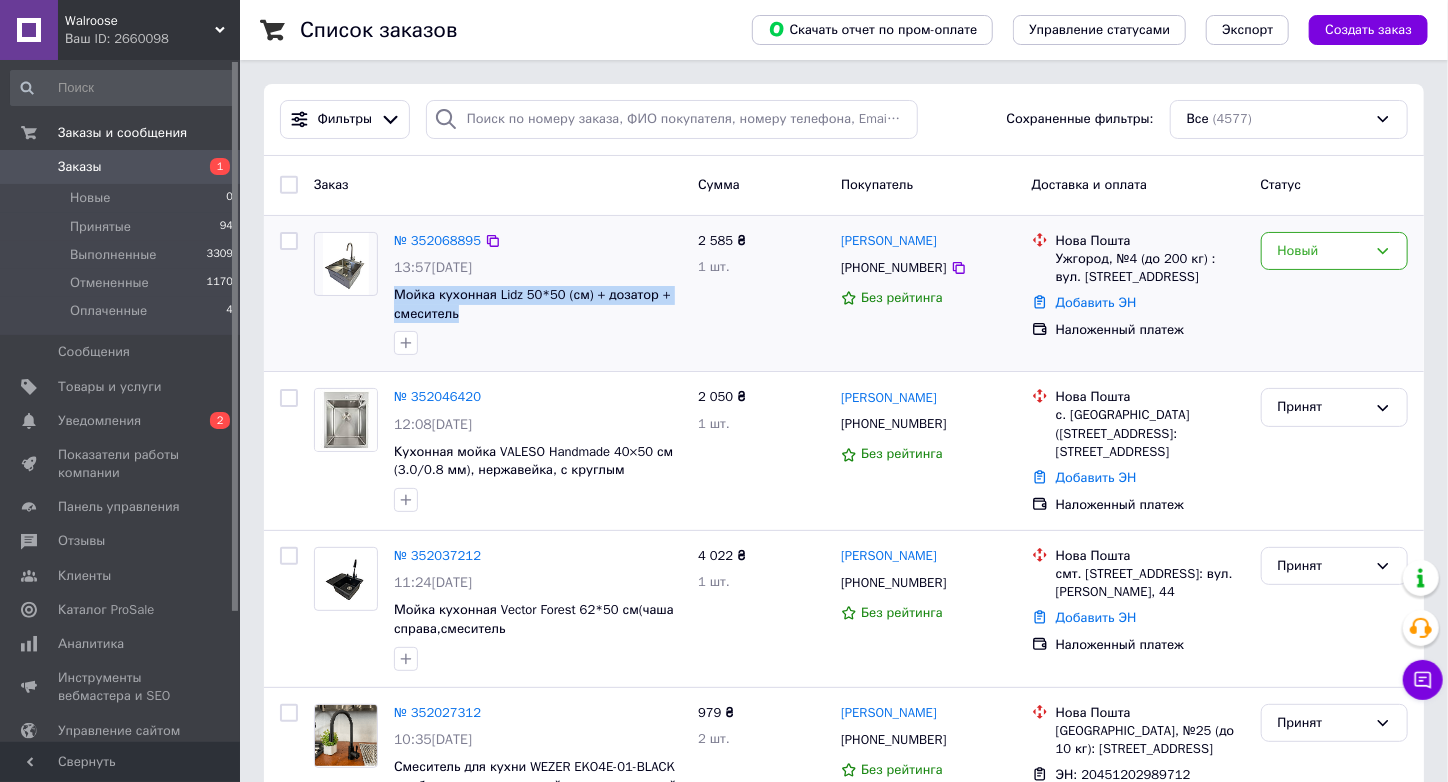 drag, startPoint x: 480, startPoint y: 314, endPoint x: 411, endPoint y: 325, distance: 69.87131 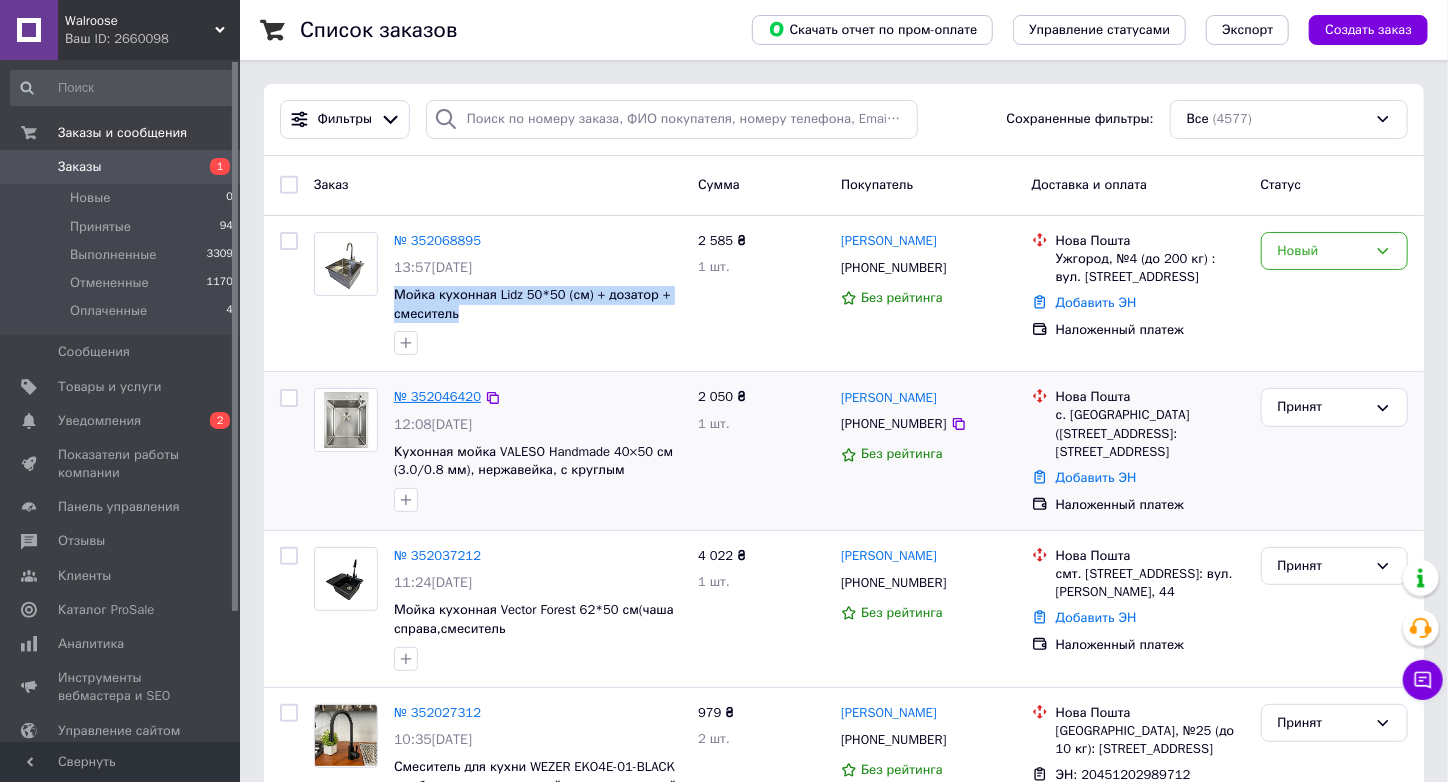 copy on "Мойка кухонная Lidz 50*50 (см) + дозатор + смеситель" 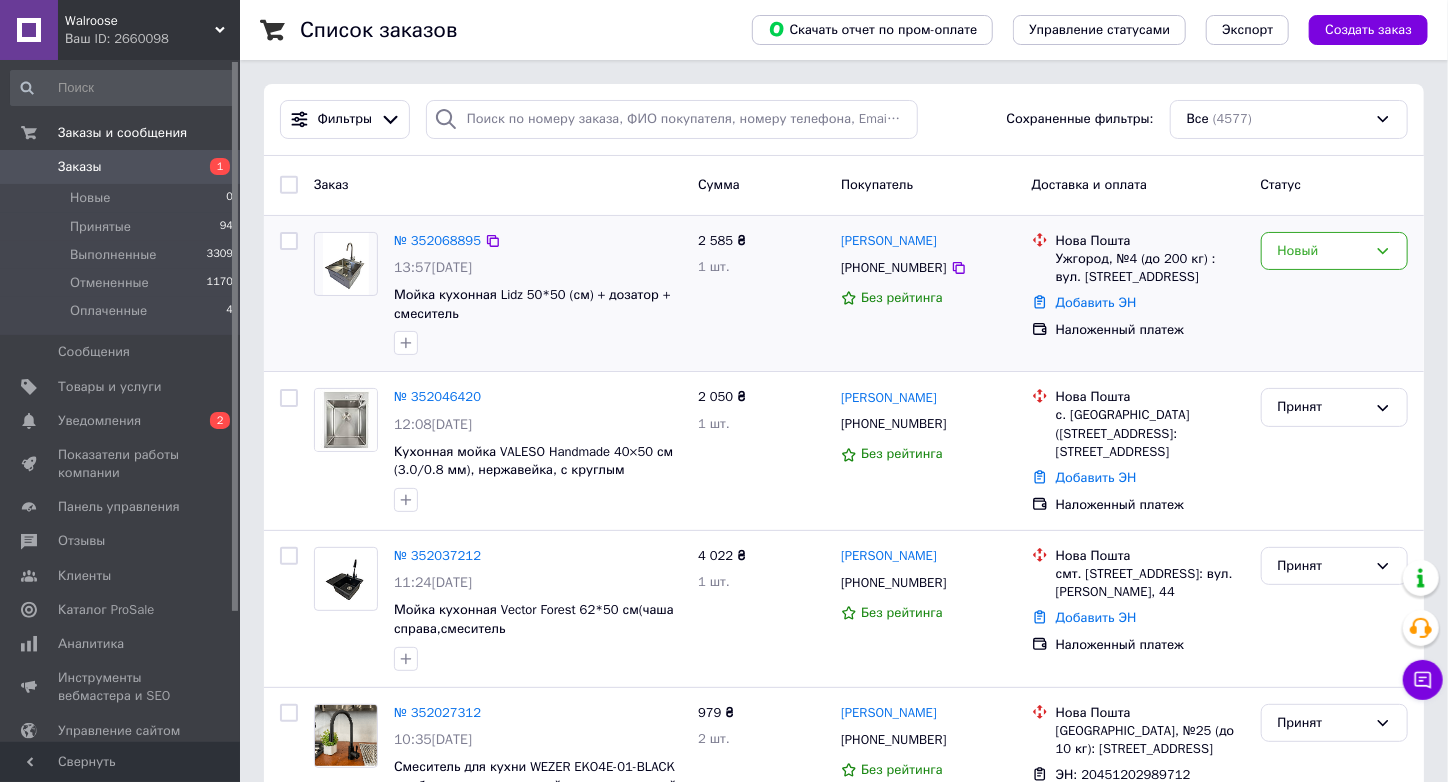click on "Новый" at bounding box center [1334, 294] 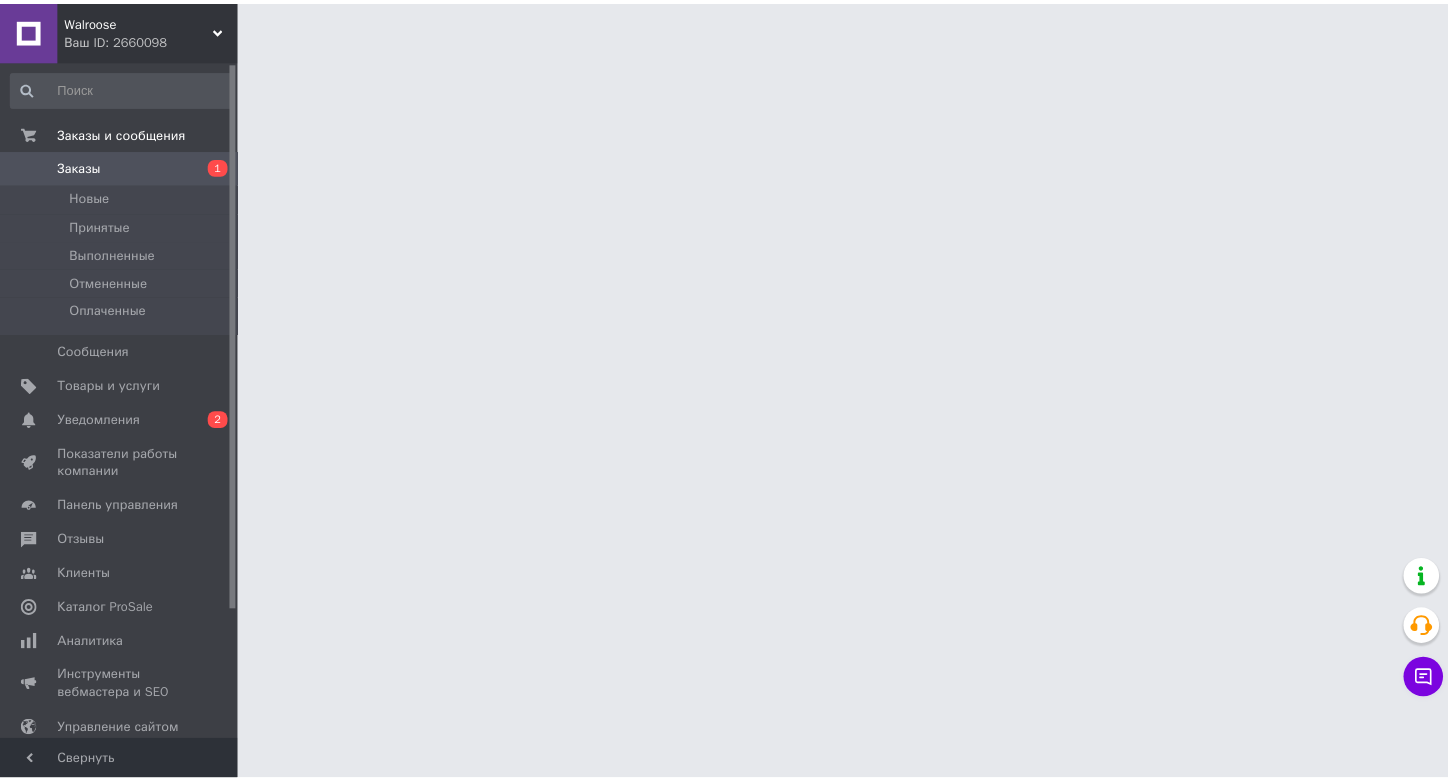 scroll, scrollTop: 0, scrollLeft: 0, axis: both 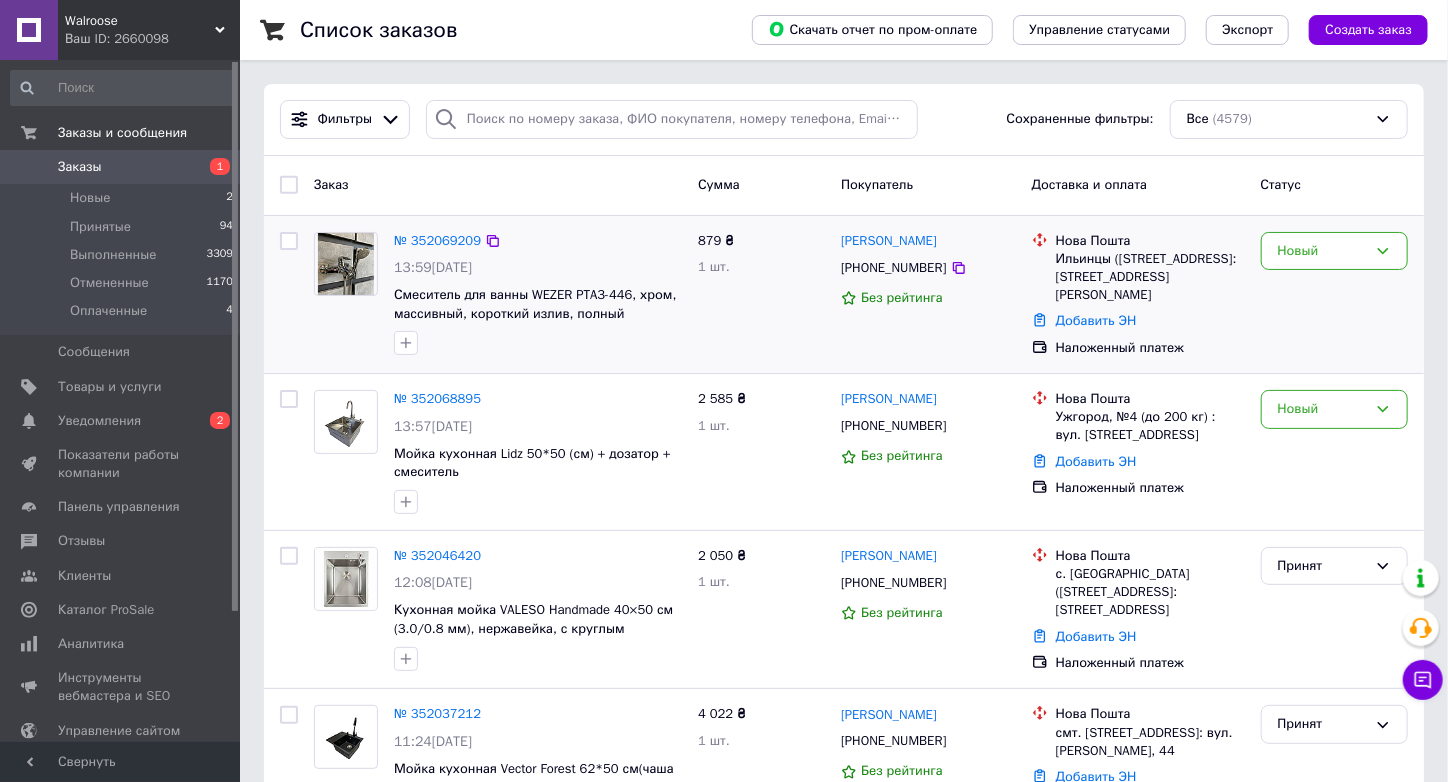 click on "[PHONE_NUMBER]" at bounding box center [893, 268] 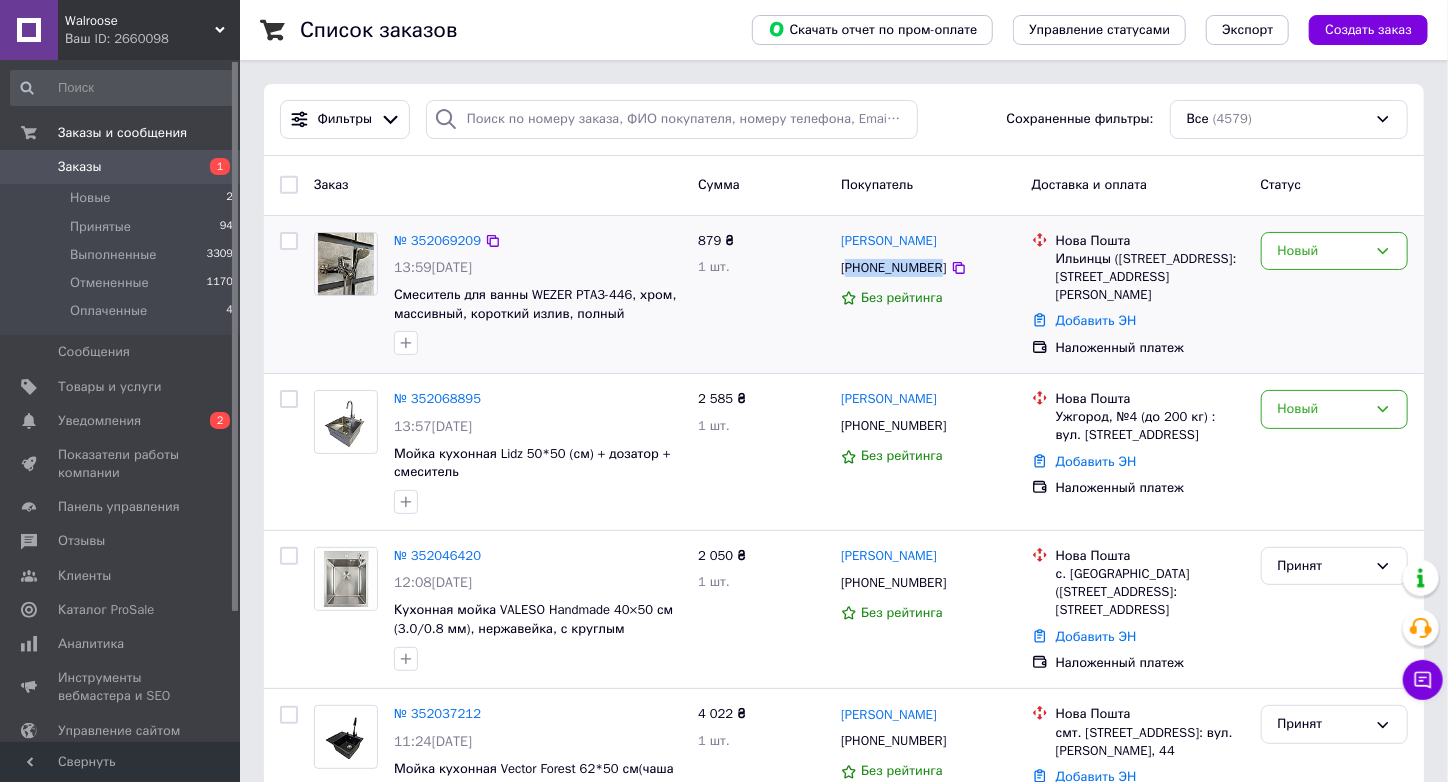 click on "+380987285428" at bounding box center (893, 268) 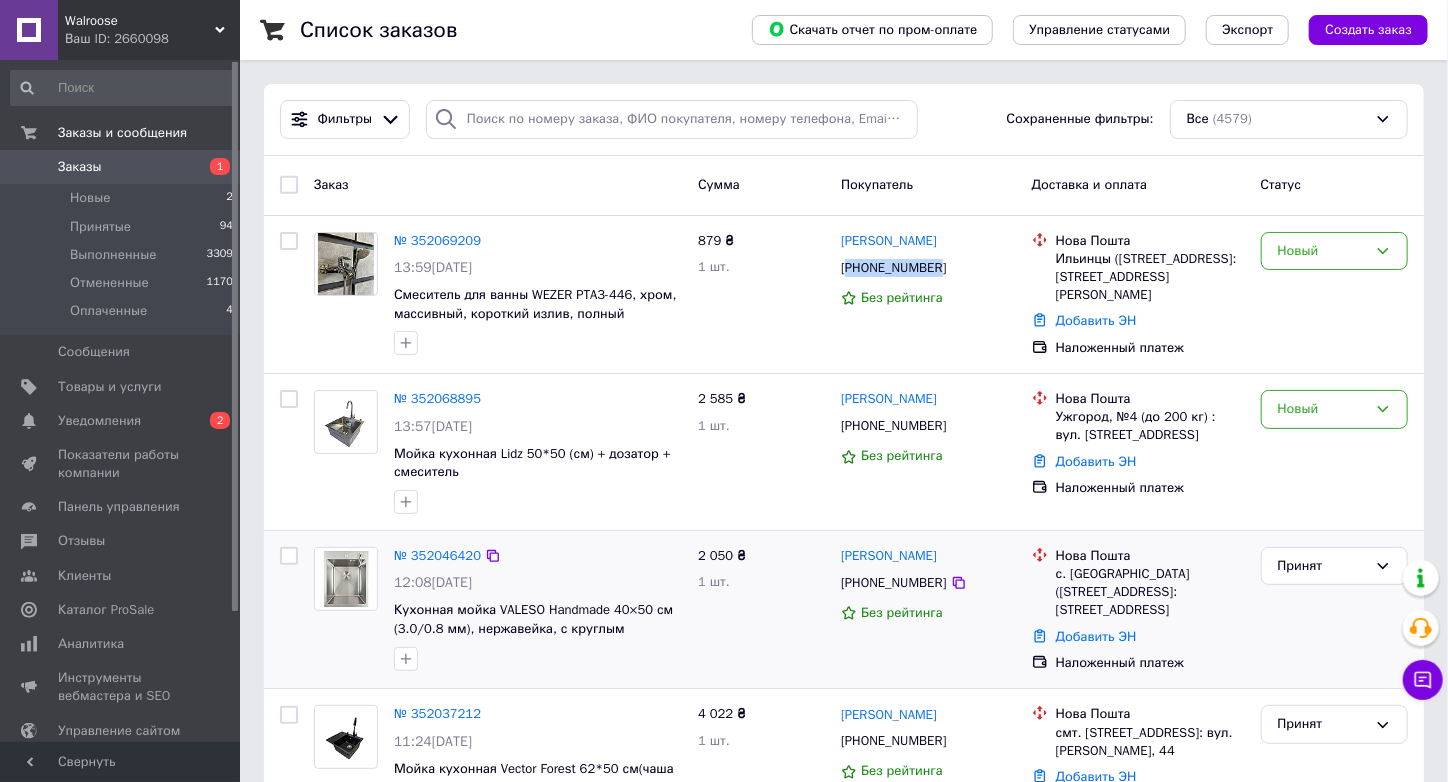 copy on "380987285428" 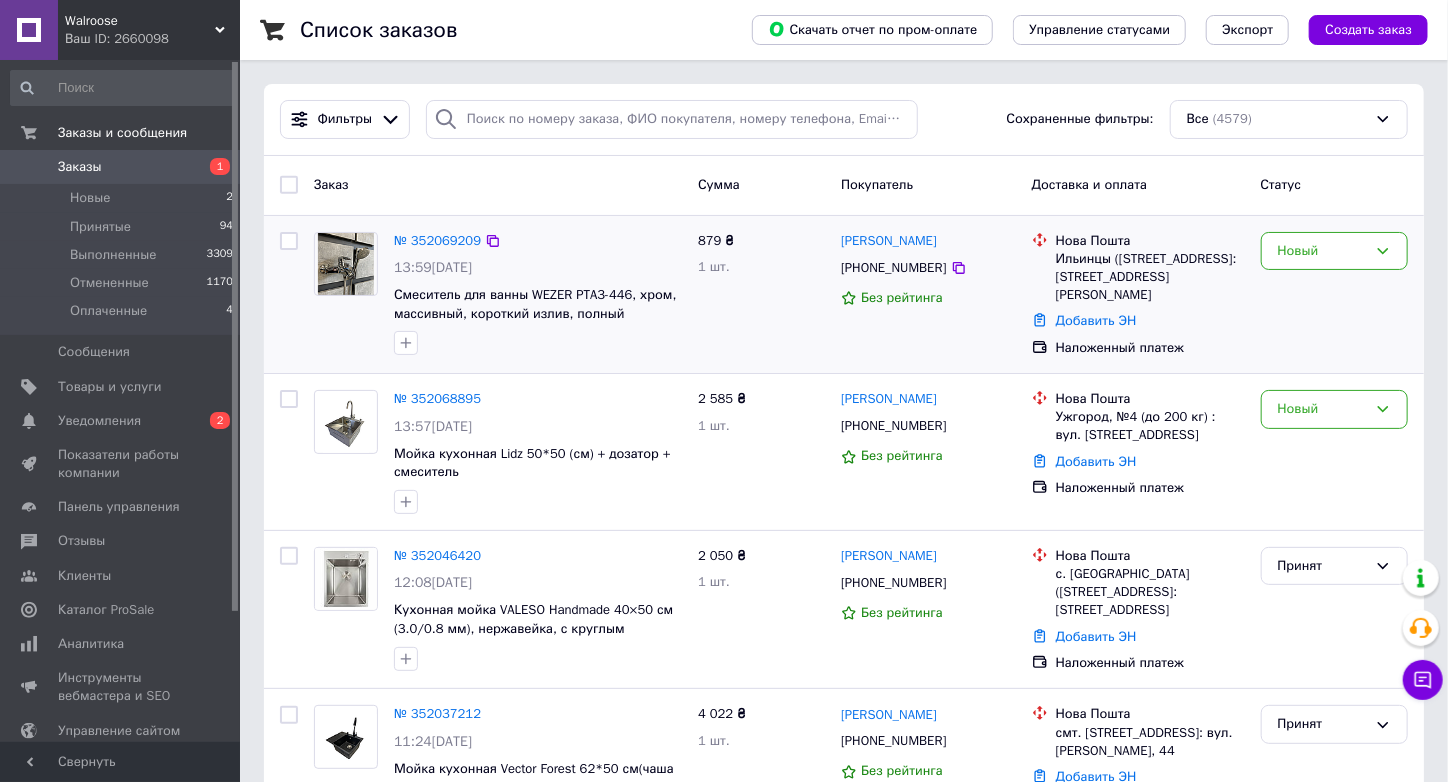 click on "Новый" at bounding box center [1334, 295] 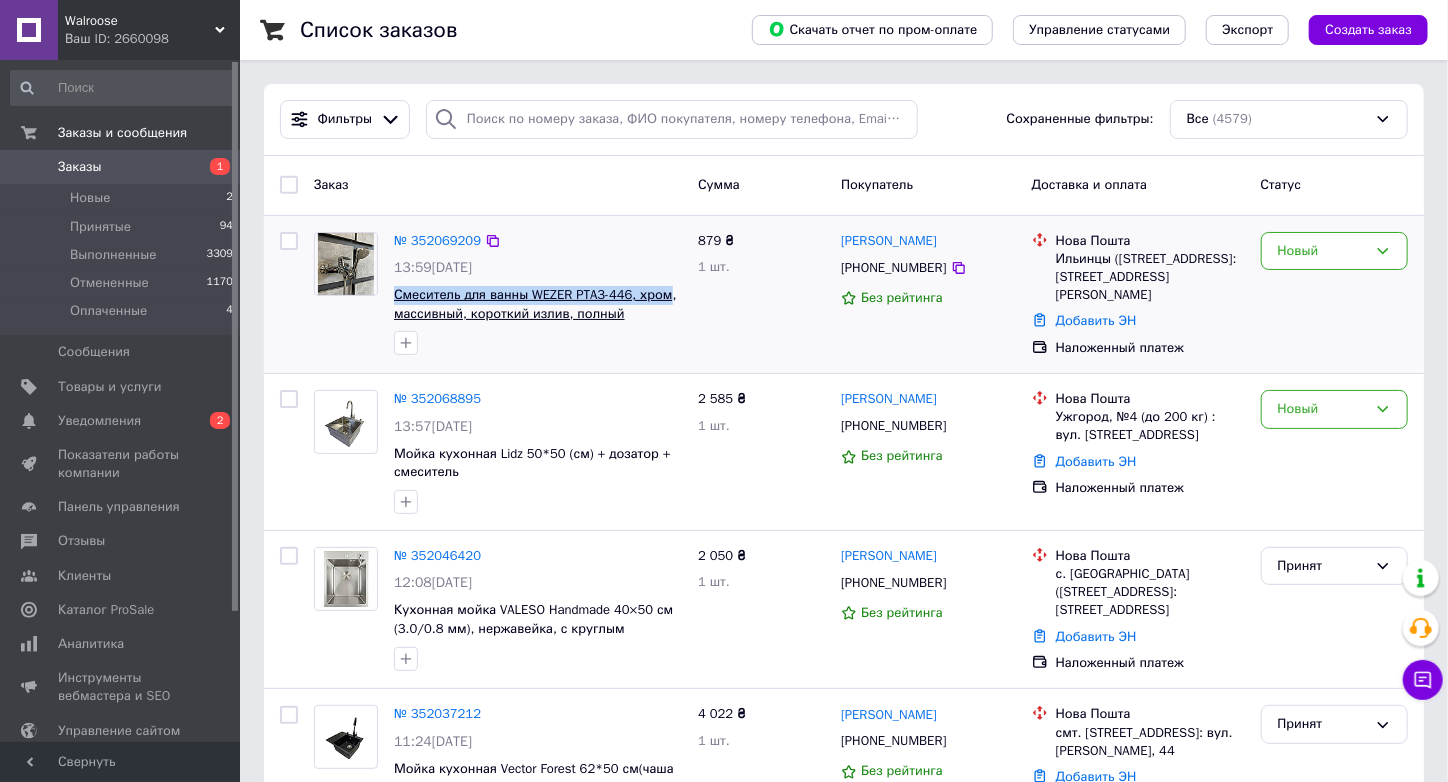 drag, startPoint x: 391, startPoint y: 288, endPoint x: 659, endPoint y: 292, distance: 268.02985 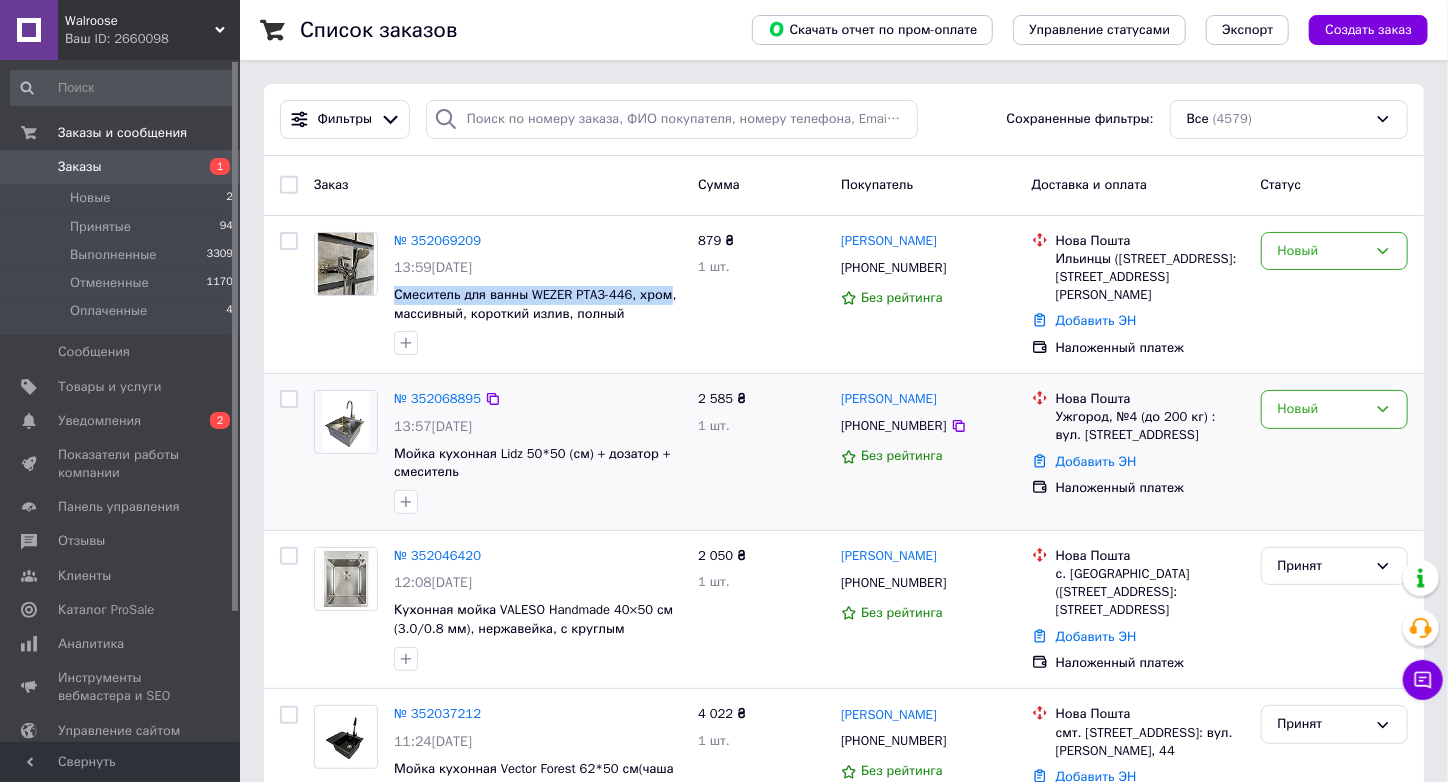 copy on "Смеситель для ванны WEZER PTA3-446, хром" 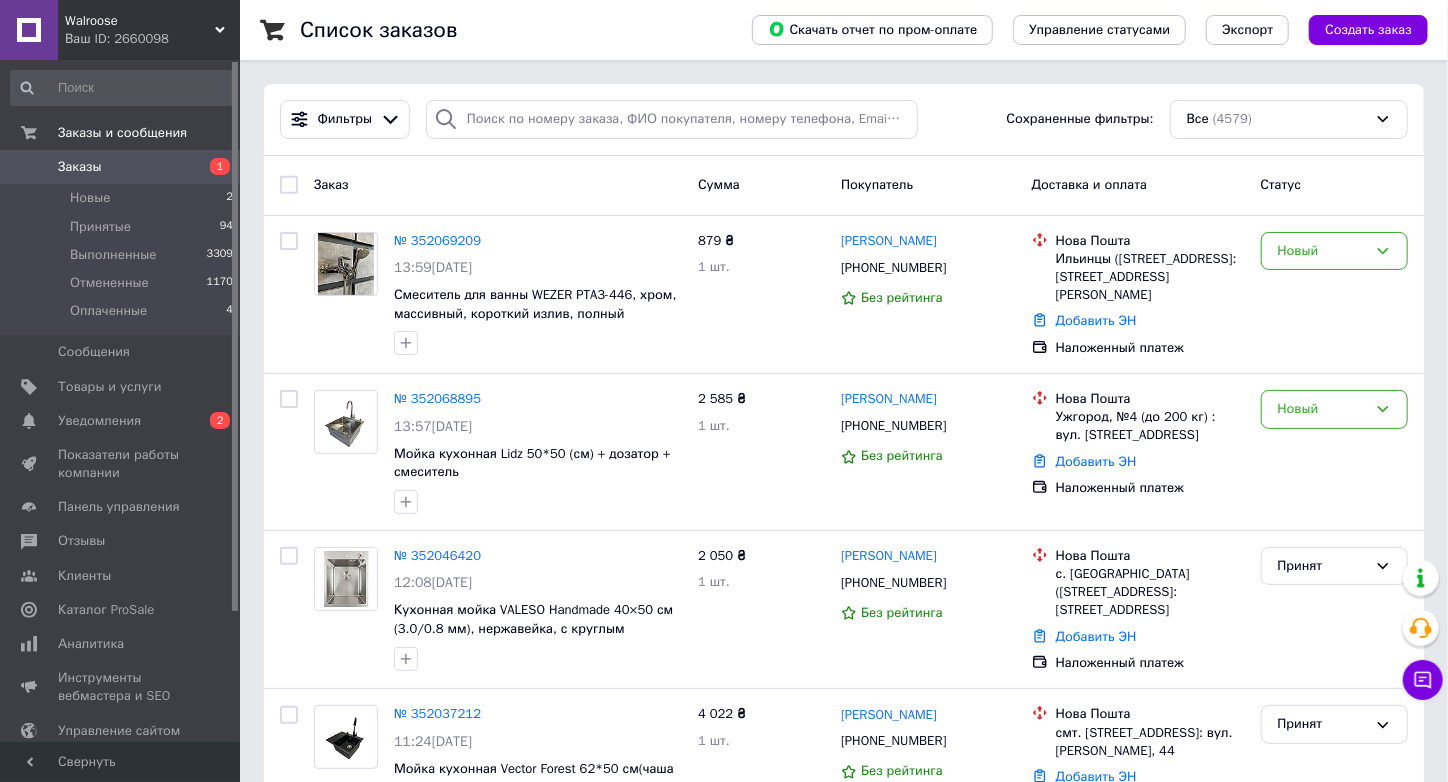 click on "Список заказов   Скачать отчет по пром-оплате Управление статусами Экспорт Создать заказ Фильтры Сохраненные фильтры: Все (4579) Заказ Сумма Покупатель Доставка и оплата Статус № 352069209 13:59[DATE] Смеситель для ванны WEZER PTA3-446, хром, массивный, короткий излив, полный комплект 879 ₴ 1 шт. [PERSON_NAME] [PHONE_NUMBER] Без рейтинга Нова Пошта Ильинцы ([GEOGRAPHIC_DATA].), №1: [STREET_ADDRESS][PERSON_NAME] Добавить ЭН Наложенный платеж Новый № 352068895 13:57[DATE] Мойка кухонная Lidz 50*50 (см) + дозатор + смеситель 2 585 ₴ 1 шт. [PERSON_NAME] [PHONE_NUMBER] Без рейтинга Нова Пошта Добавить ЭН Новый № 352046420" at bounding box center (844, 1949) 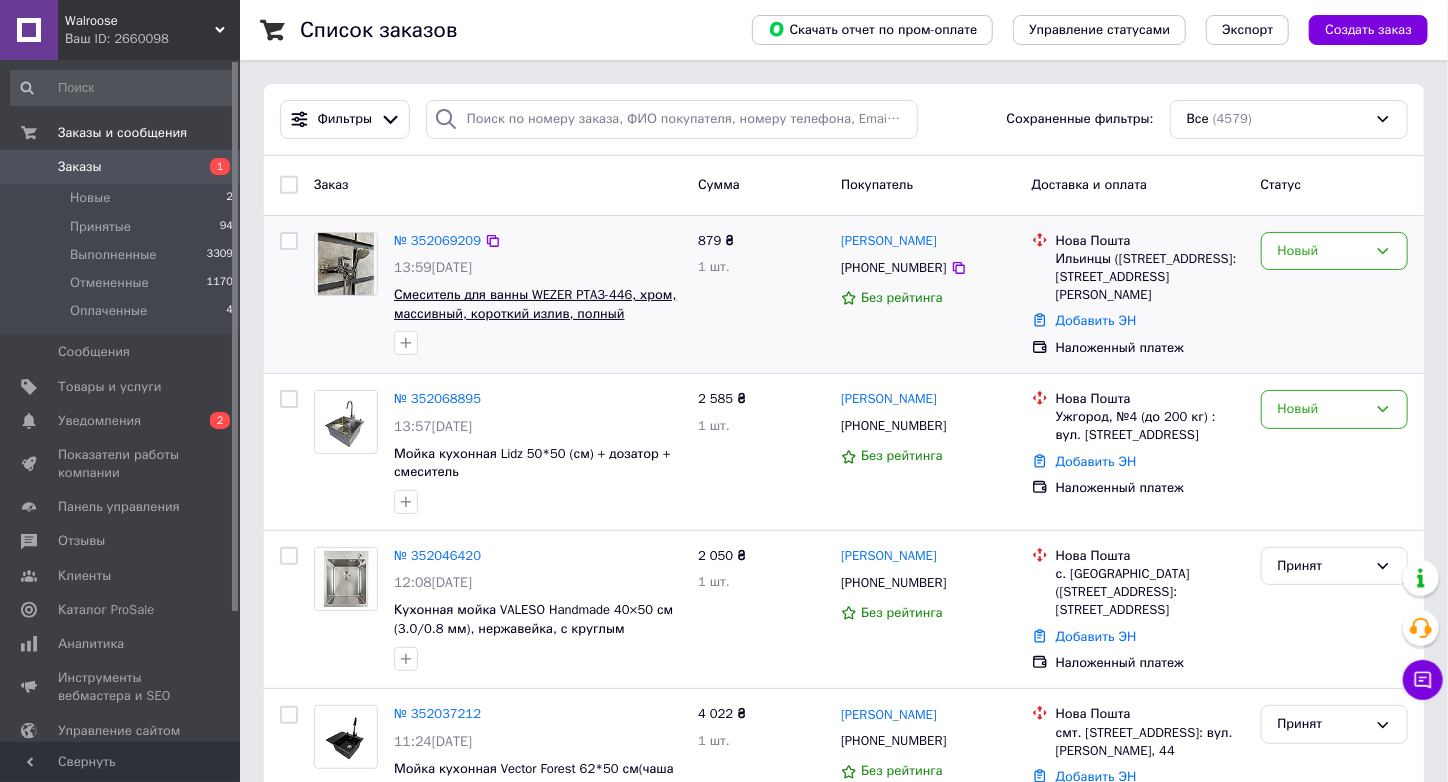 click on "Смеситель для ванны WEZER PTA3-446, хром, массивный, короткий излив, полный комплект" at bounding box center [535, 313] 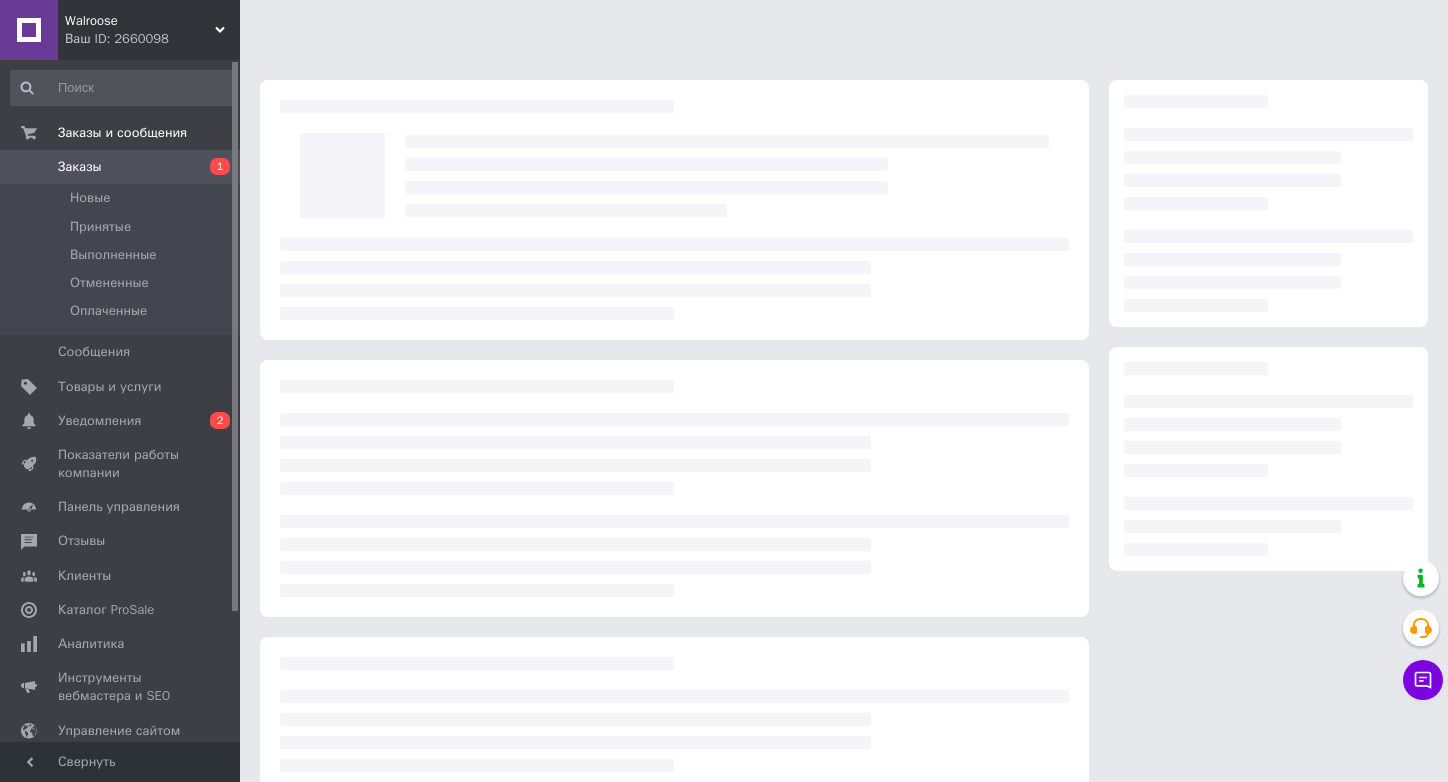 scroll, scrollTop: 0, scrollLeft: 0, axis: both 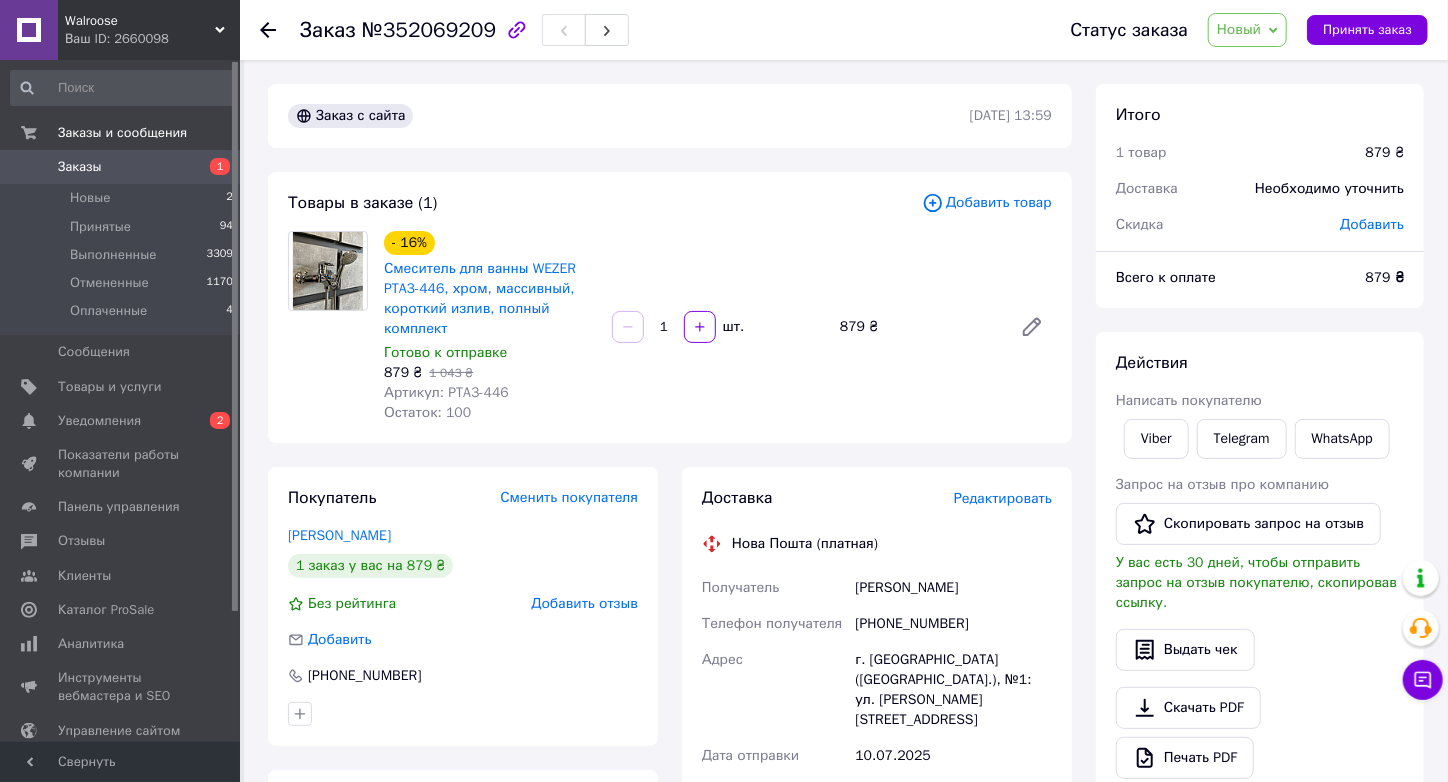 click on "Заказы" at bounding box center (80, 167) 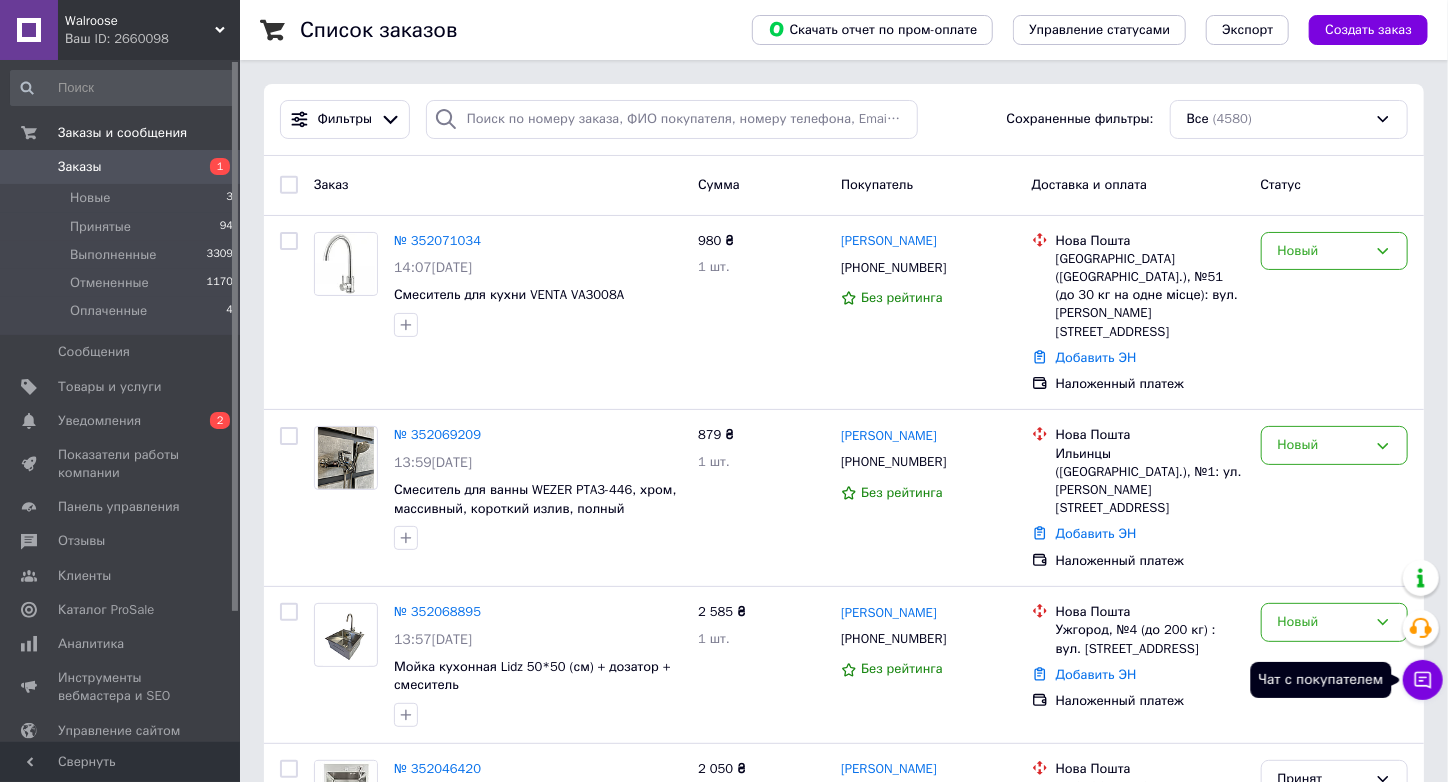 click 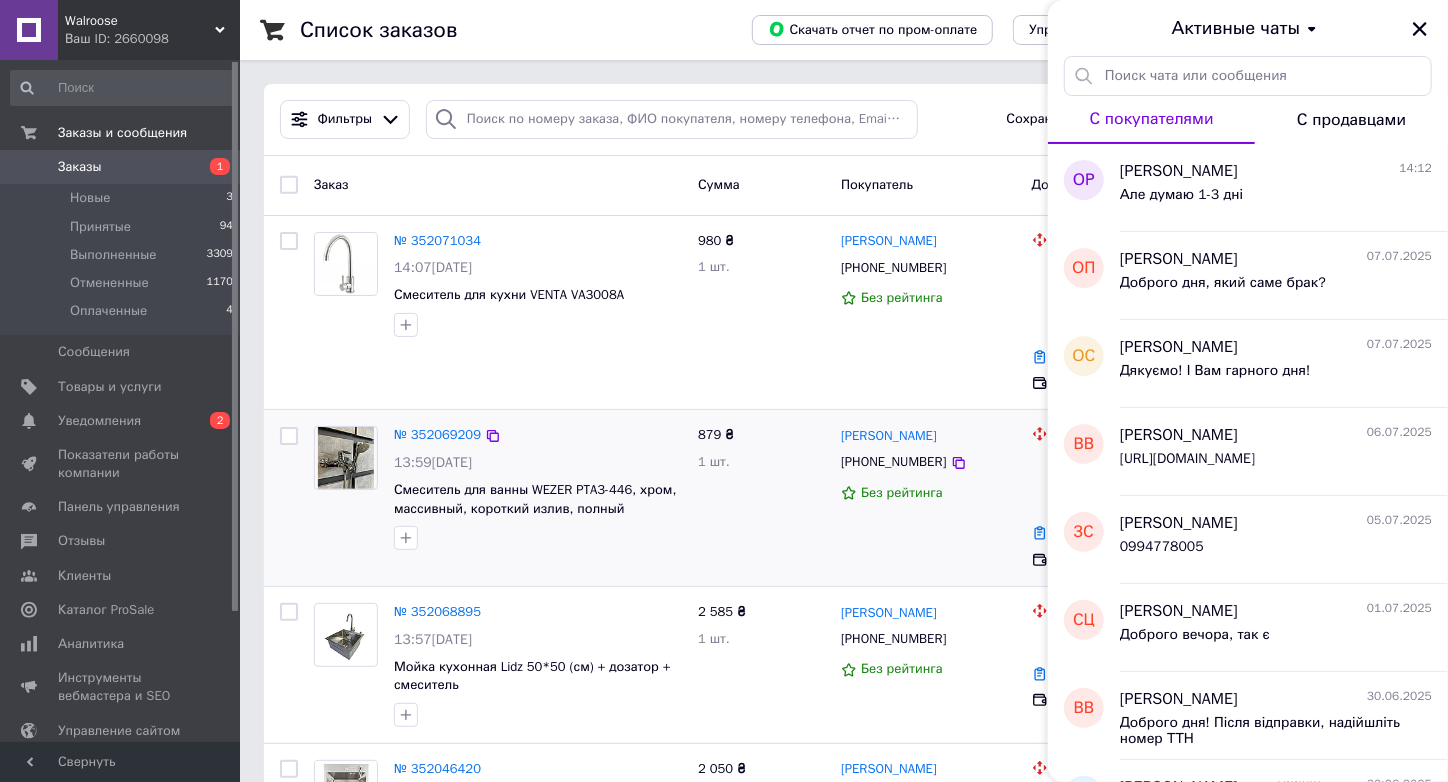 click on "879 ₴ 1 шт." at bounding box center (761, 498) 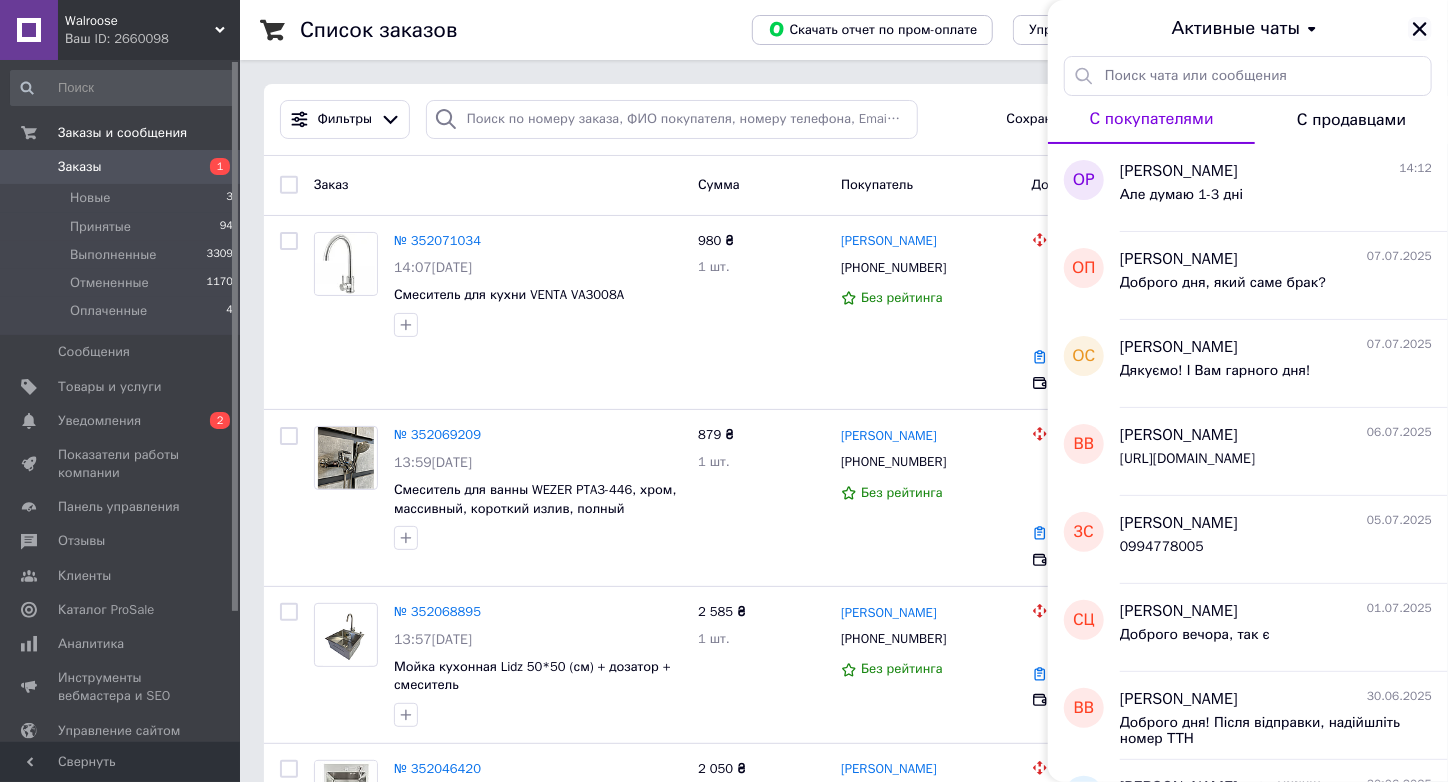 click at bounding box center (1420, 29) 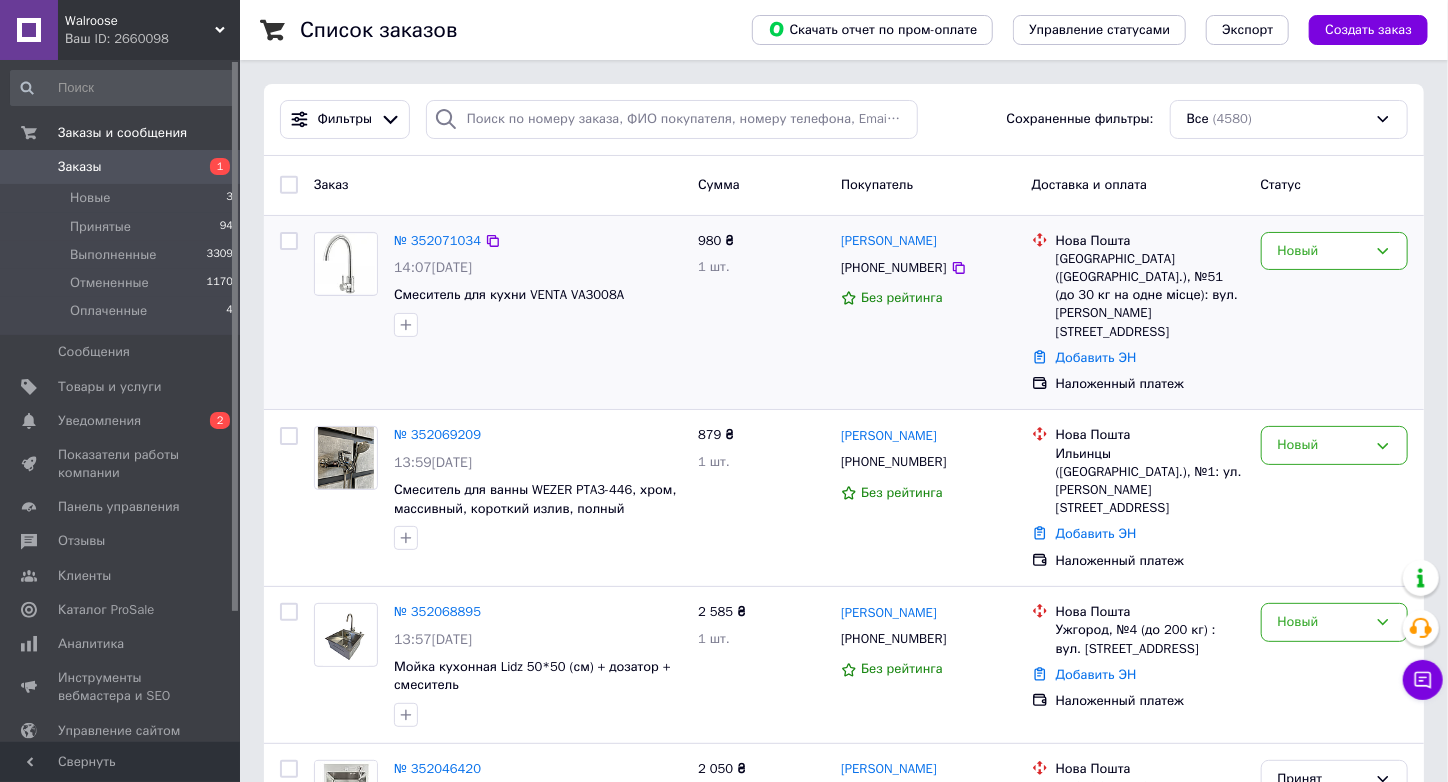 click on "[PHONE_NUMBER]" at bounding box center [893, 268] 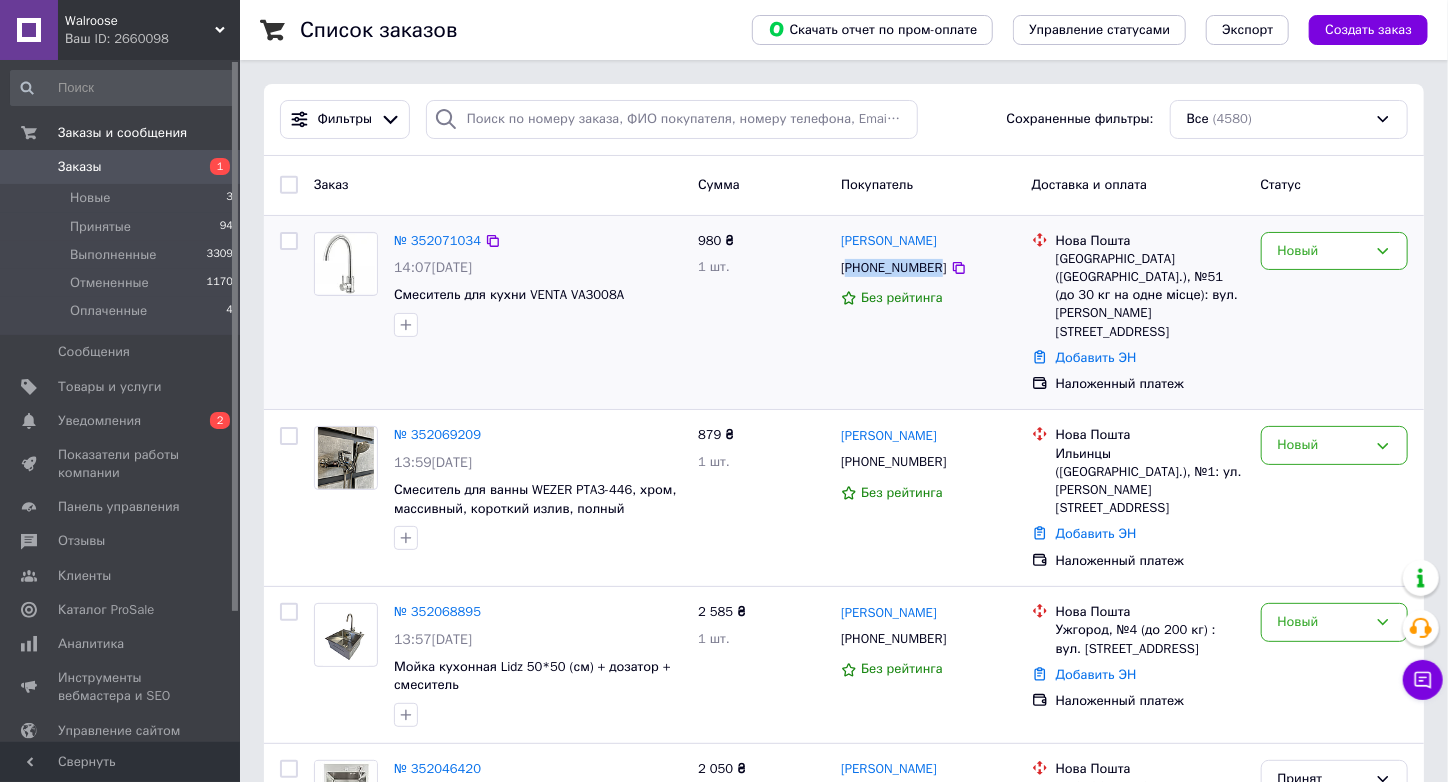click on "[PHONE_NUMBER]" at bounding box center [893, 268] 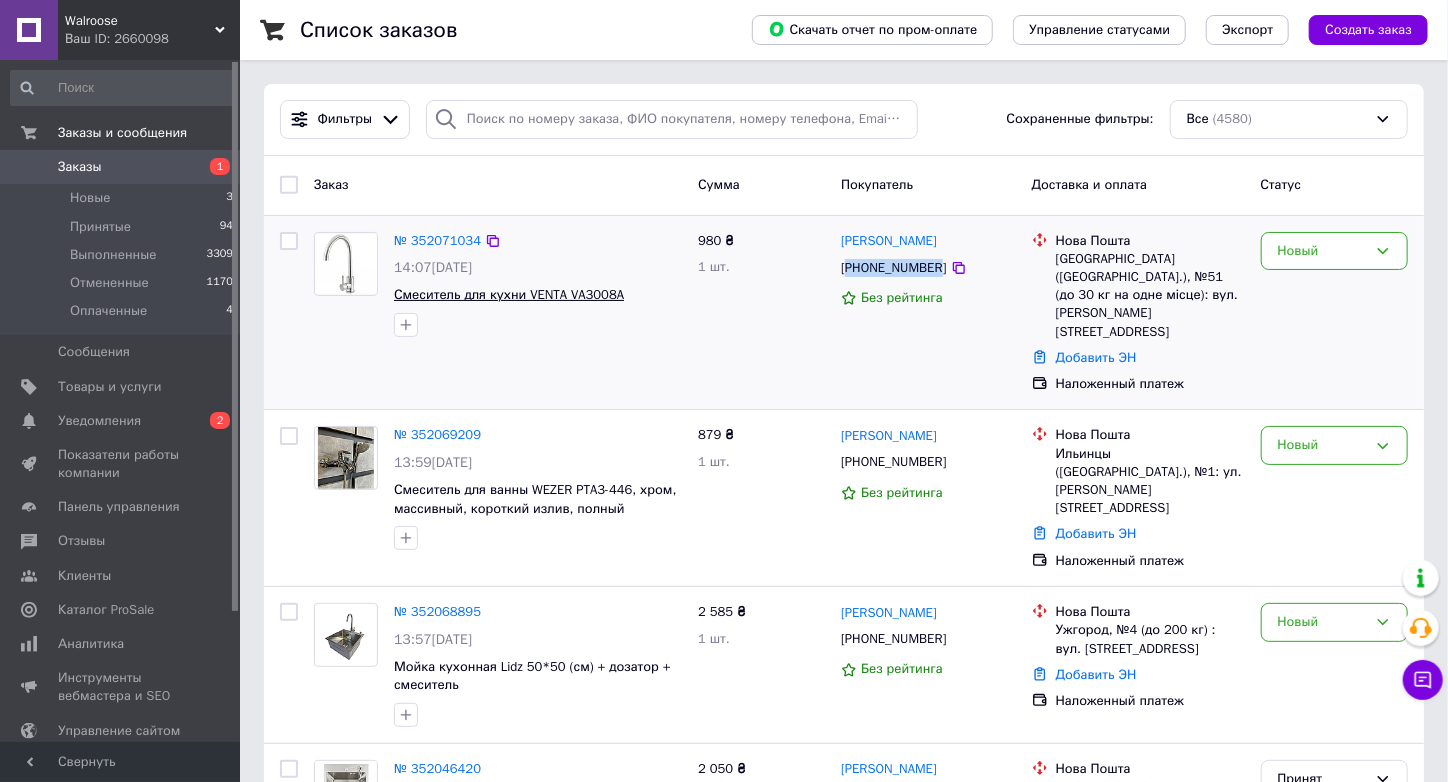 click on "Смеситель для кухни  VENTA VA3008A" at bounding box center [509, 294] 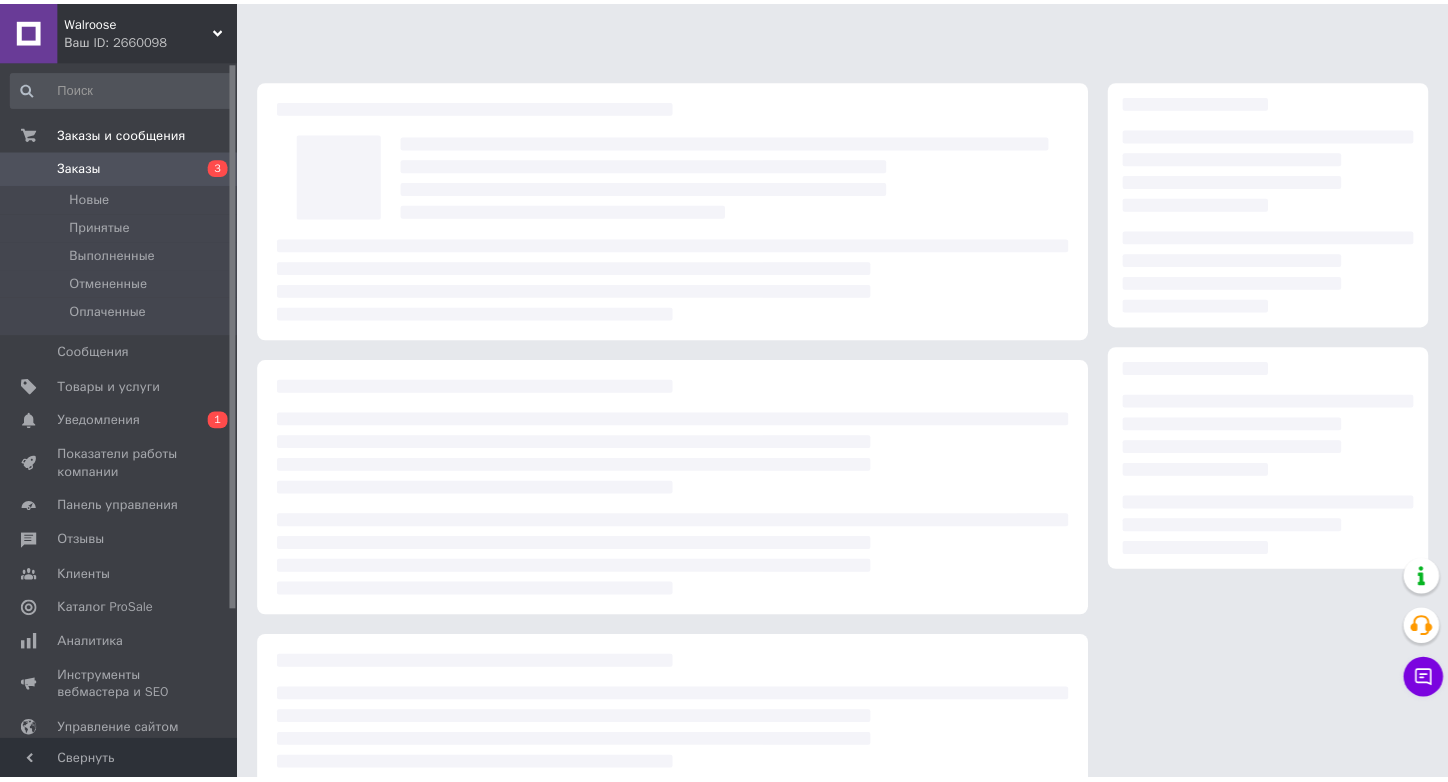 scroll, scrollTop: 0, scrollLeft: 0, axis: both 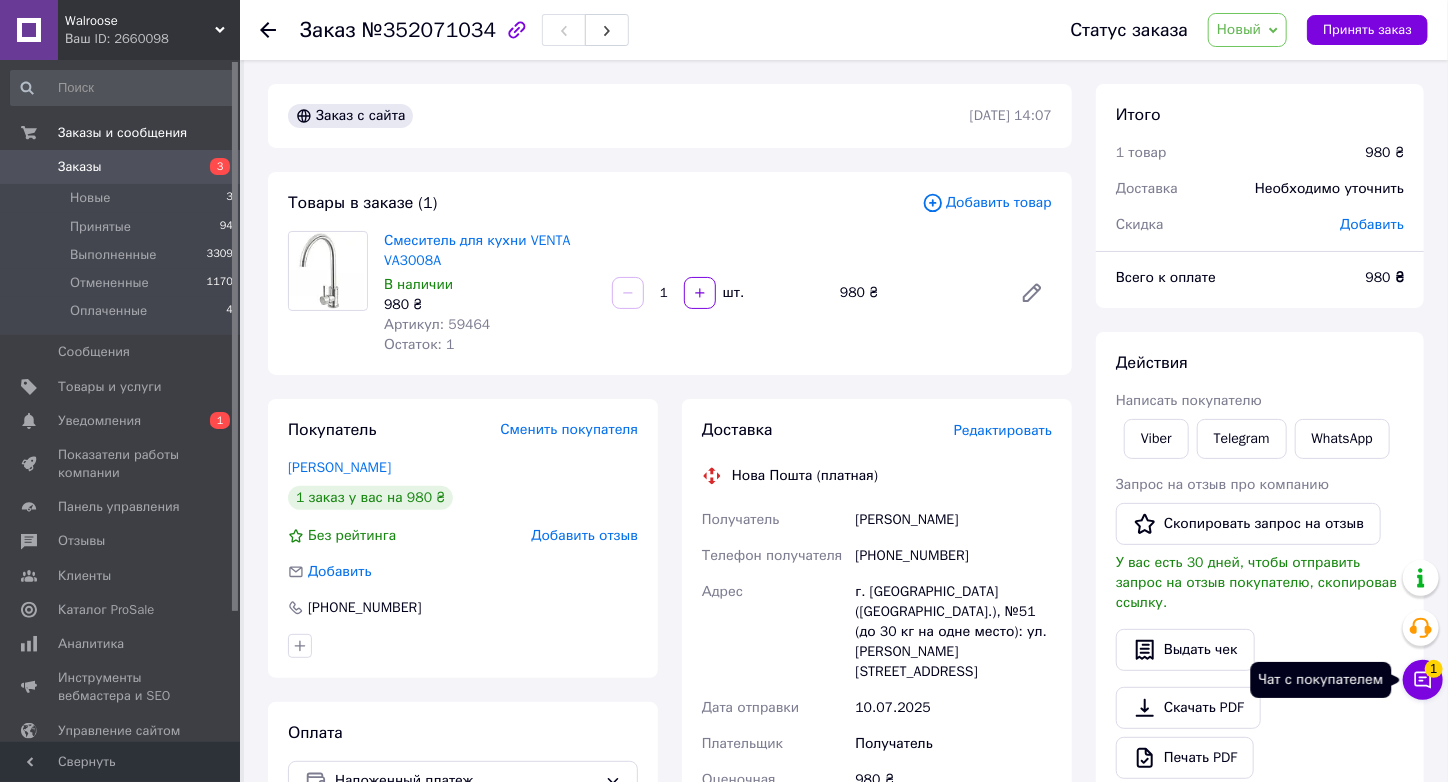 click on "Чат с покупателем 1" at bounding box center (1423, 680) 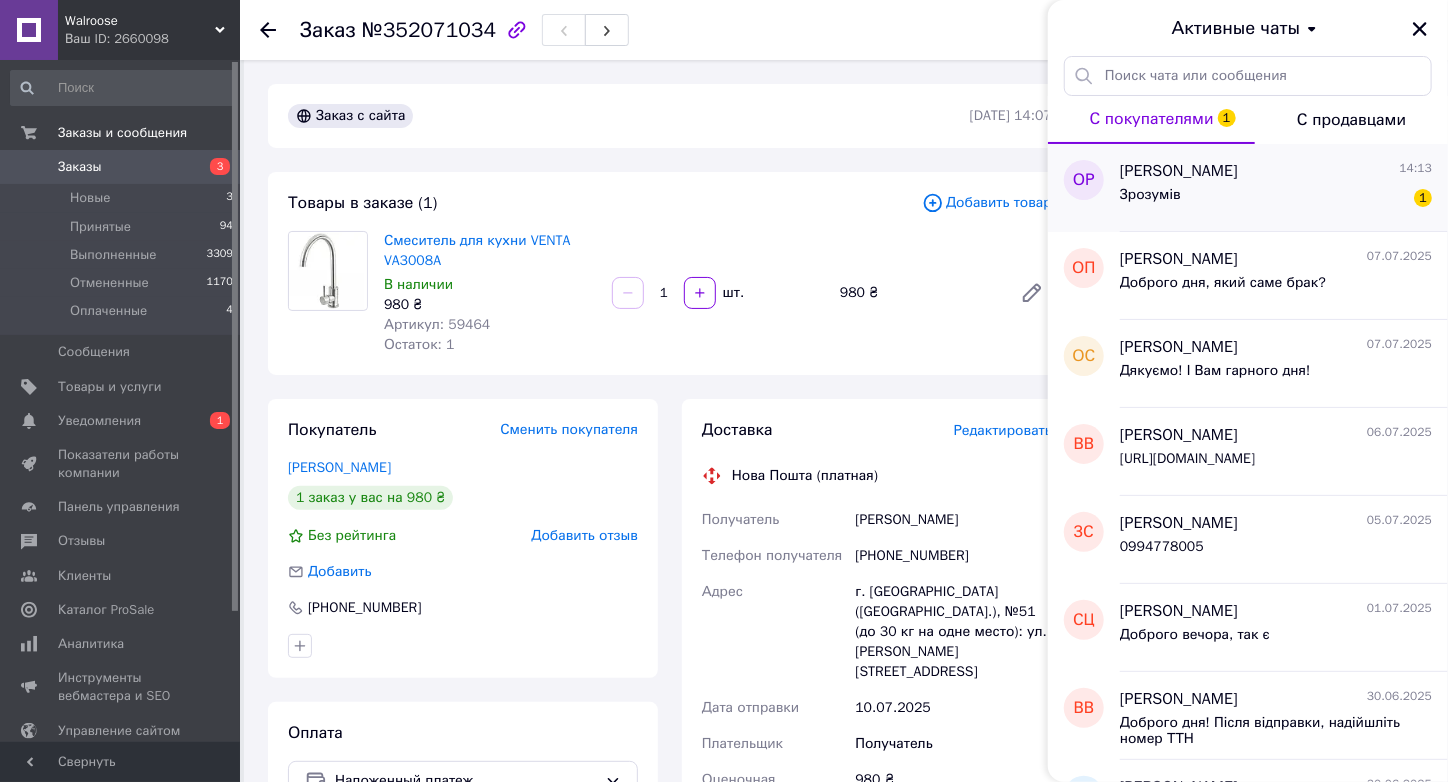 click on "Зрозумів 1" at bounding box center [1276, 199] 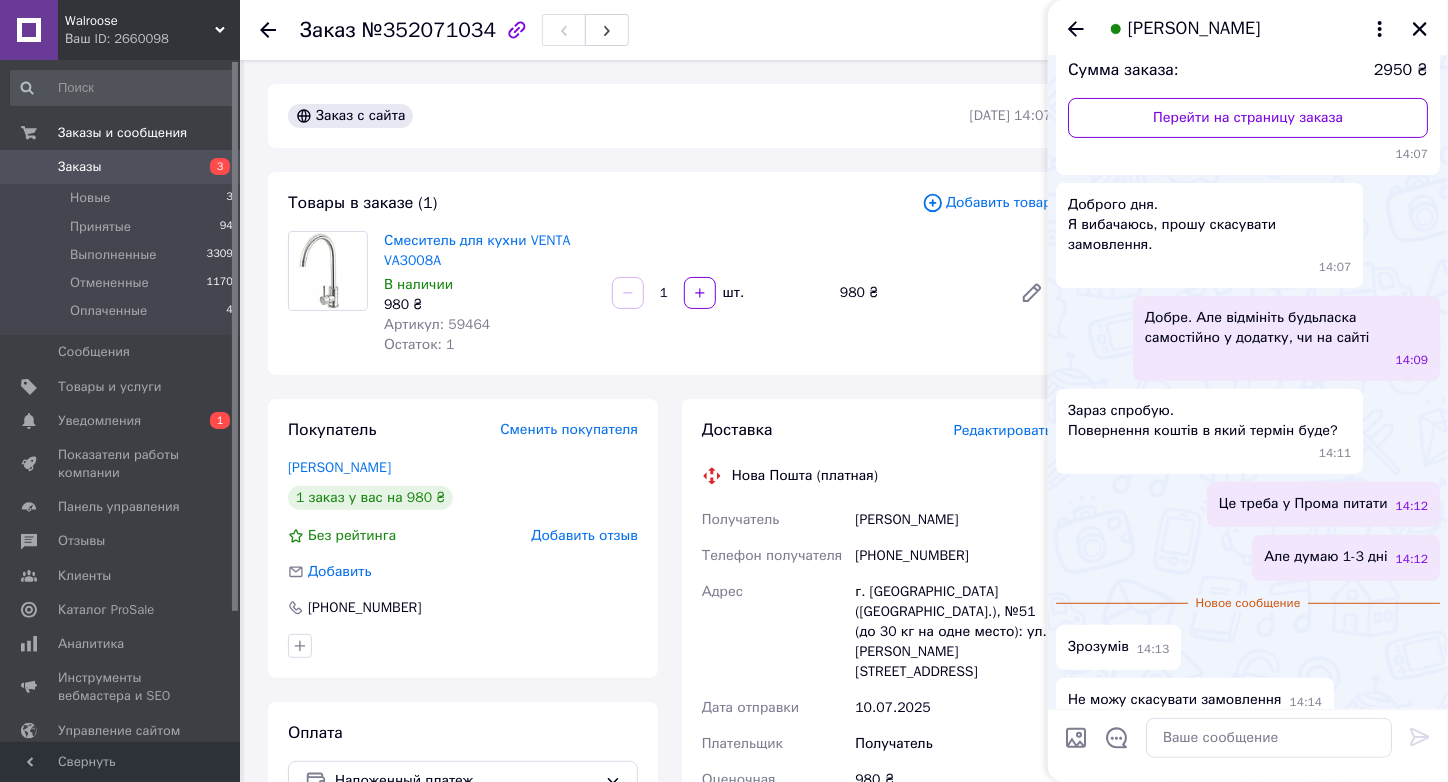 scroll, scrollTop: 235, scrollLeft: 0, axis: vertical 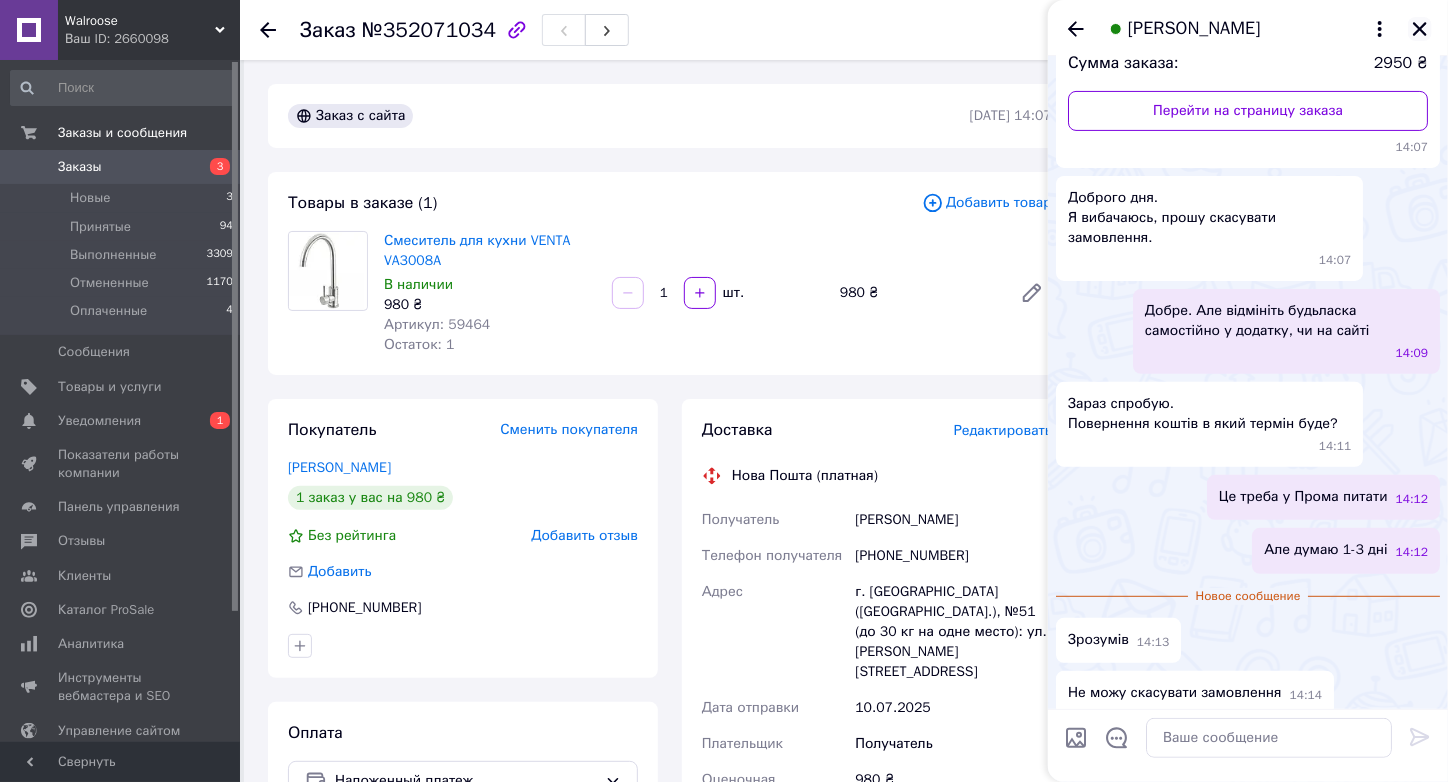 click 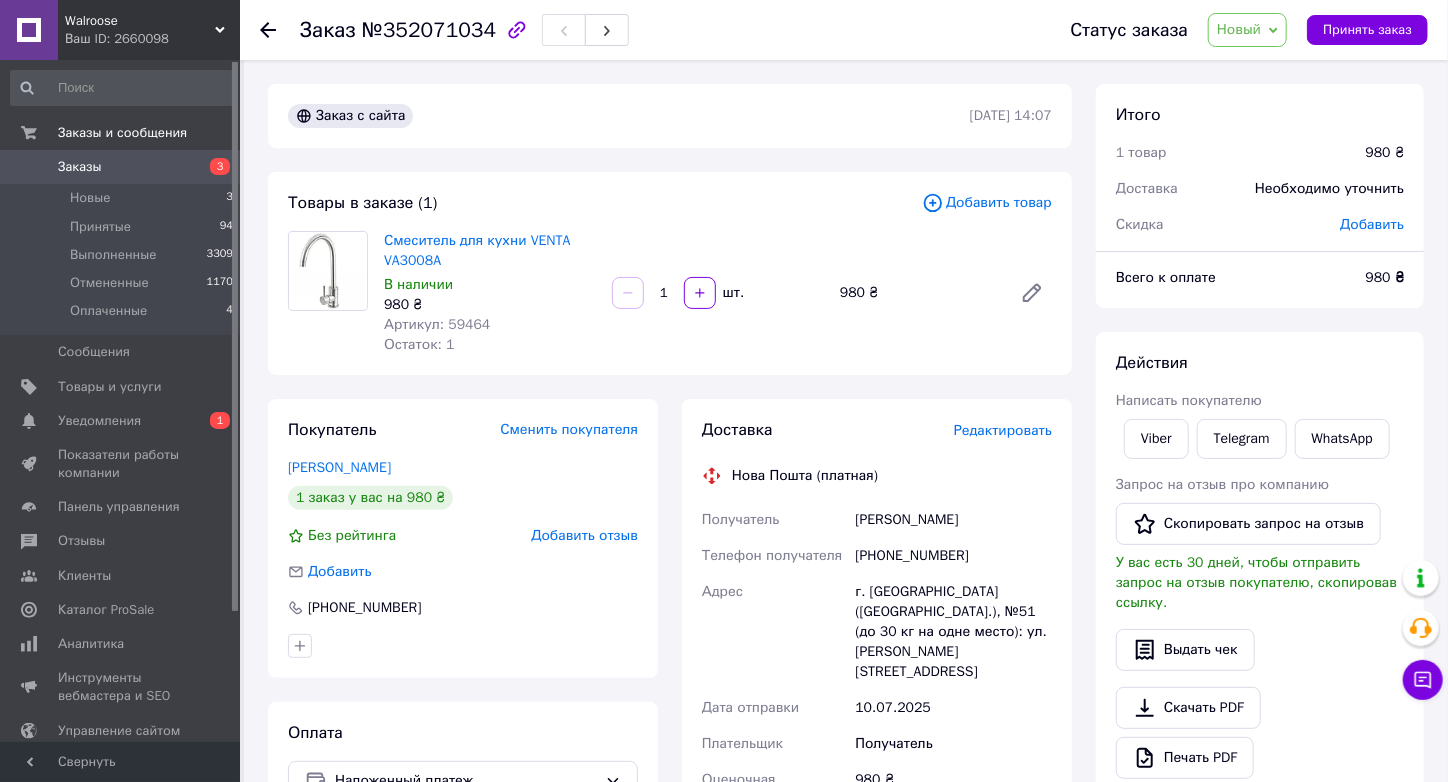 click 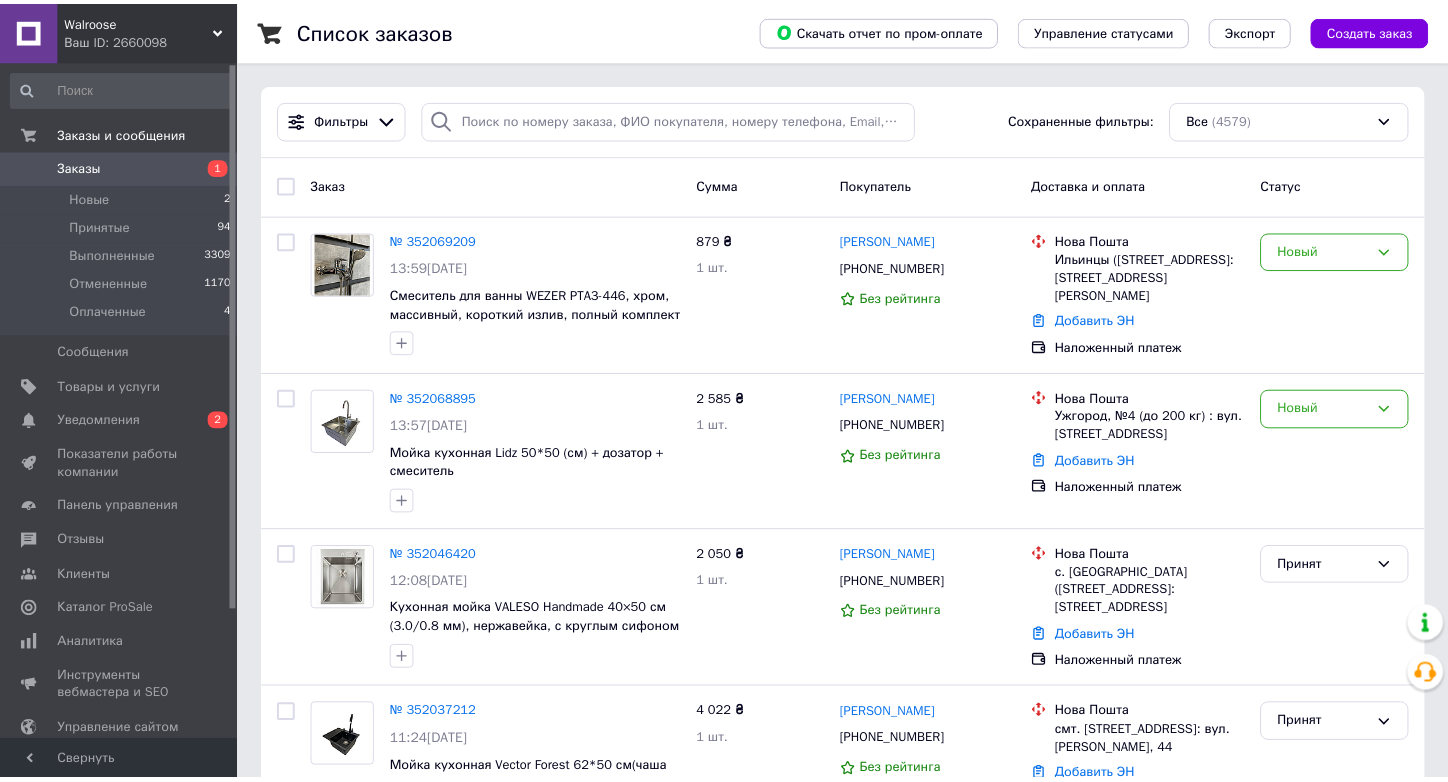scroll, scrollTop: 0, scrollLeft: 0, axis: both 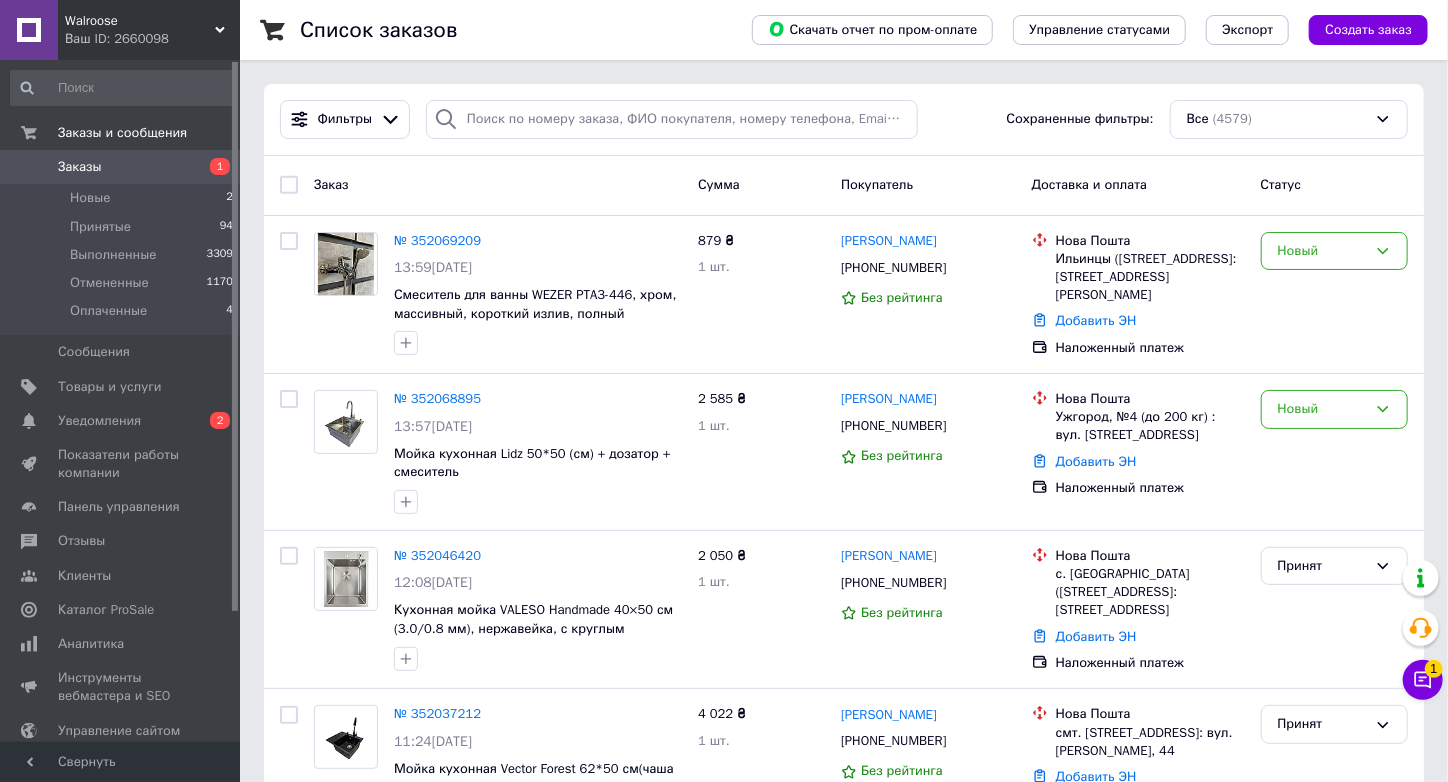click on "Список заказов   Скачать отчет по пром-оплате Управление статусами Экспорт Создать заказ Фильтры Сохраненные фильтры: Все (4579) Заказ Сумма Покупатель Доставка и оплата Статус № 352069209 13:59[DATE] Смеситель для ванны WEZER PTA3-446, хром, массивный, короткий излив, полный комплект 879 ₴ 1 шт. [PERSON_NAME] [PHONE_NUMBER] Без рейтинга Нова Пошта Ильинцы ([GEOGRAPHIC_DATA].), №1: [STREET_ADDRESS][PERSON_NAME] Добавить ЭН Наложенный платеж Новый № 352068895 13:57[DATE] Мойка кухонная Lidz 50*50 (см) + дозатор + смеситель 2 585 ₴ 1 шт. [PERSON_NAME] [PHONE_NUMBER] Без рейтинга Нова Пошта Добавить ЭН Новый № 352046420" at bounding box center (844, 1949) 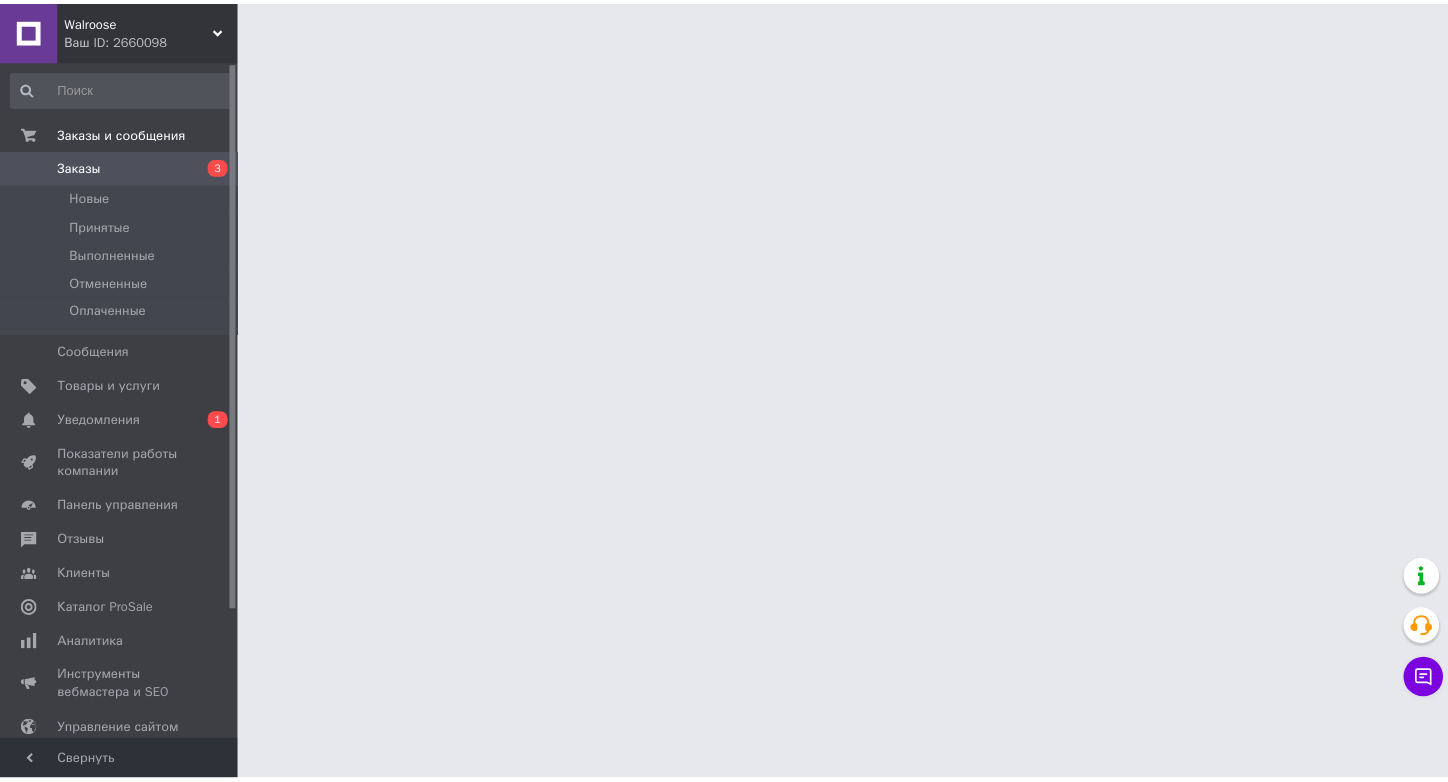 scroll, scrollTop: 0, scrollLeft: 0, axis: both 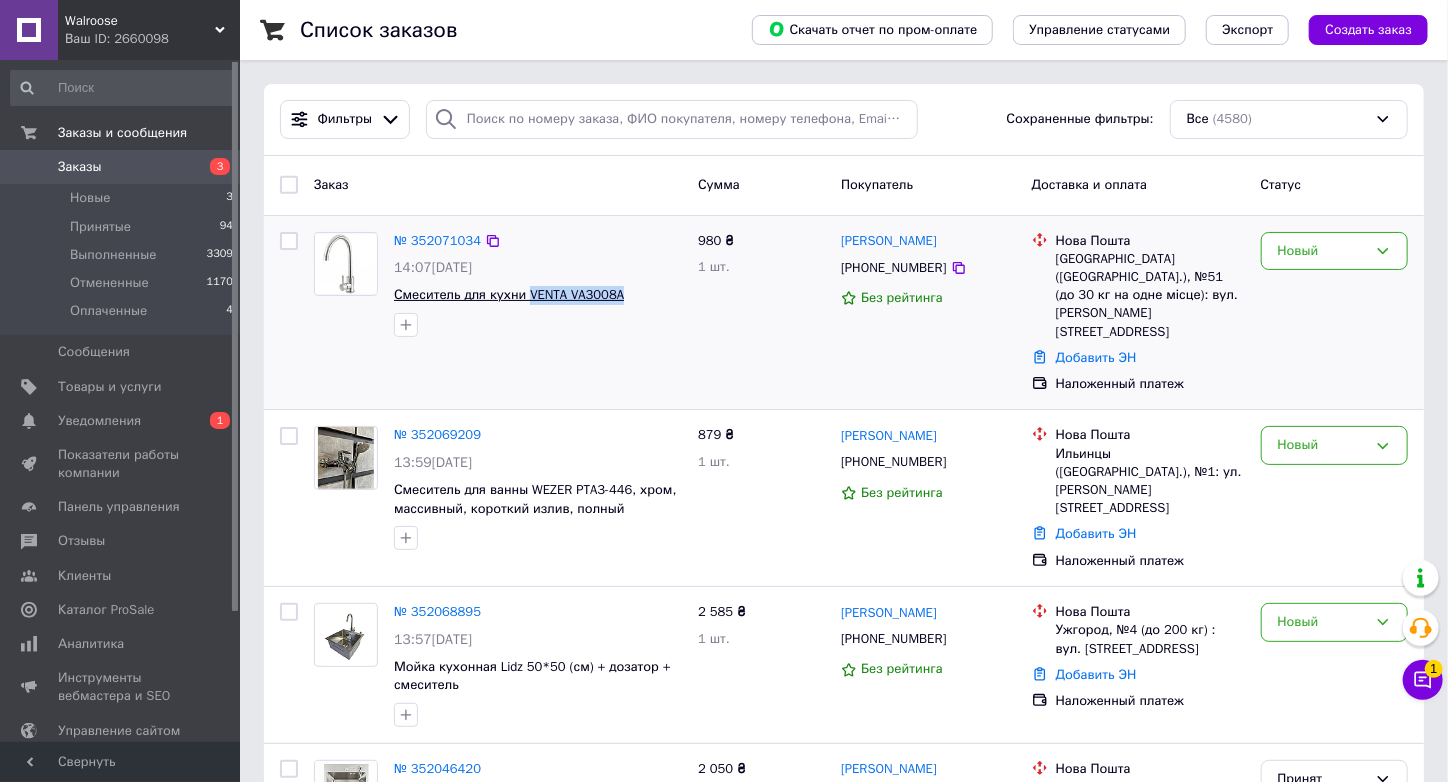 drag, startPoint x: 617, startPoint y: 290, endPoint x: 523, endPoint y: 292, distance: 94.02127 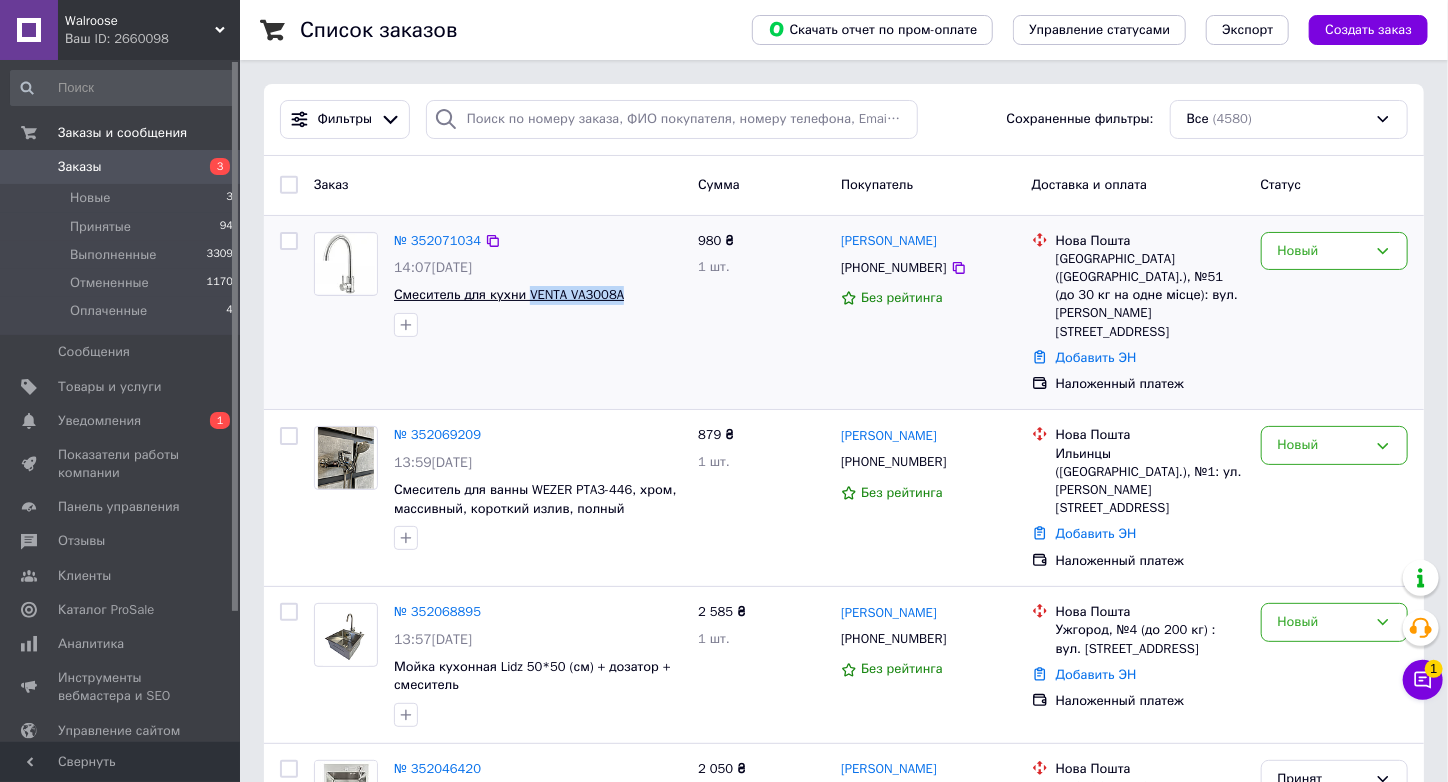 click on "Смеситель для кухни  VENTA VA3008A" at bounding box center (538, 295) 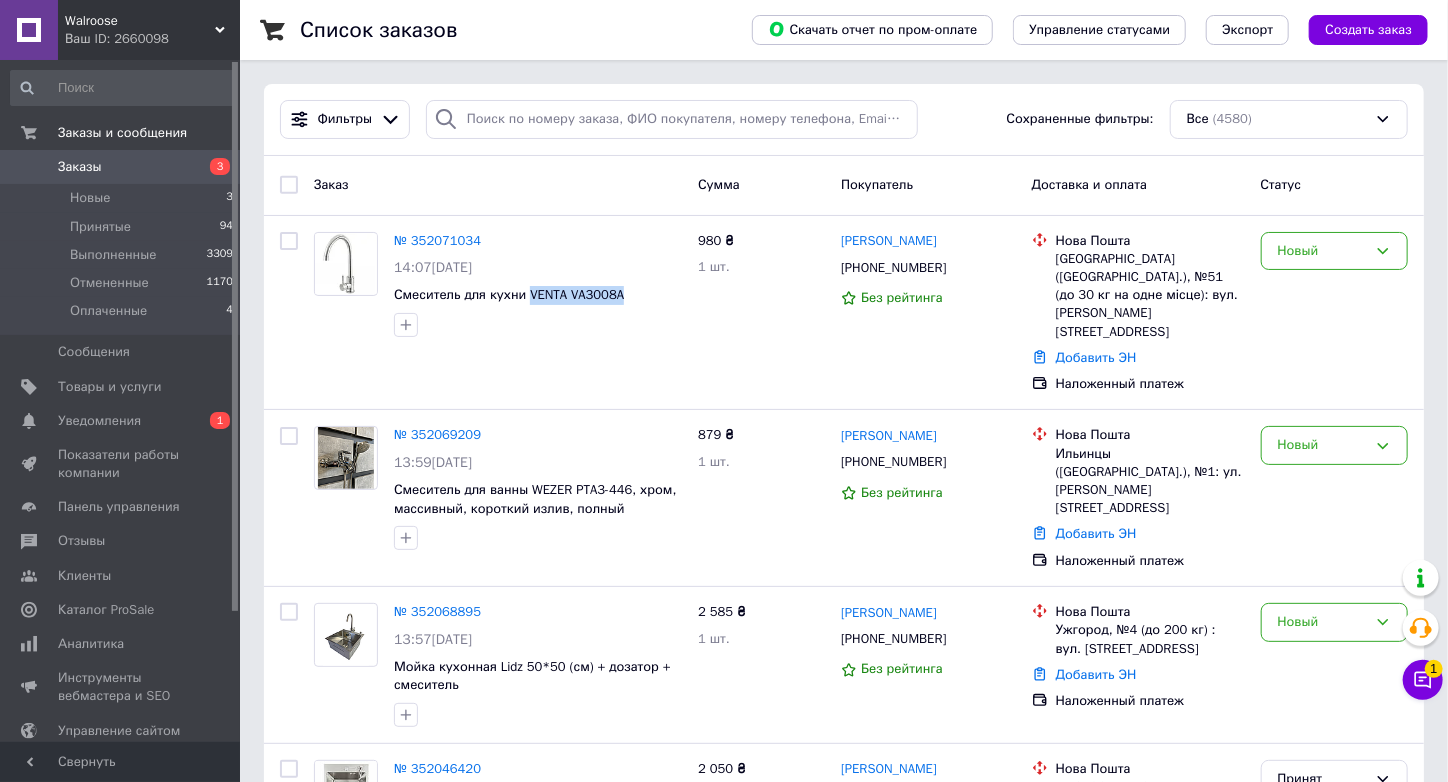 copy on "VENTA VA3008A" 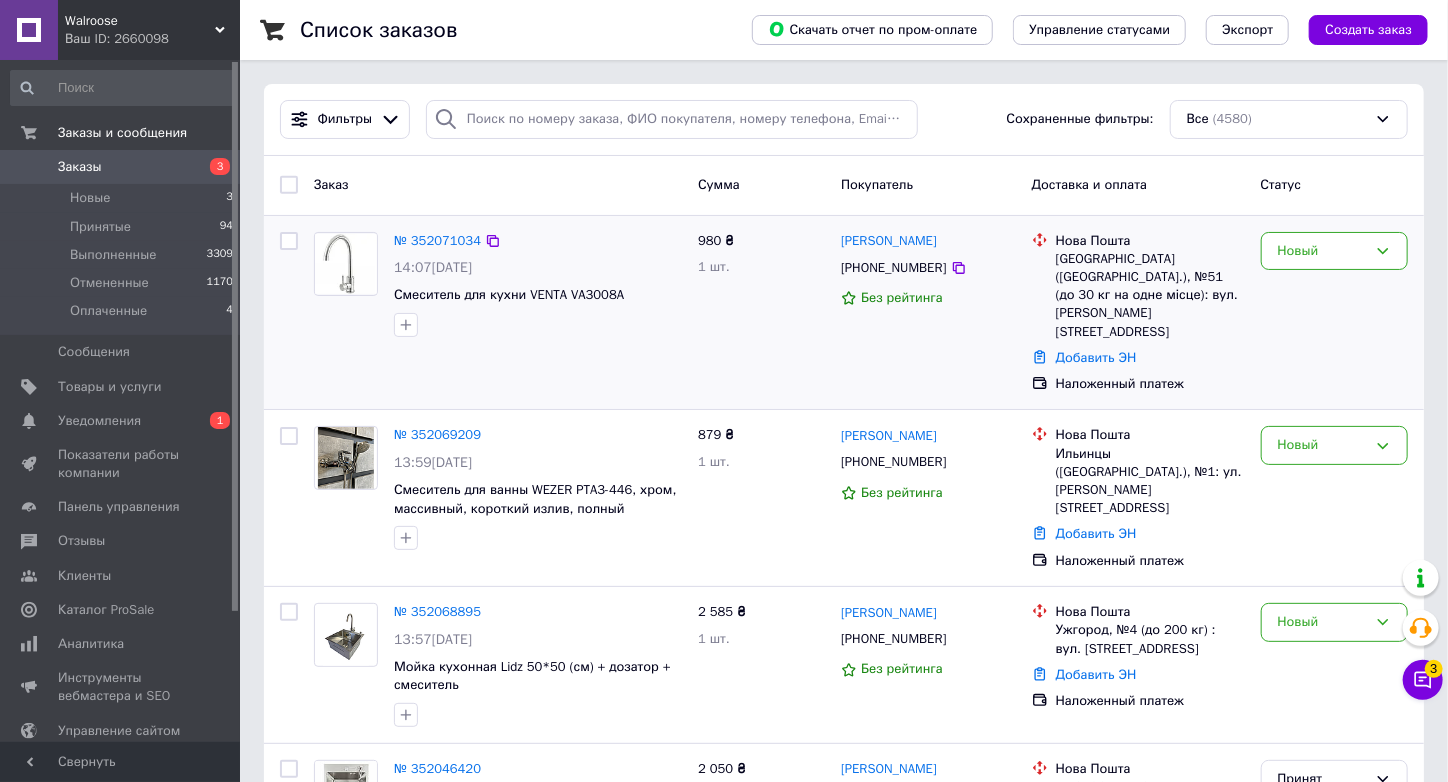 click on "[PHONE_NUMBER]" at bounding box center (893, 268) 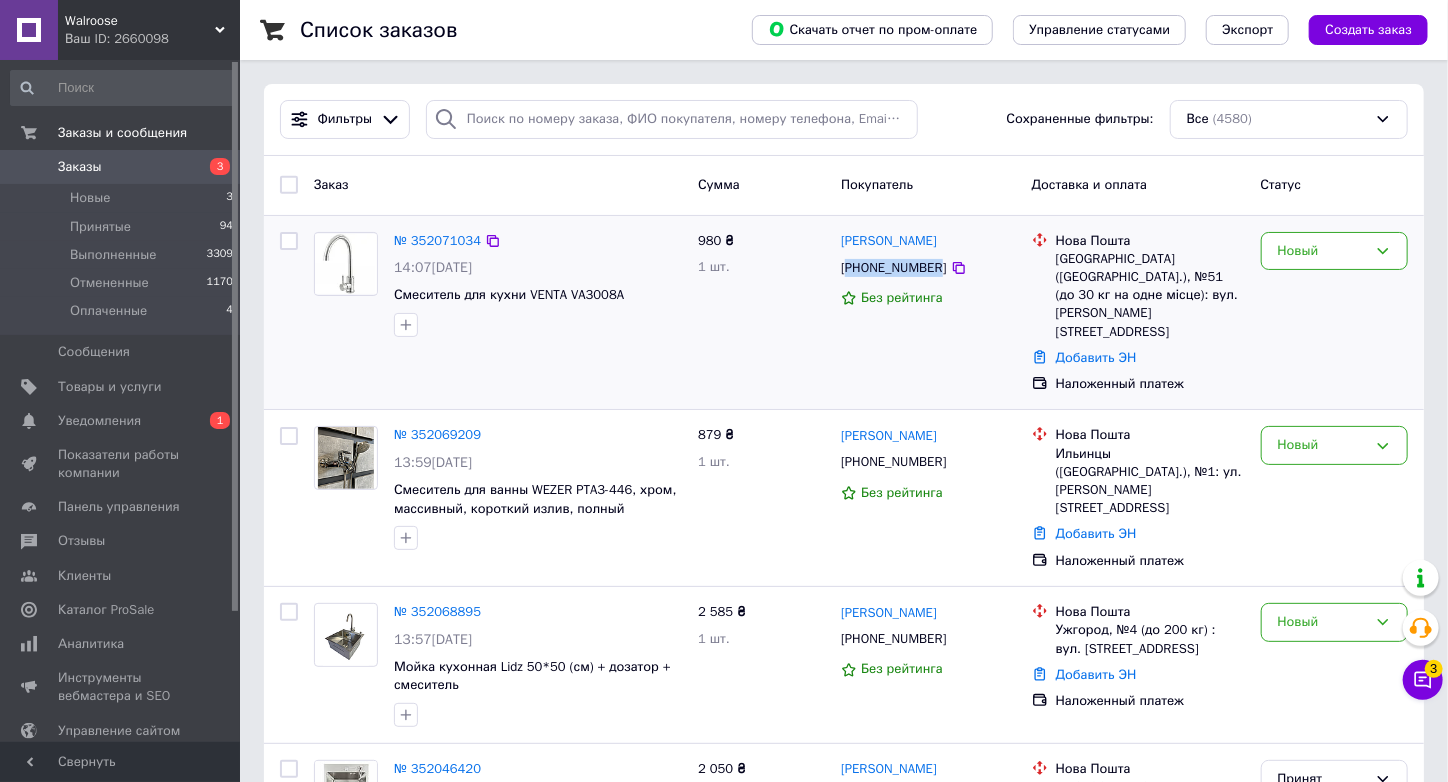 click on "[PHONE_NUMBER]" at bounding box center [893, 268] 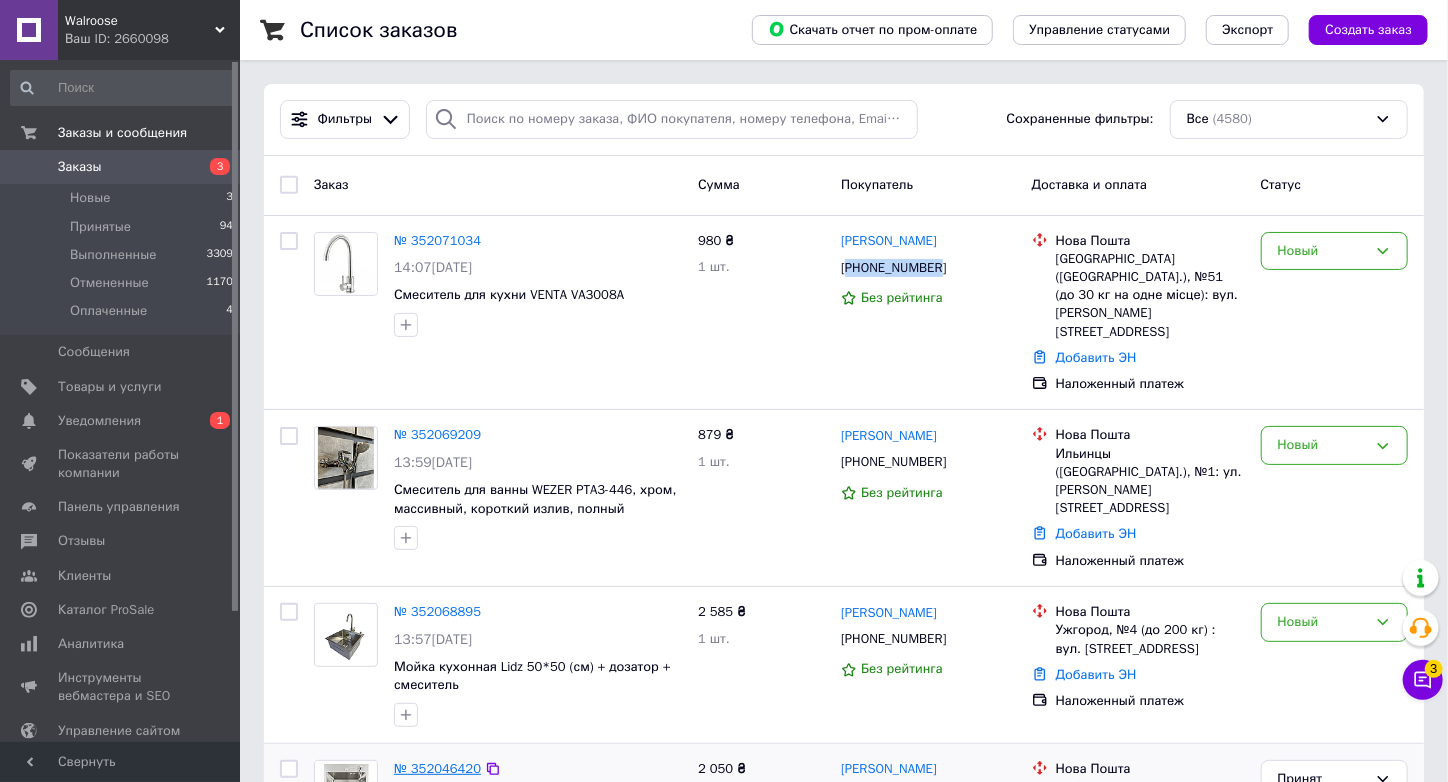 copy on "380978254305" 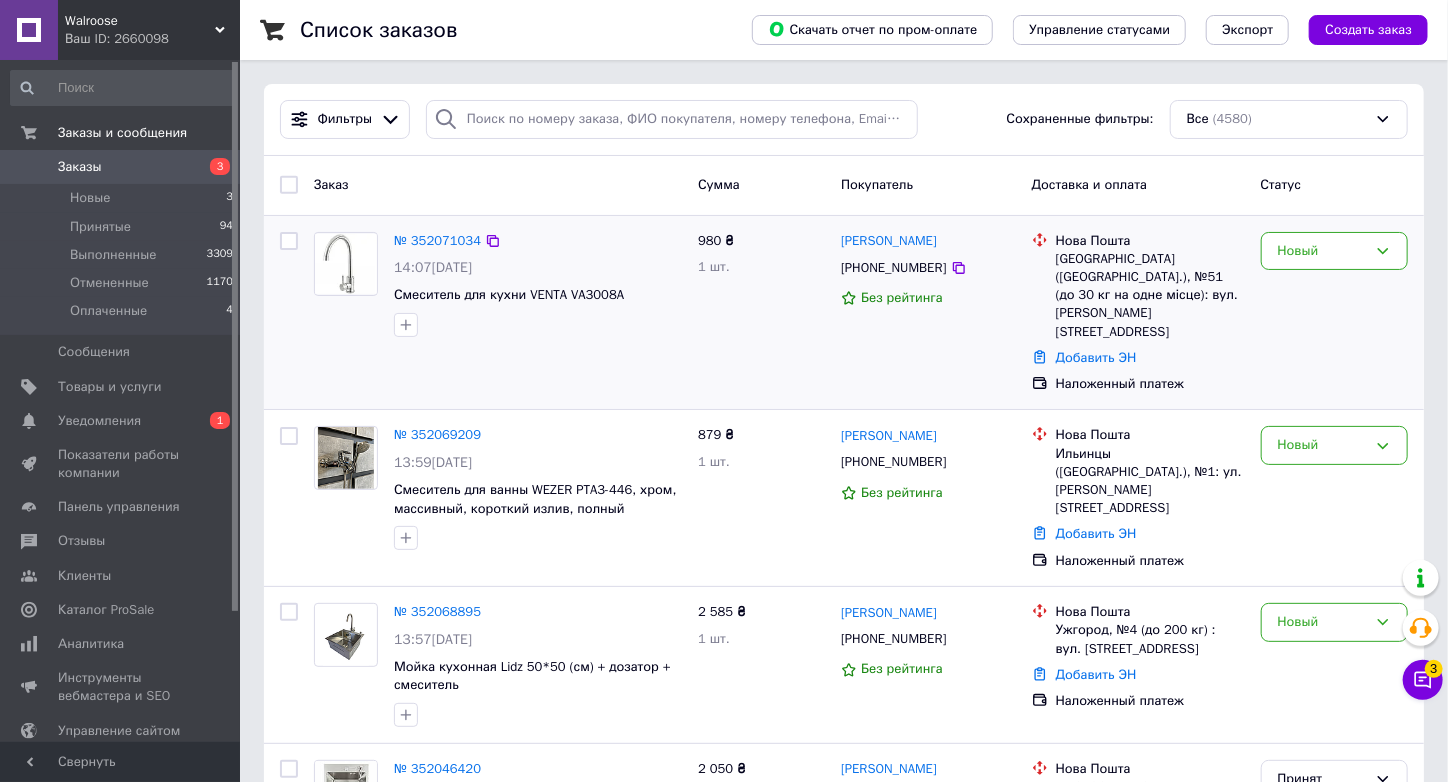 click on "№ 352071034 14:07, 10.07.2025 Смеситель для кухни  VENTA VA3008A 980 ₴ 1 шт. Артем Кобірніченко +380978254305 Без рейтинга Нова Пошта Київ (Київська обл.), №51 (до 30 кг на одне місце): вул. Євгена Коновальця, 15/4 Добавить ЭН Наложенный платеж Новый" at bounding box center [844, 313] 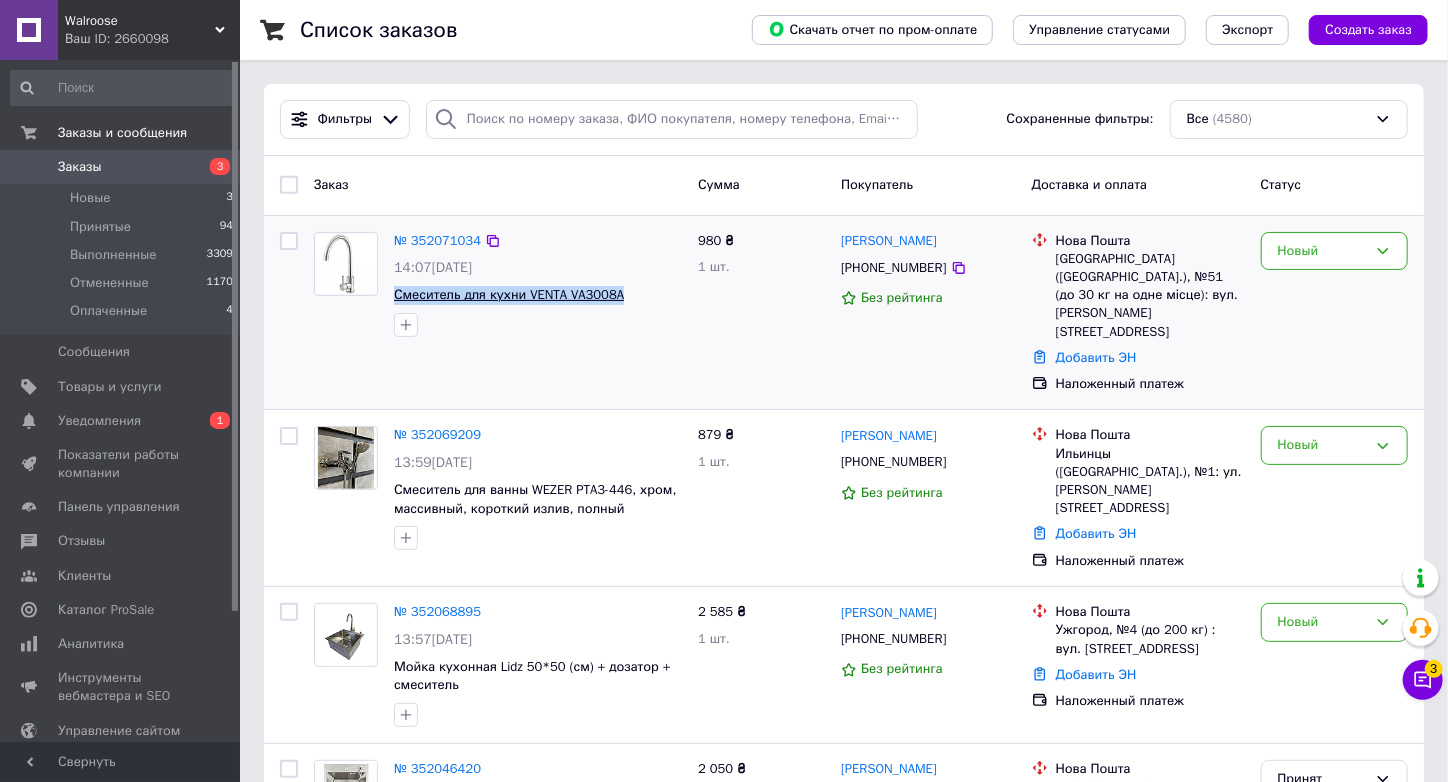 drag, startPoint x: 629, startPoint y: 295, endPoint x: 395, endPoint y: 296, distance: 234.00214 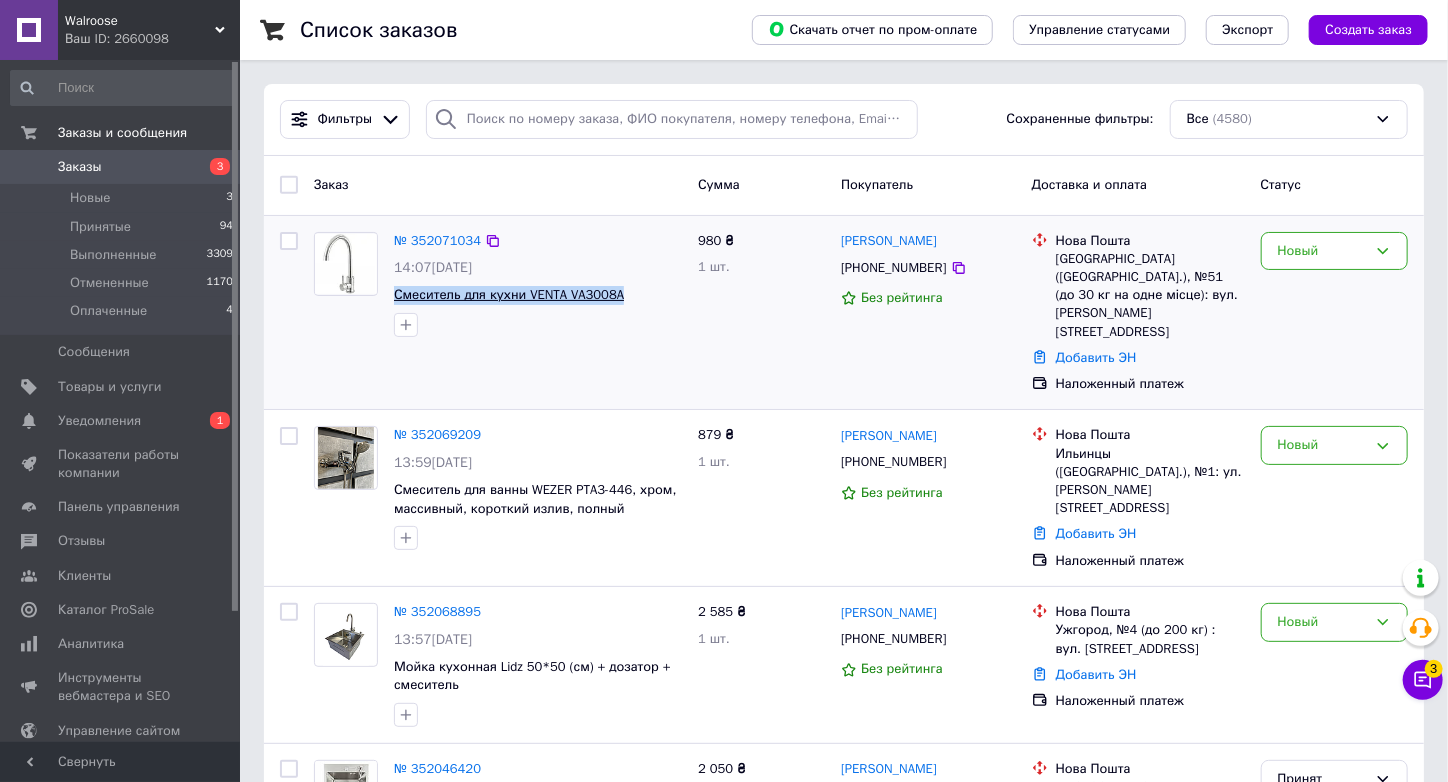 click on "Смеситель для кухни  VENTA VA3008A" at bounding box center [538, 295] 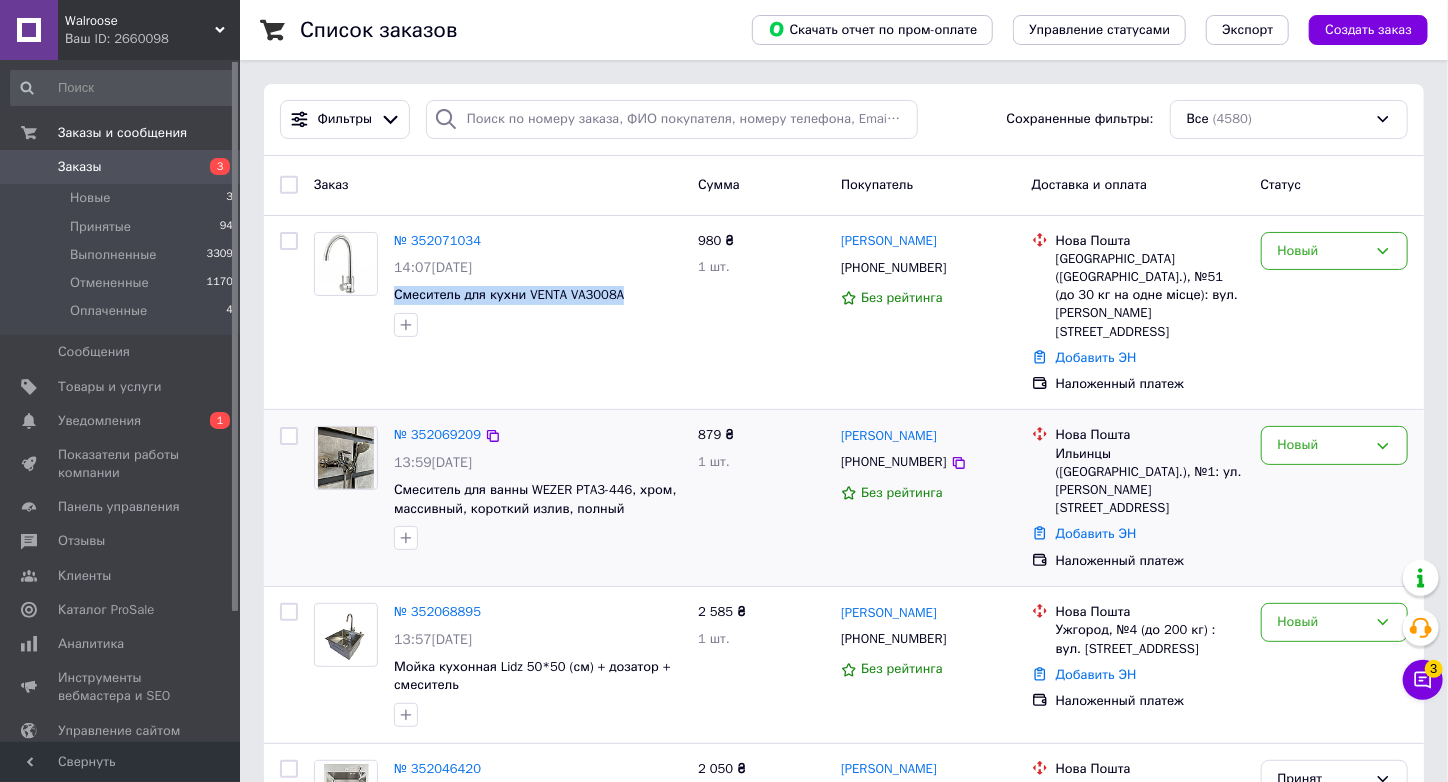 copy on "Смеситель для кухни  VENTA VA3008A" 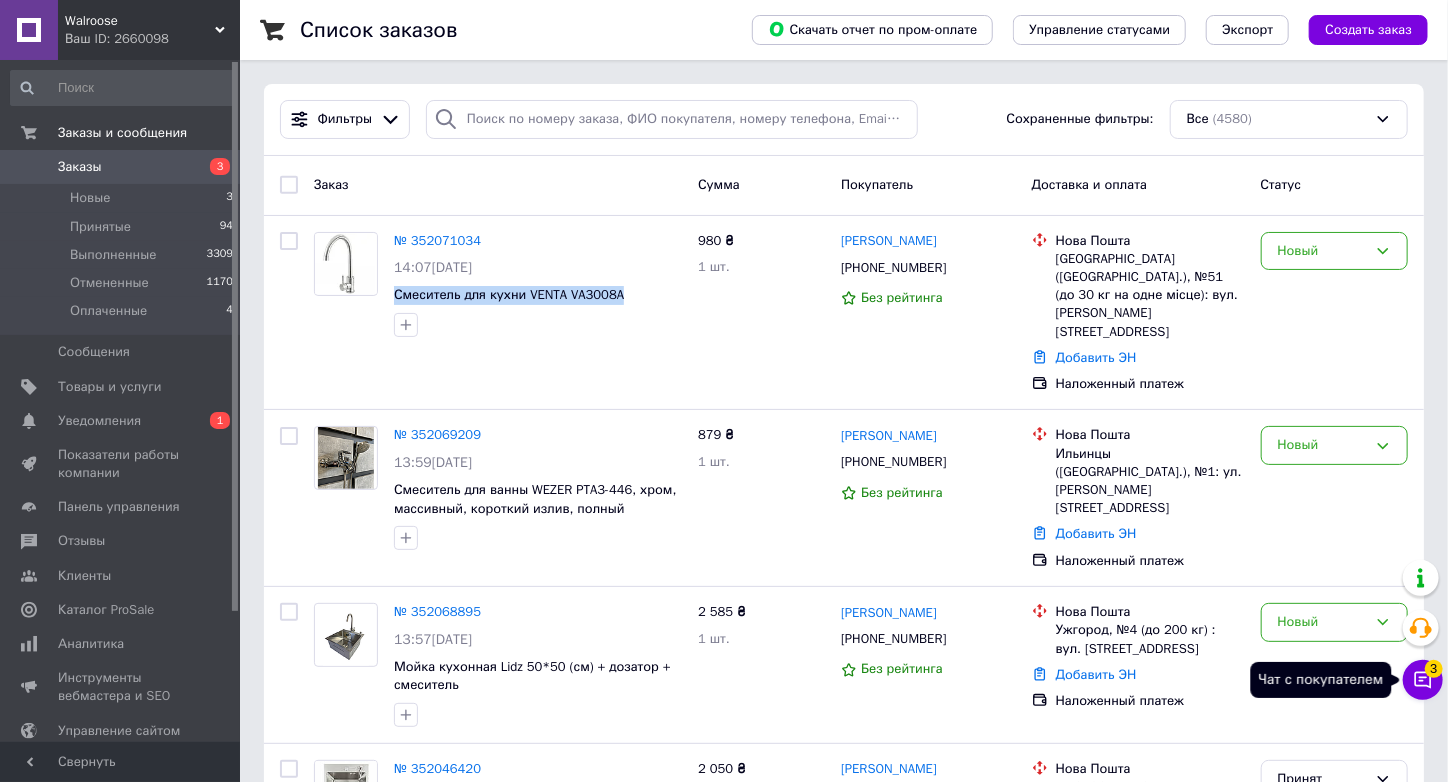 click 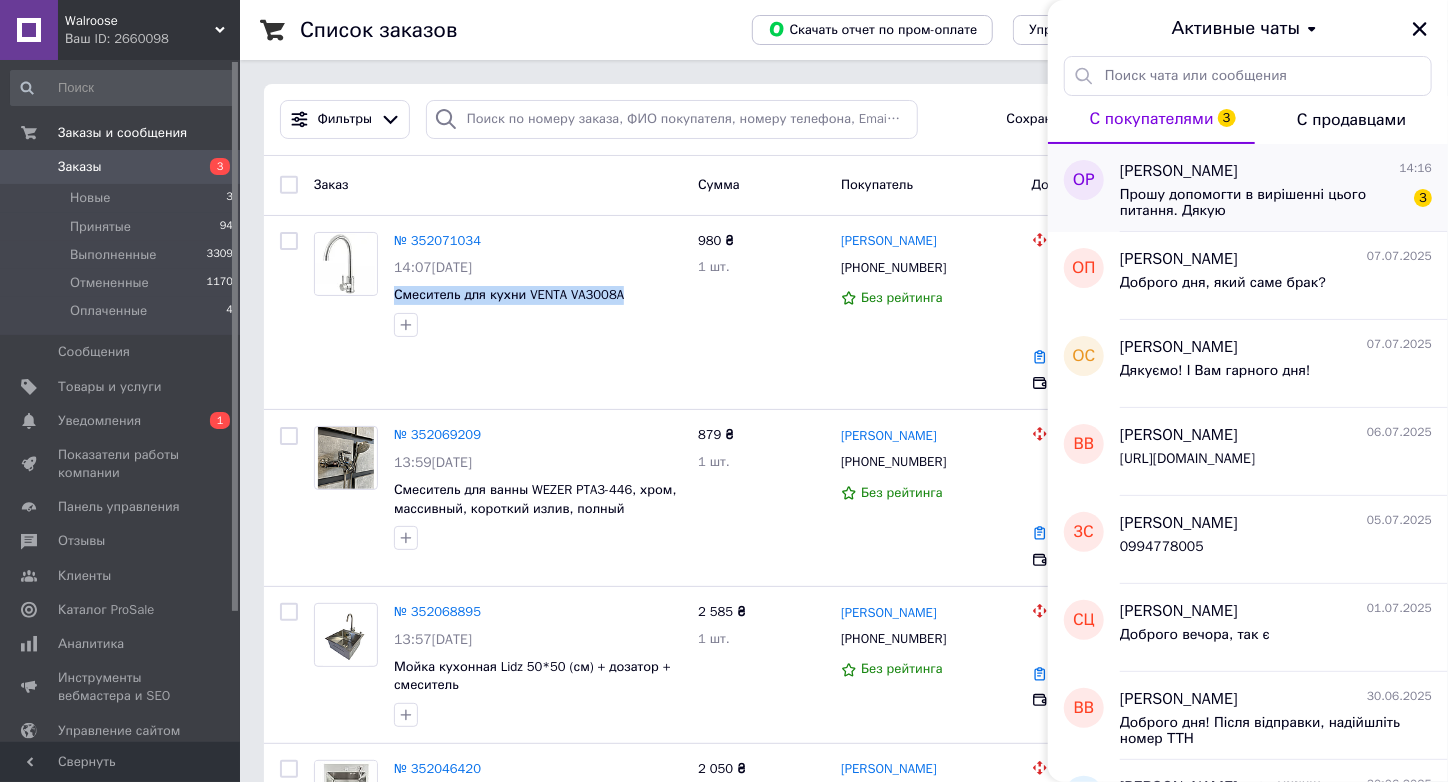 click on "Прошу допомогти в вирішенні цього питання.
Дякую" at bounding box center (1262, 203) 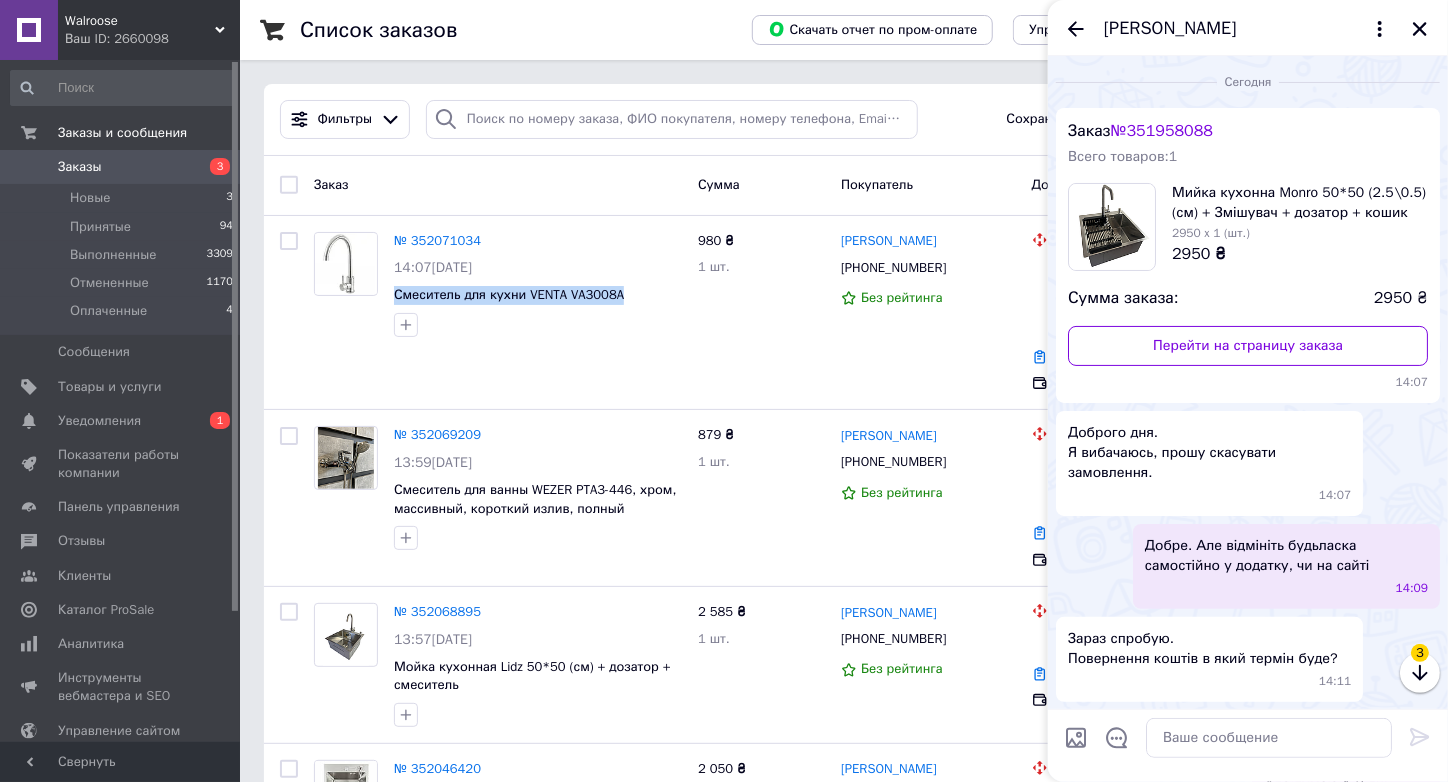 scroll, scrollTop: 540, scrollLeft: 0, axis: vertical 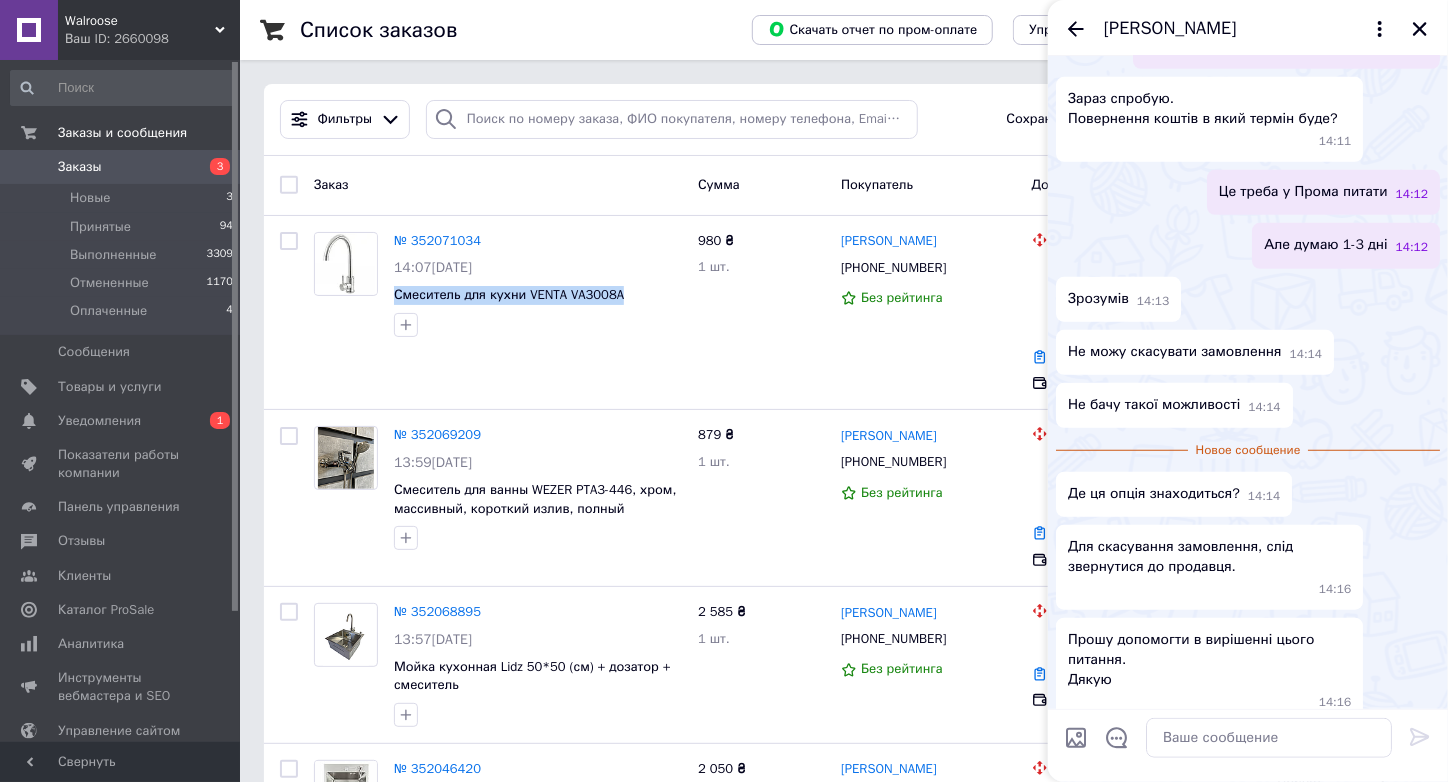 drag, startPoint x: 1398, startPoint y: 466, endPoint x: 1389, endPoint y: 495, distance: 30.364452 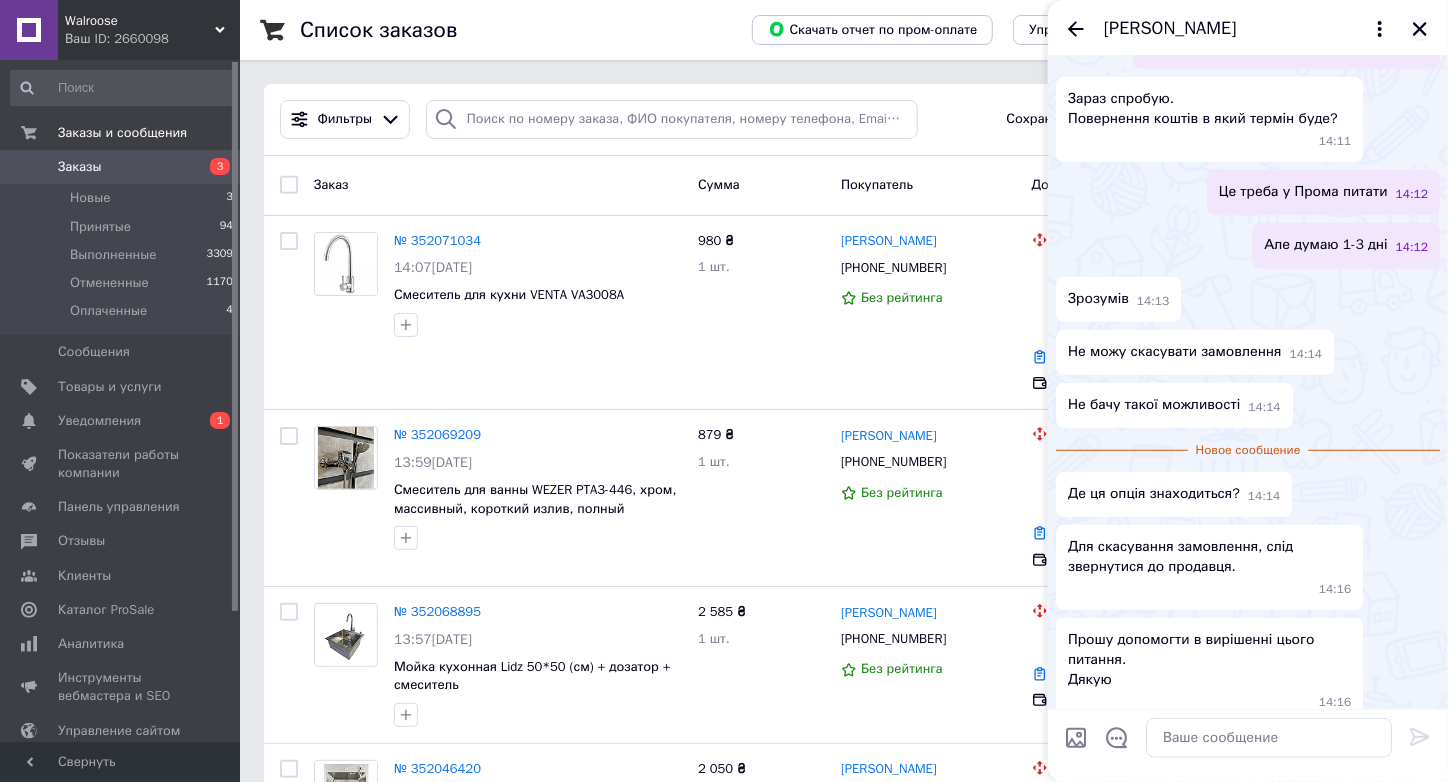 click 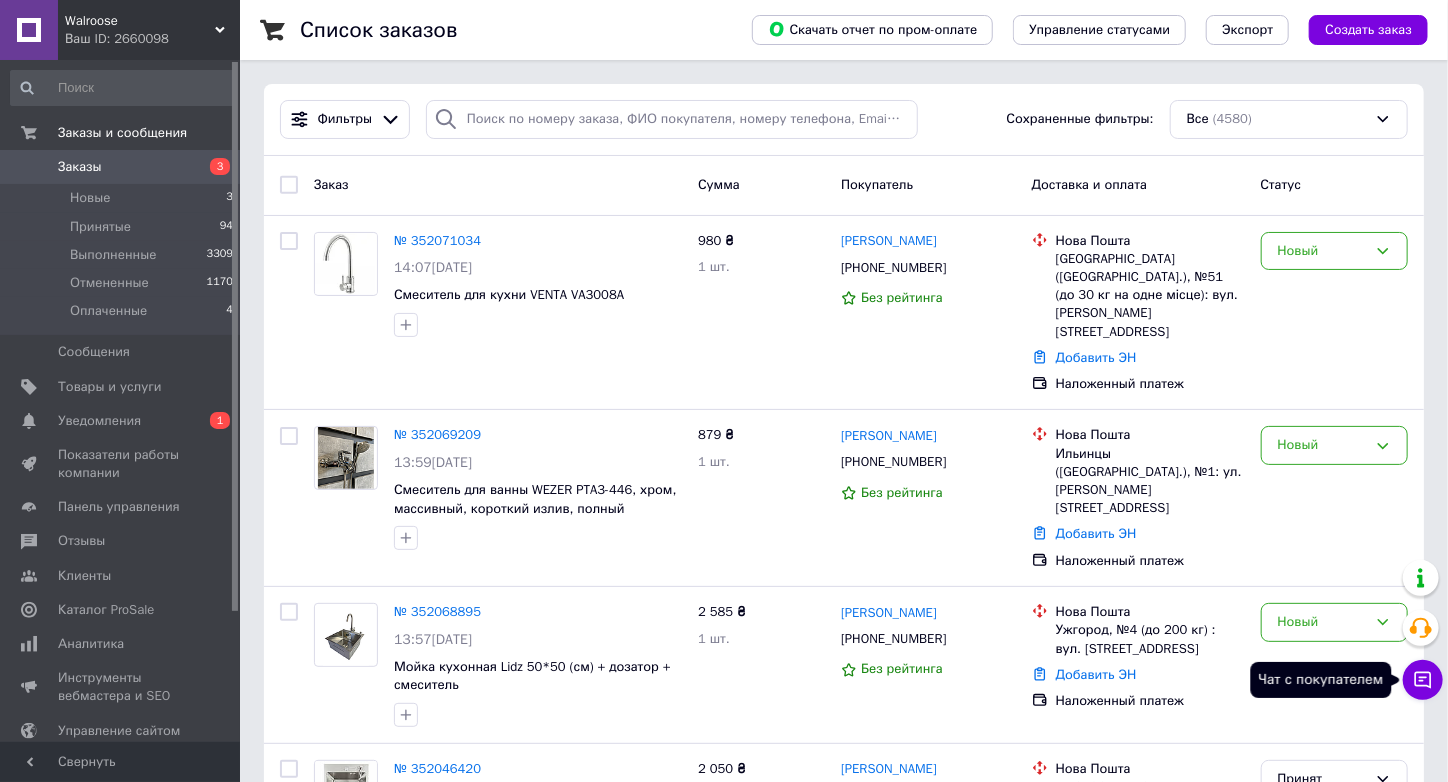 click 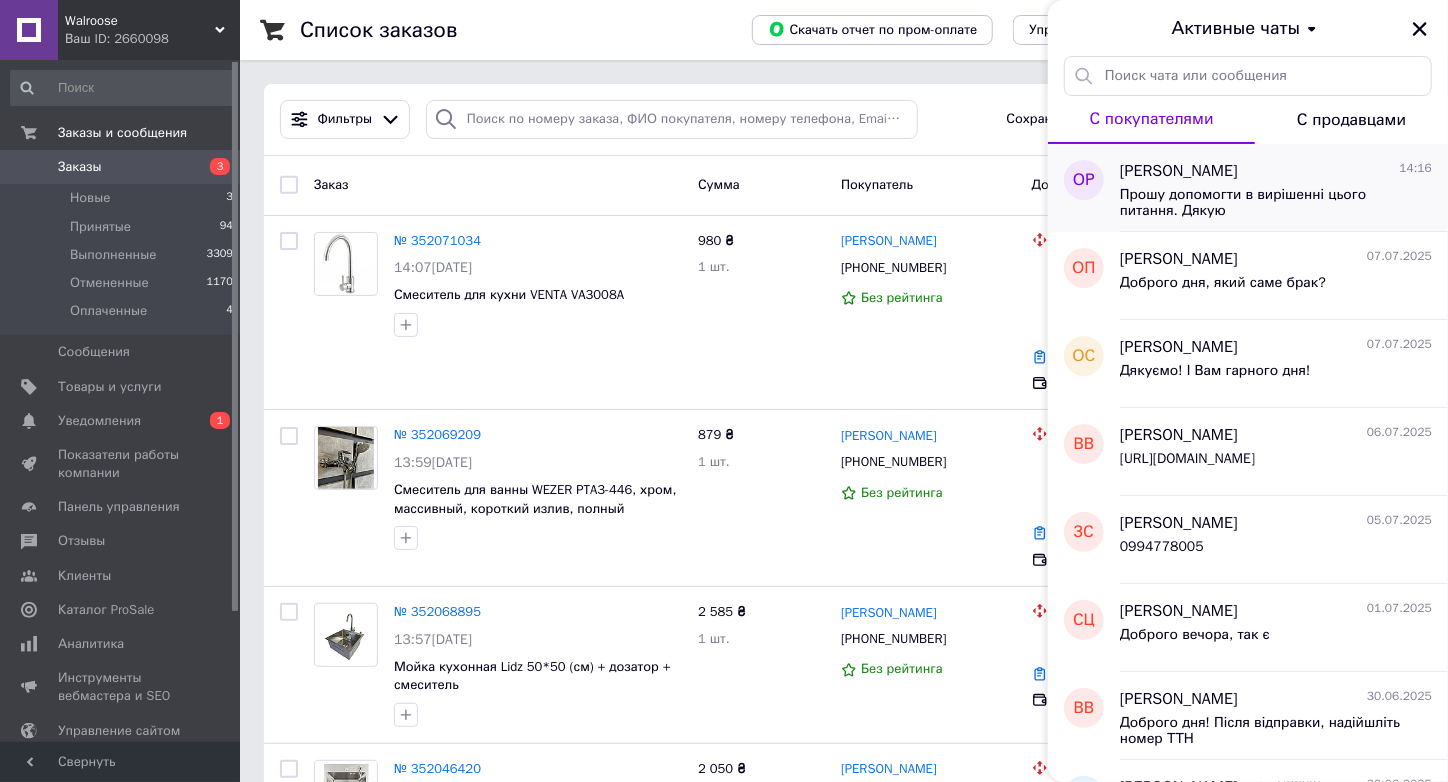 click on "Прошу допомогти в вирішенні цього питання.
Дякую" at bounding box center [1262, 203] 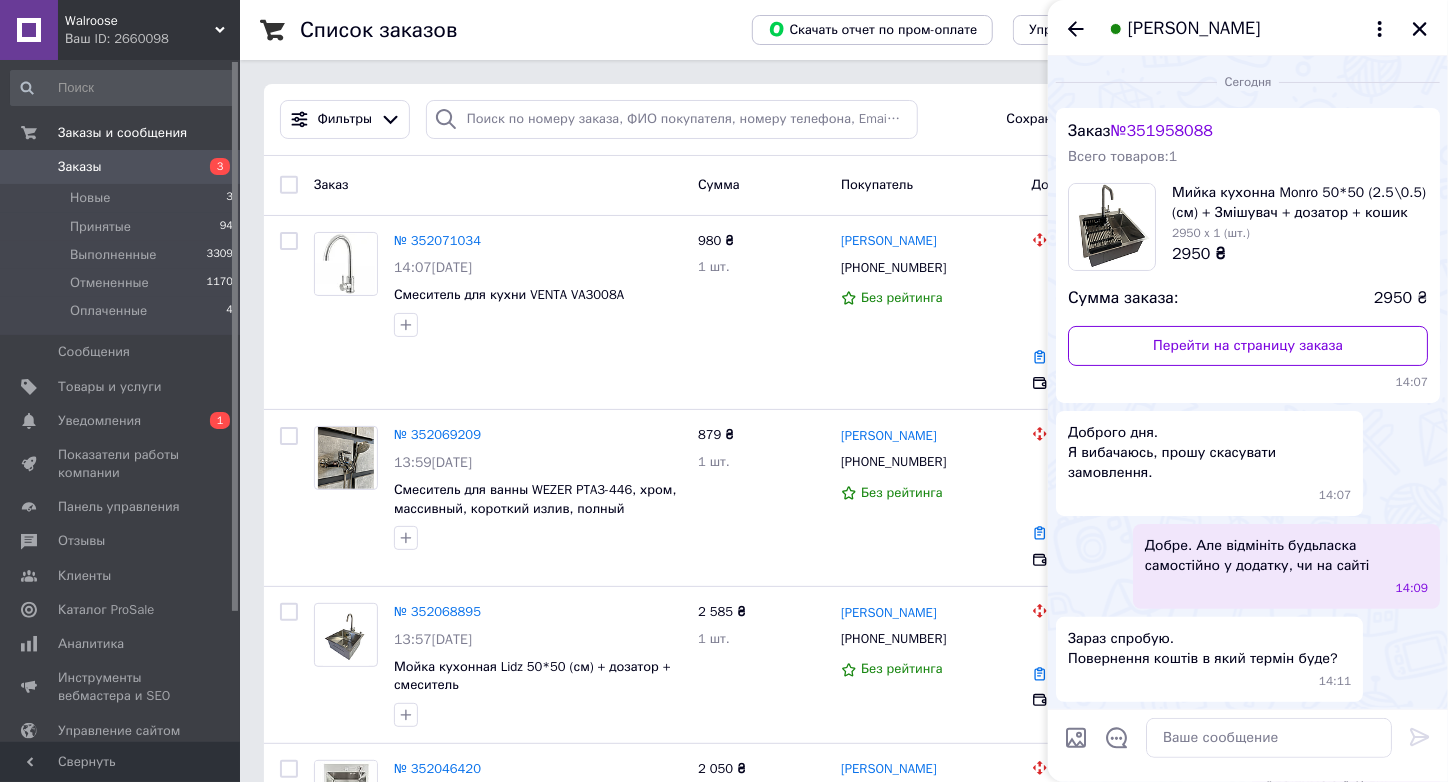 scroll, scrollTop: 505, scrollLeft: 0, axis: vertical 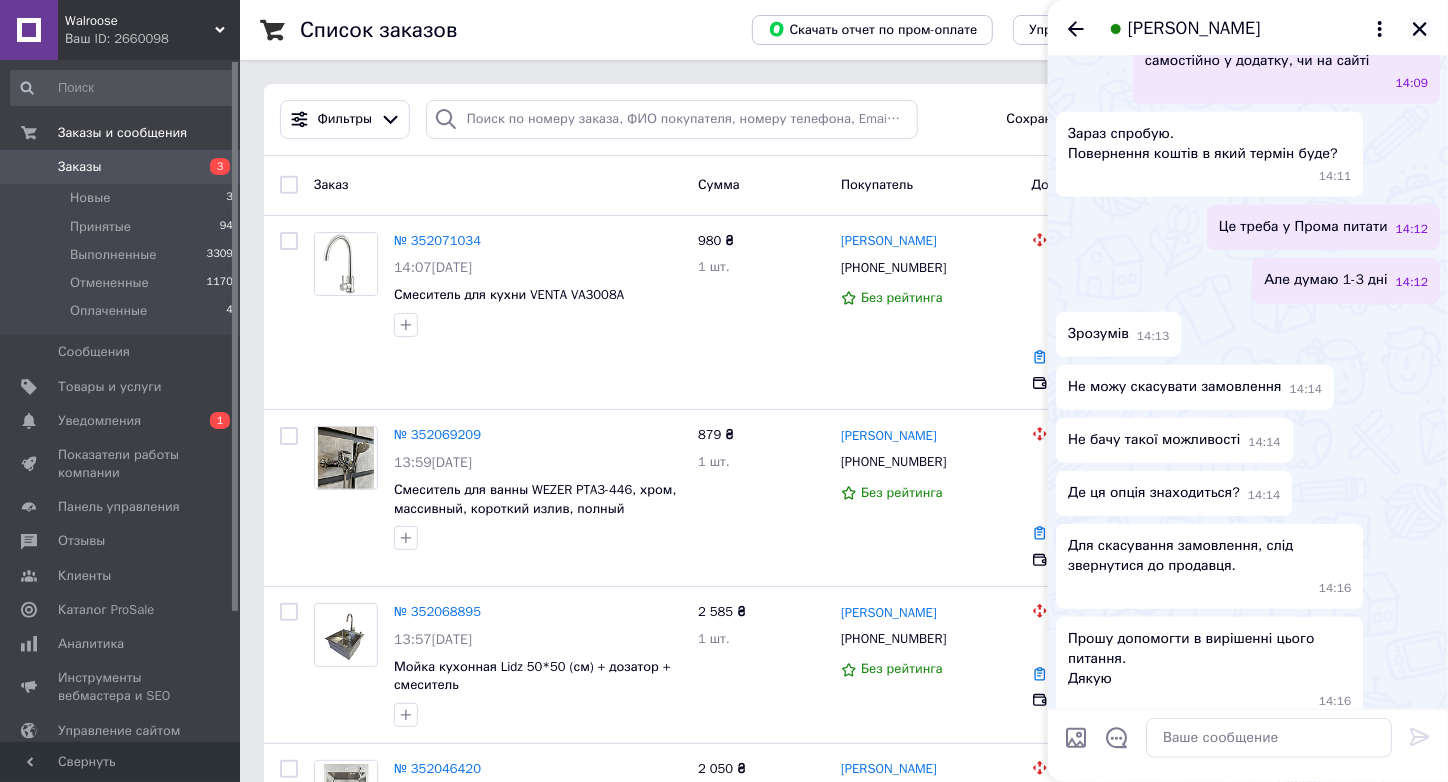 click 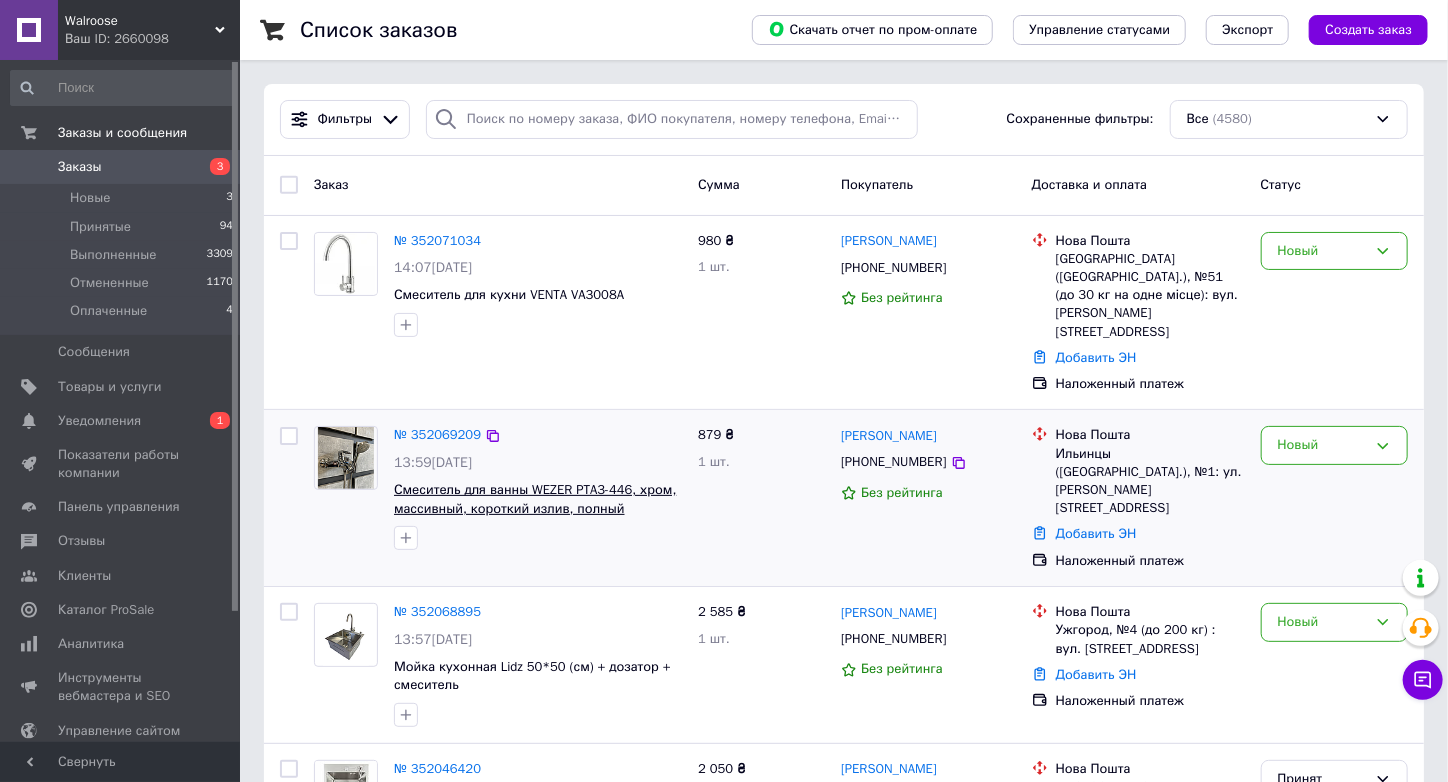 click on "Смеситель для ванны WEZER PTA3-446, хром, массивный, короткий излив, полный комплект" at bounding box center [535, 508] 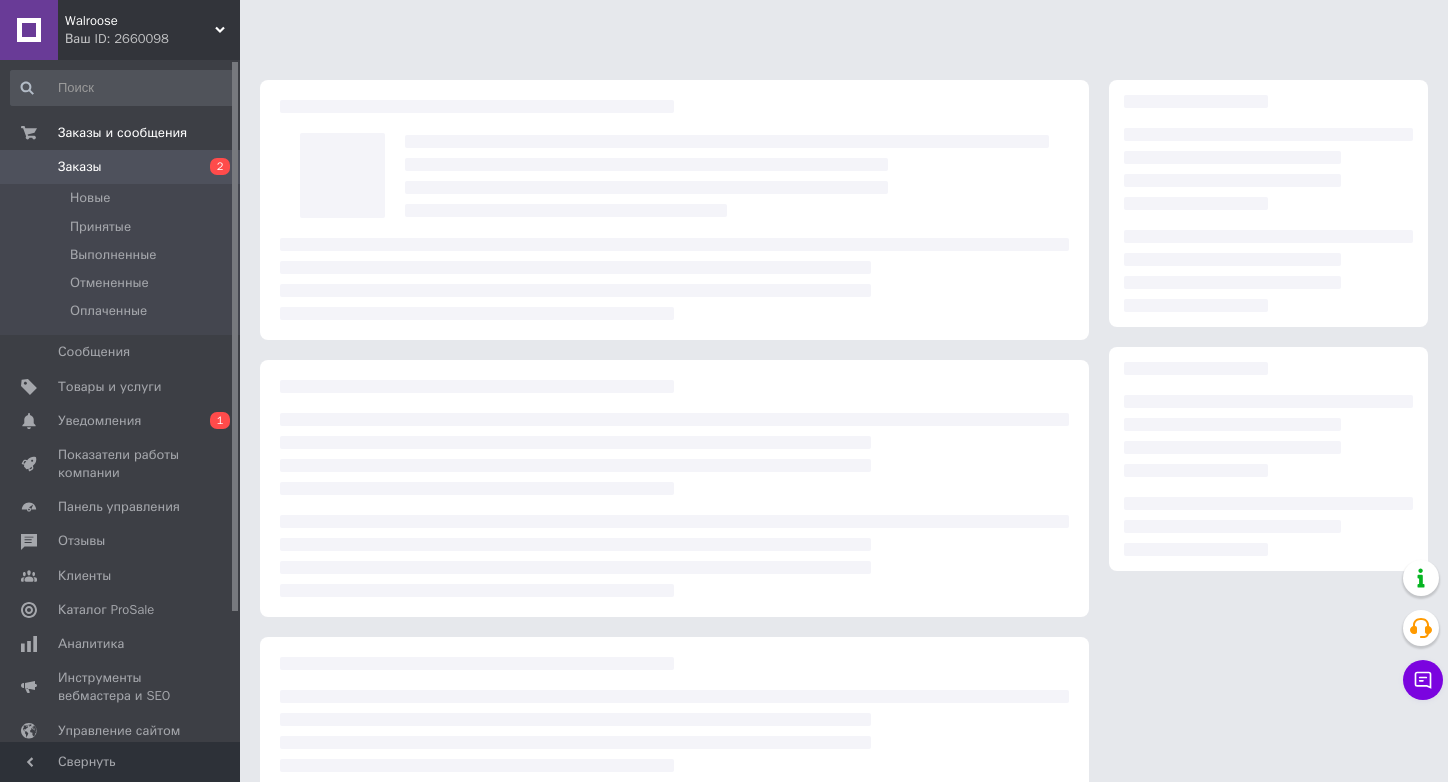 scroll, scrollTop: 0, scrollLeft: 0, axis: both 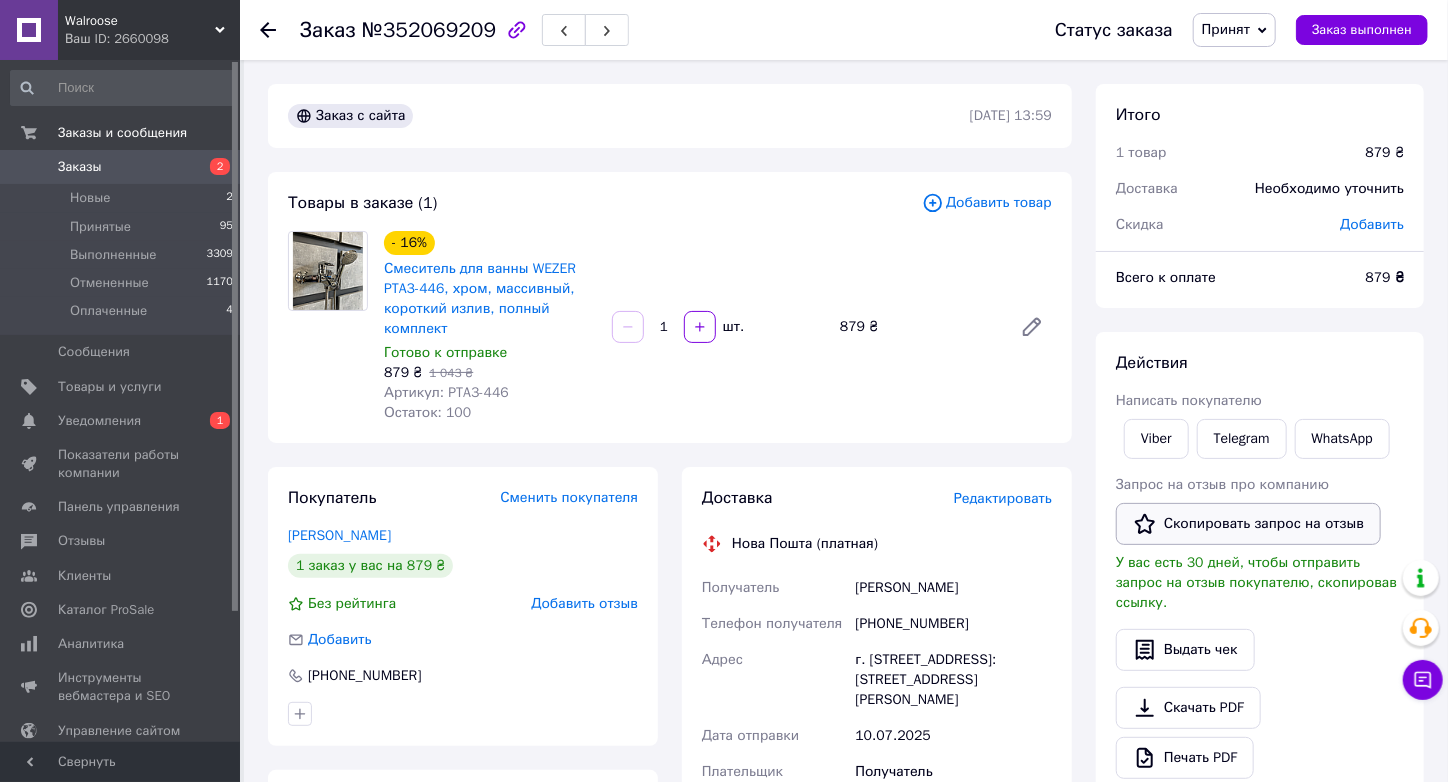 click on "Скопировать запрос на отзыв" at bounding box center [1248, 524] 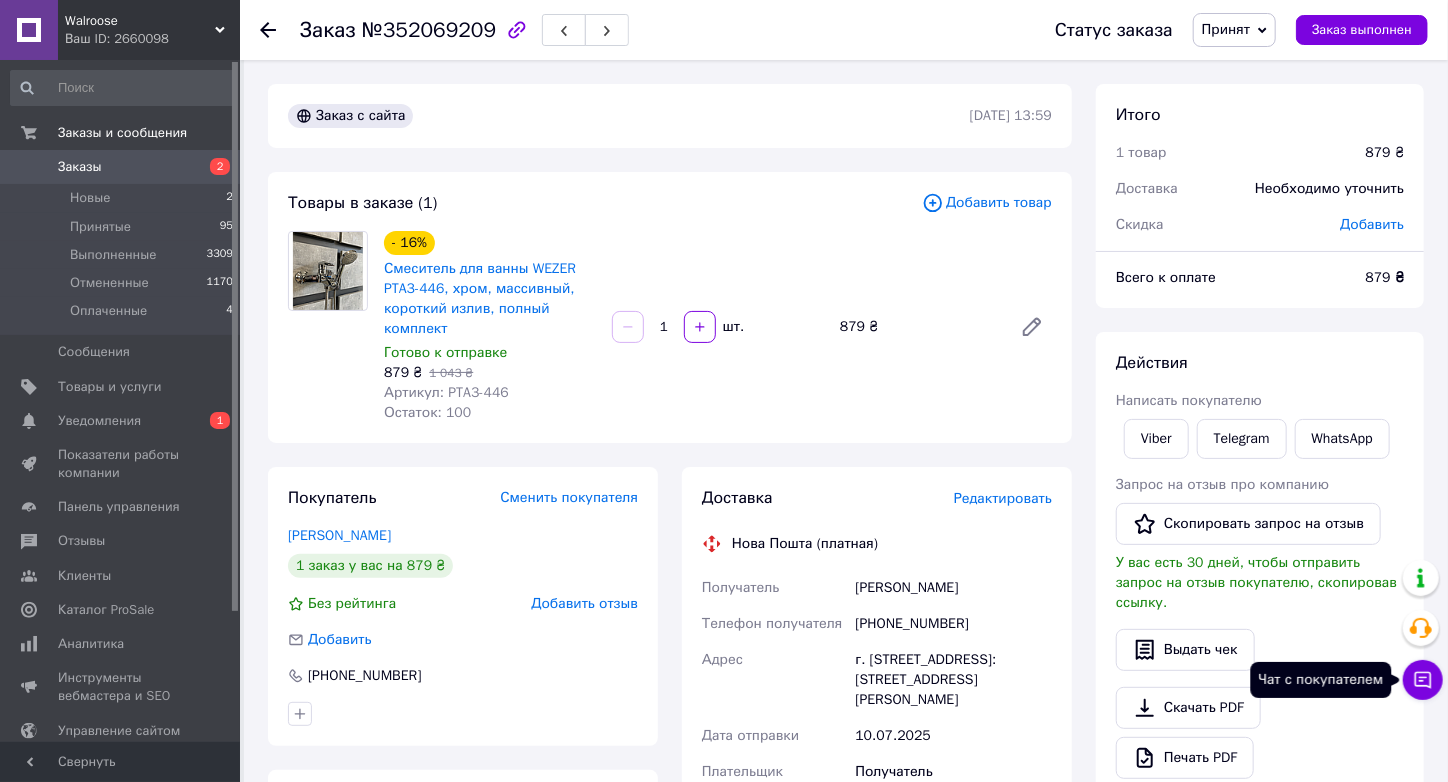 click 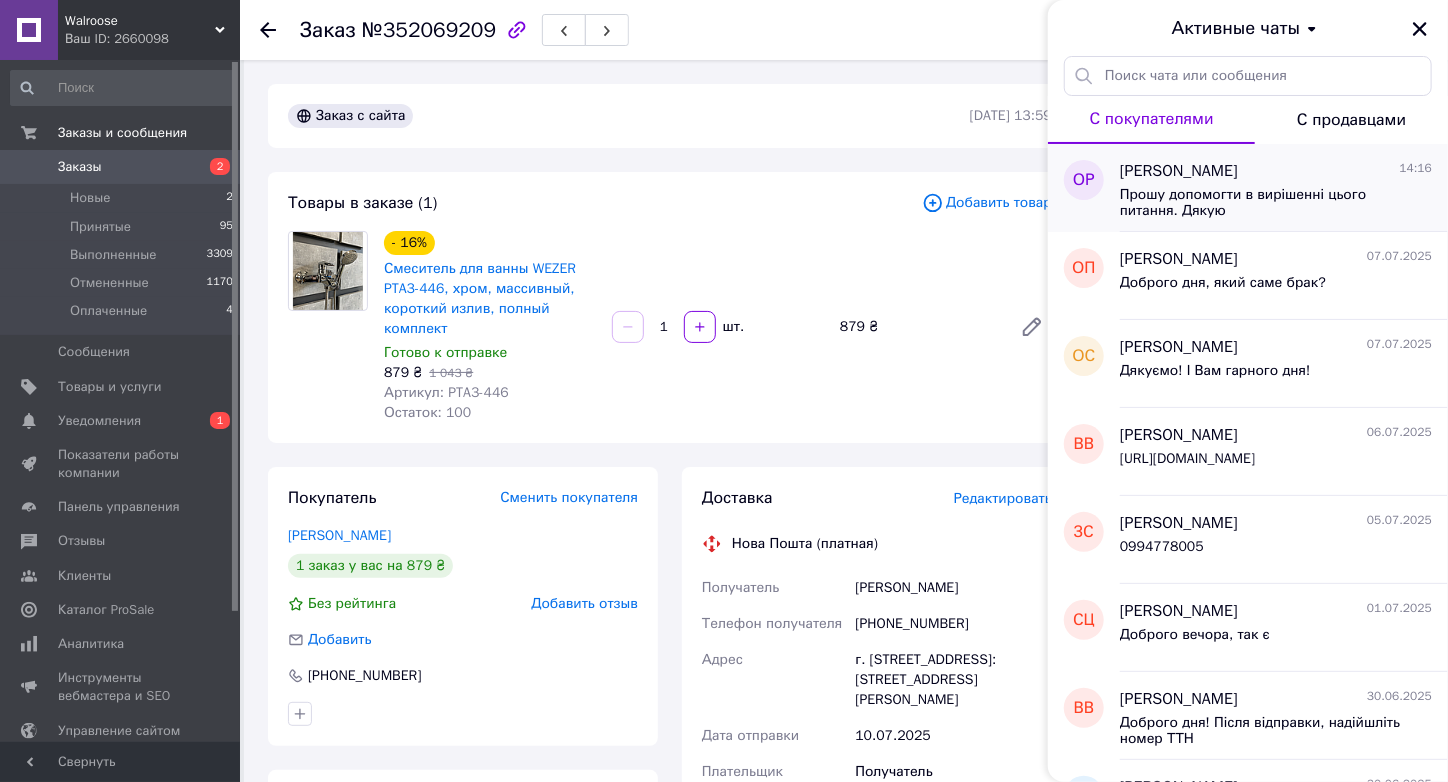 click on "[PERSON_NAME]" at bounding box center (1179, 171) 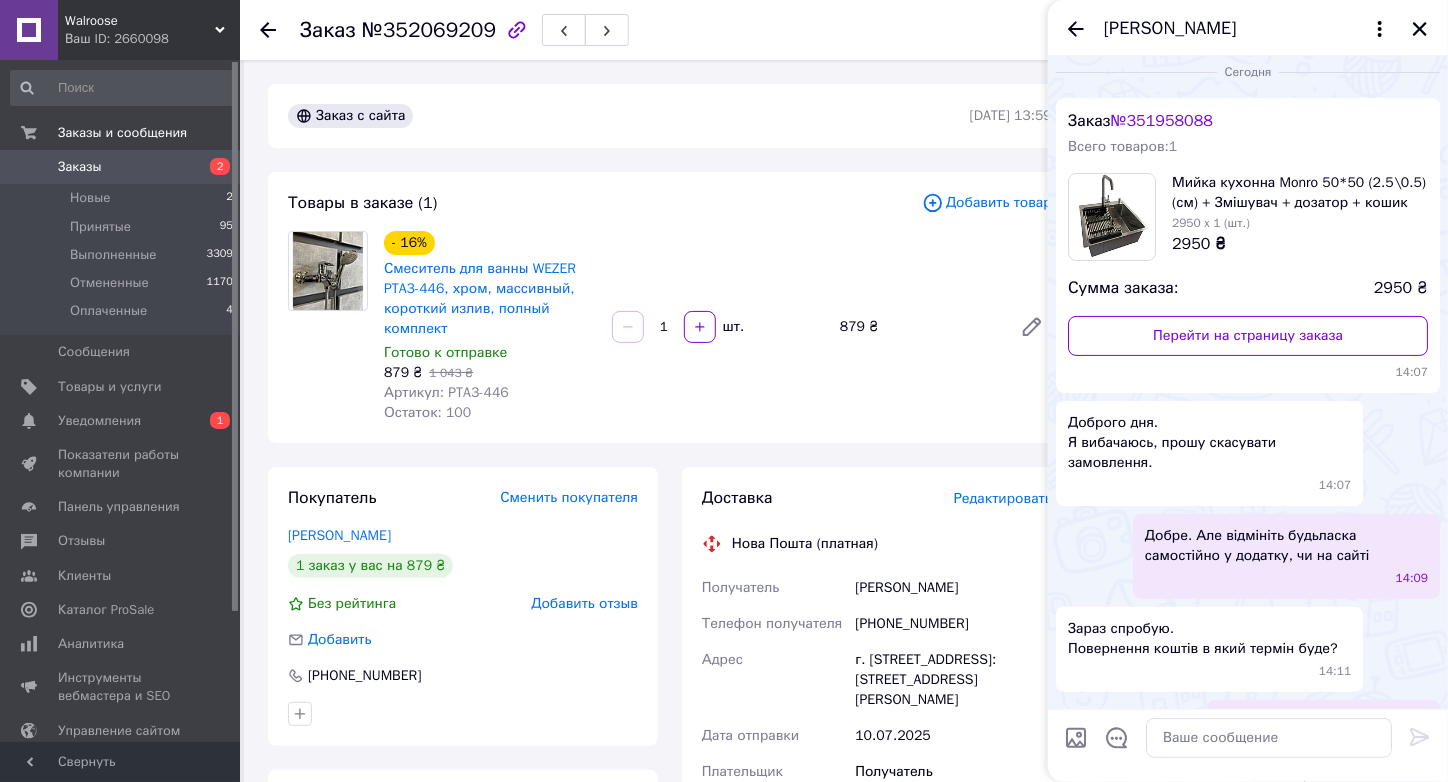 scroll, scrollTop: 0, scrollLeft: 0, axis: both 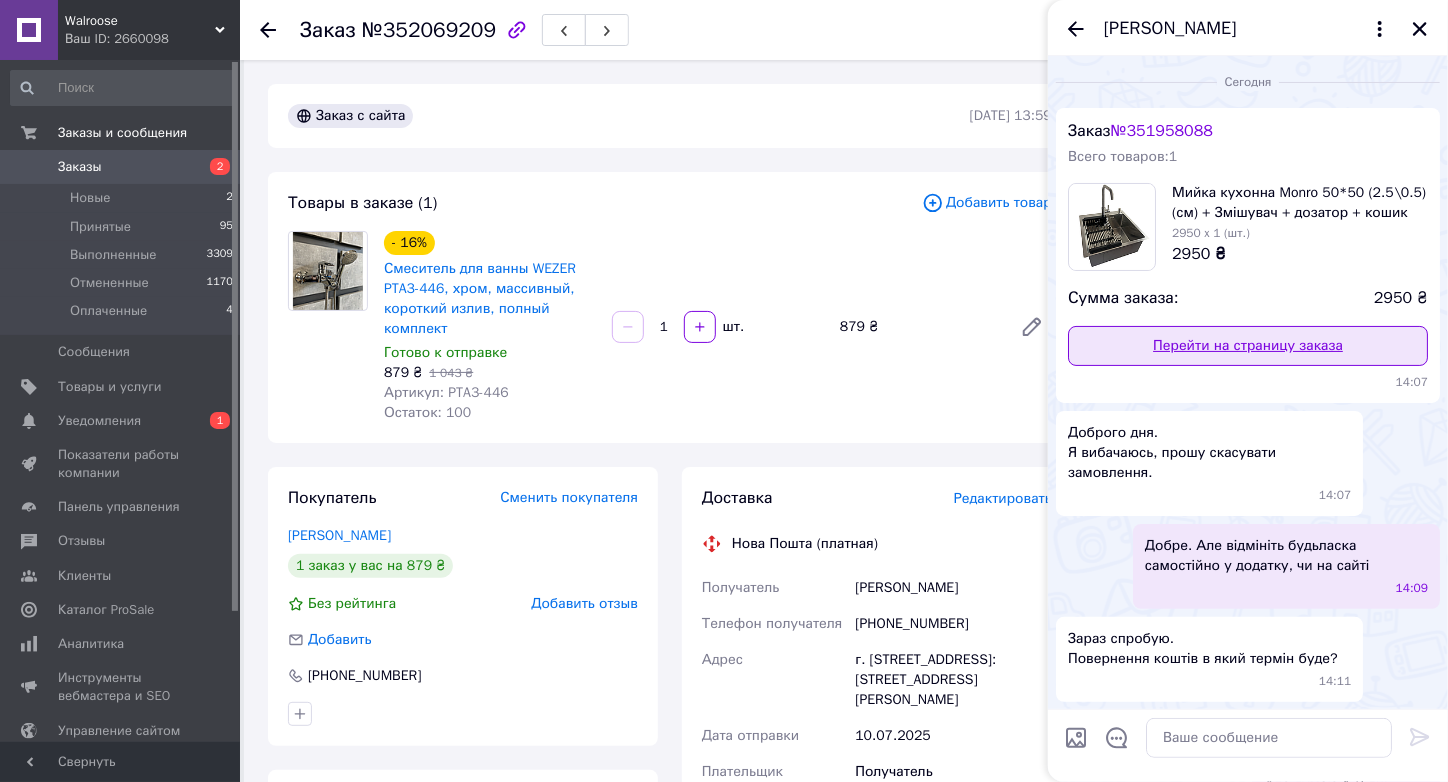 click on "Перейти на страницу заказа" at bounding box center (1248, 346) 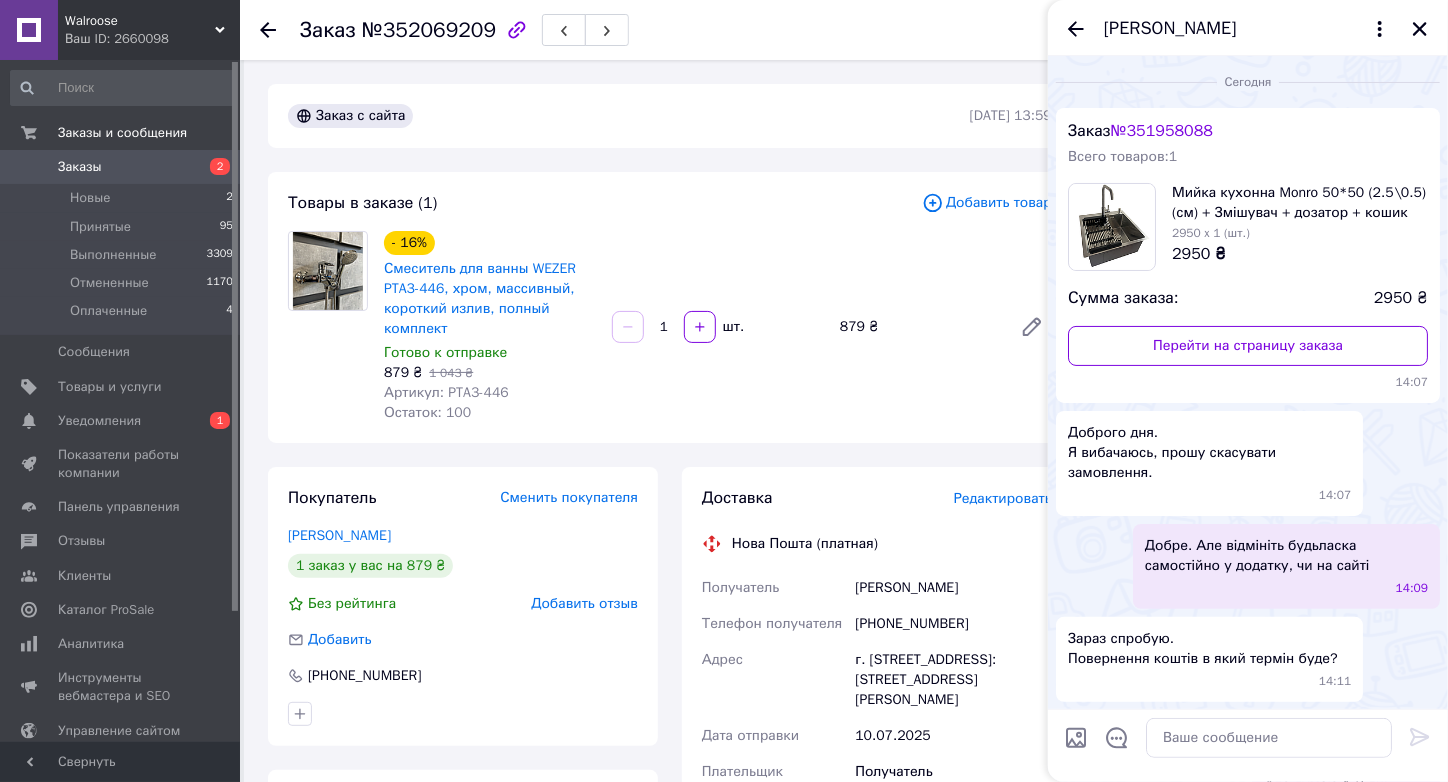 click on "Заказы" at bounding box center [80, 167] 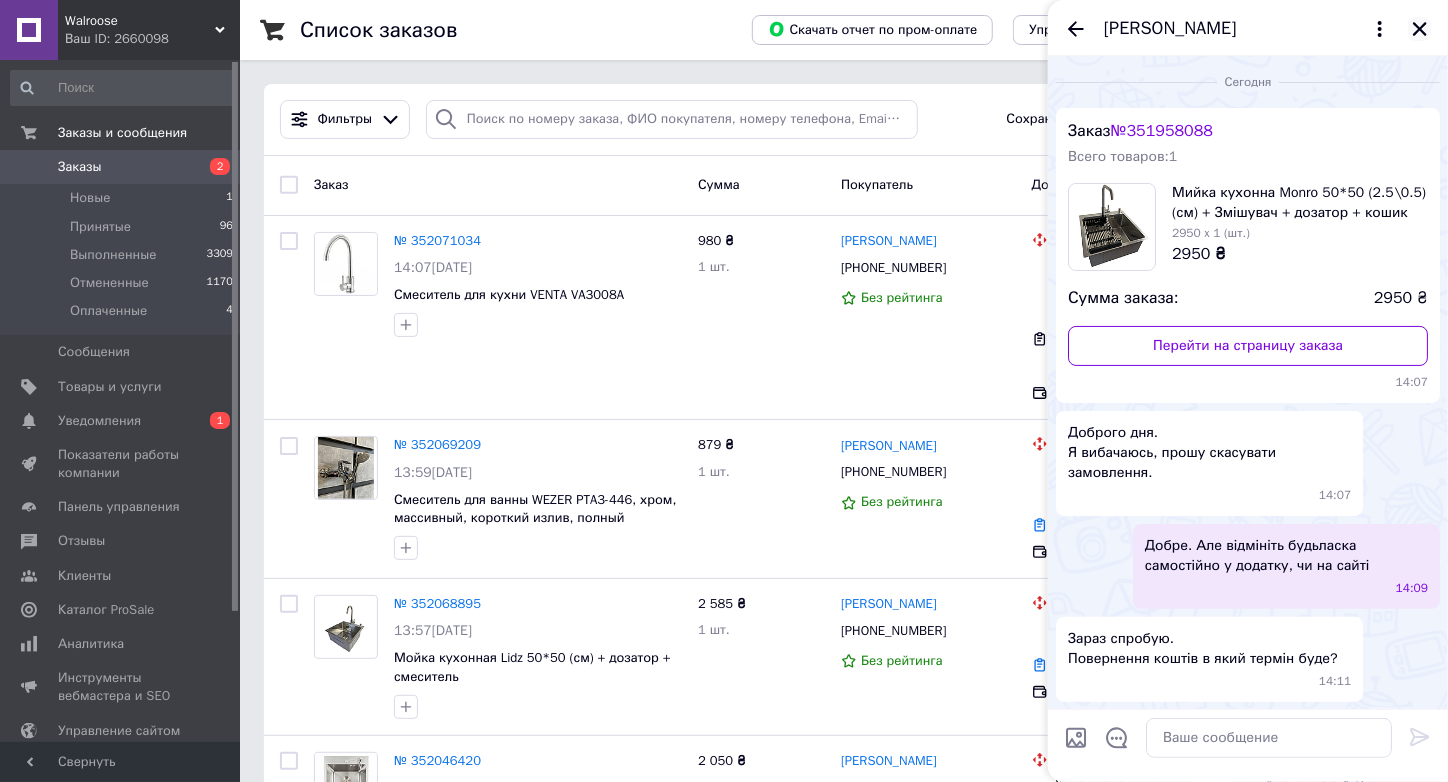 click 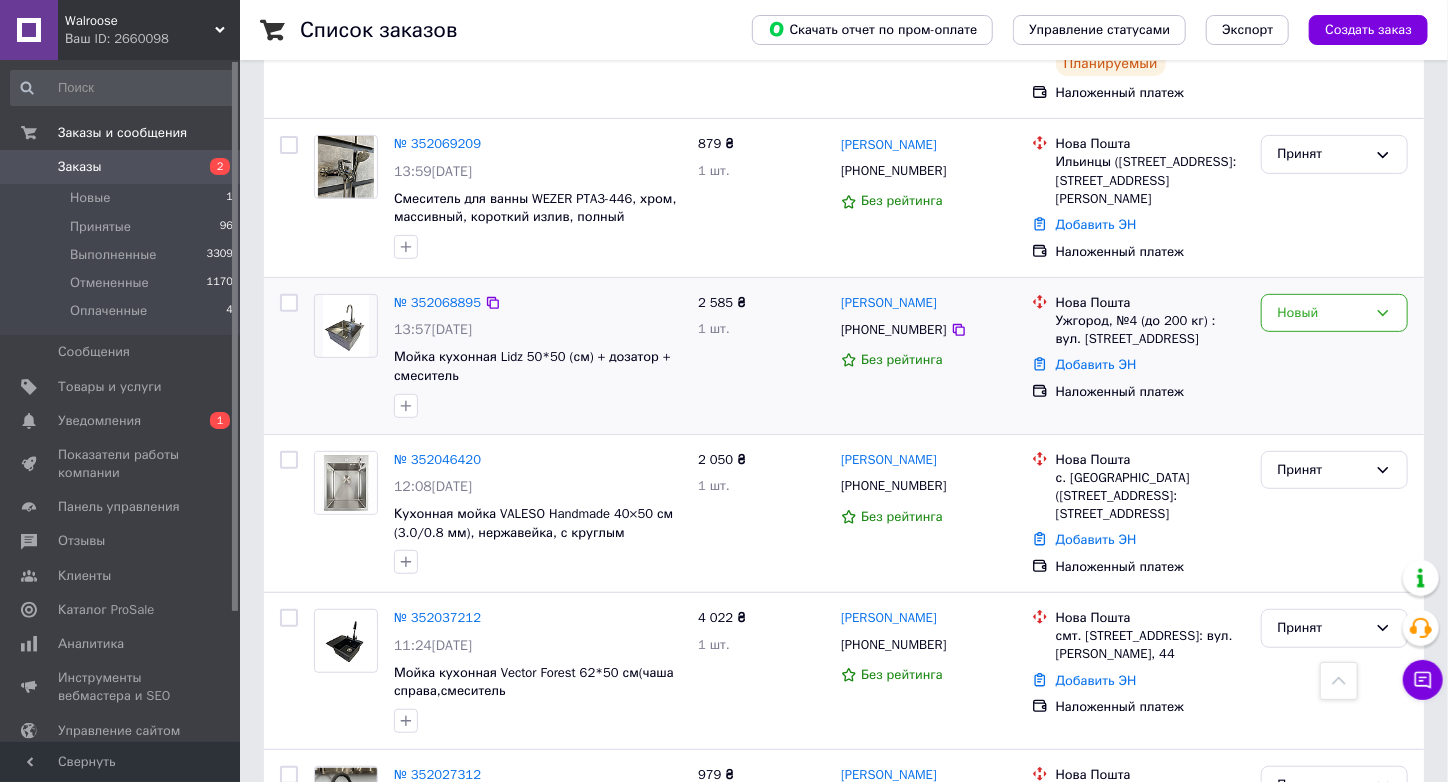 scroll, scrollTop: 300, scrollLeft: 0, axis: vertical 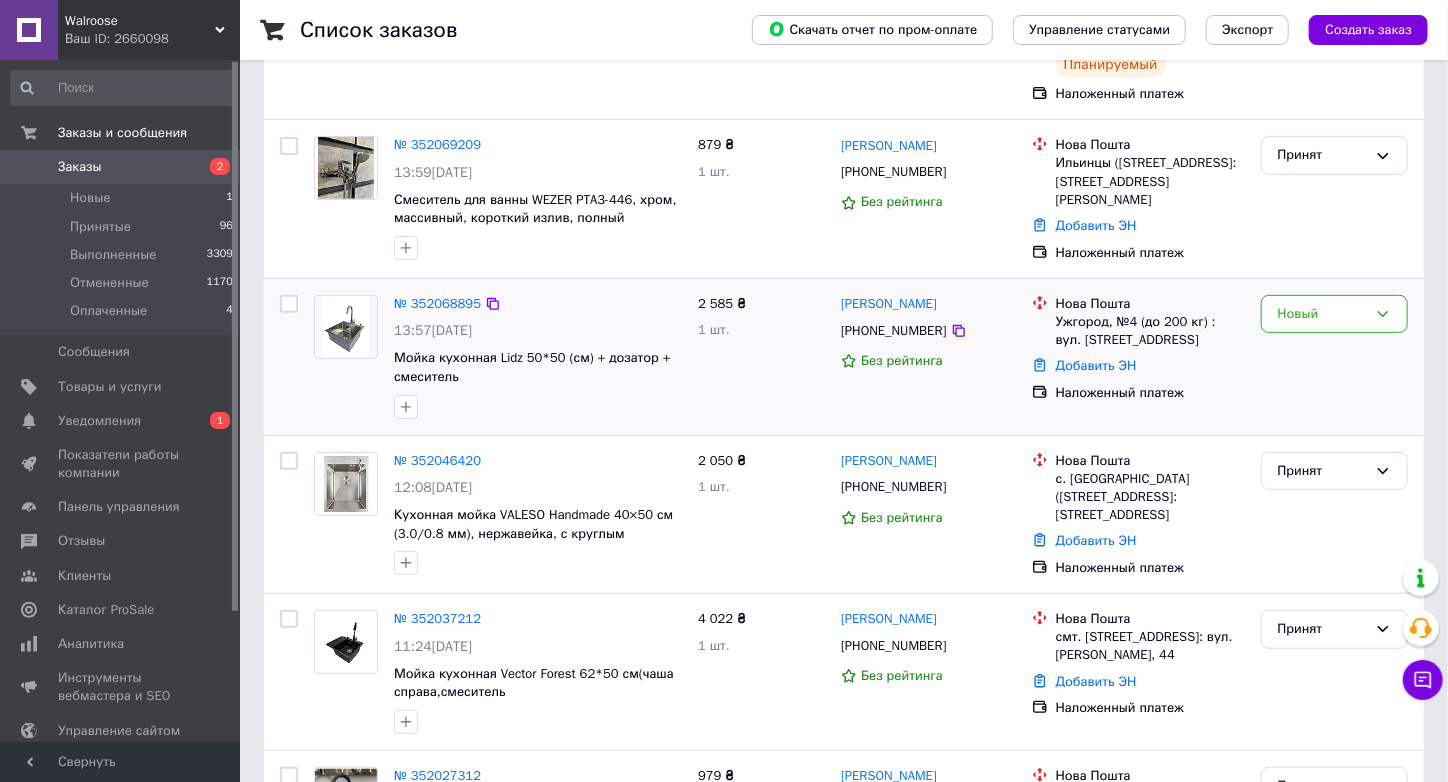 click on "[PHONE_NUMBER]" at bounding box center (893, 331) 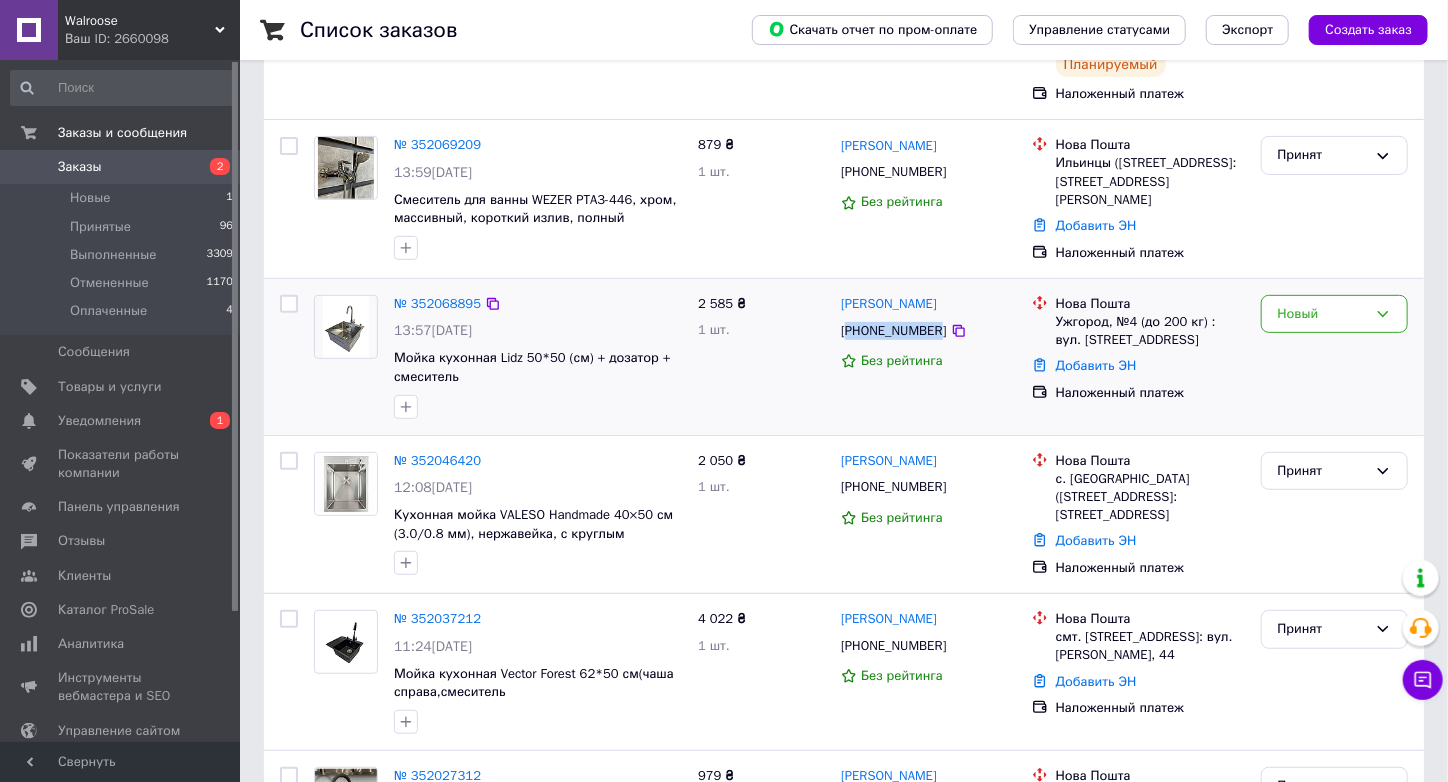 click on "[PHONE_NUMBER]" at bounding box center (893, 331) 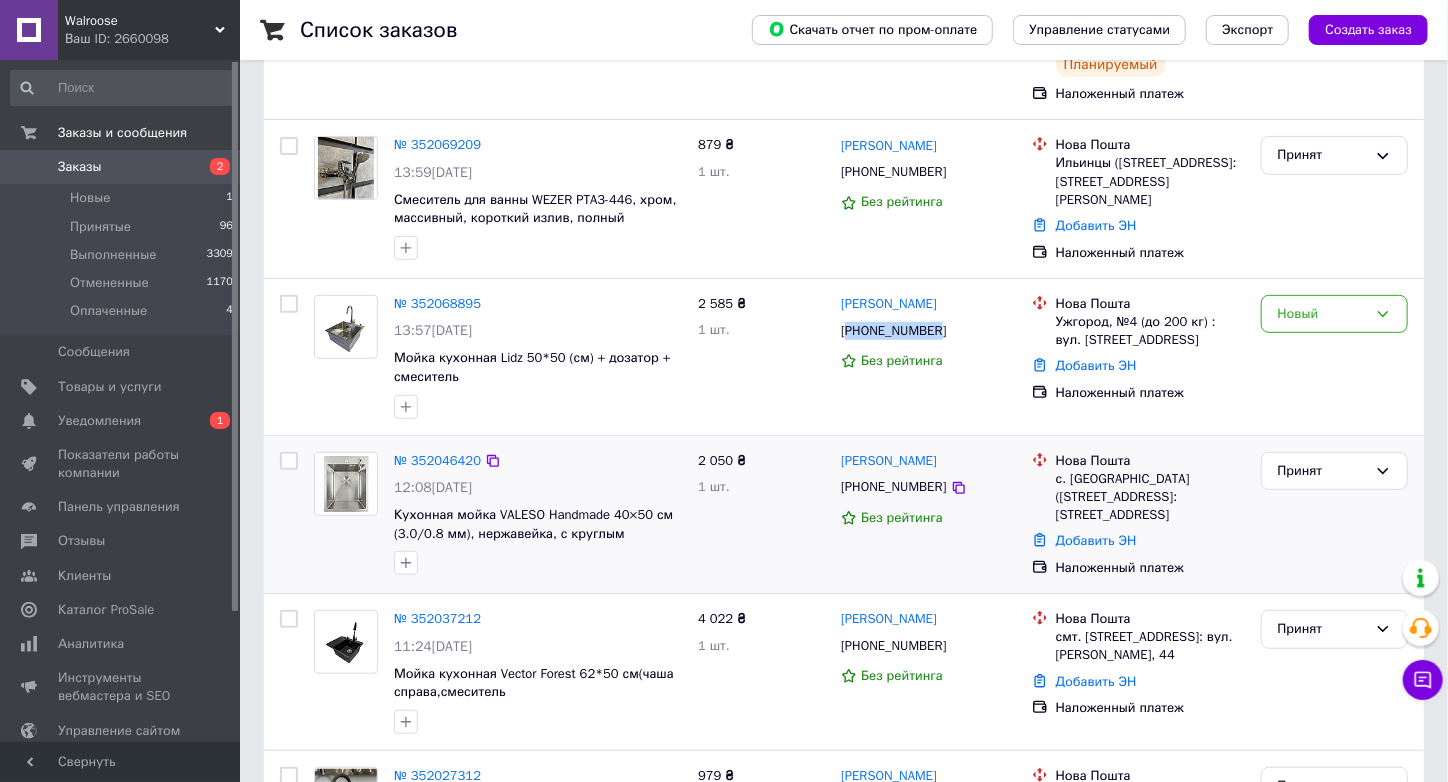 copy on "380958287348" 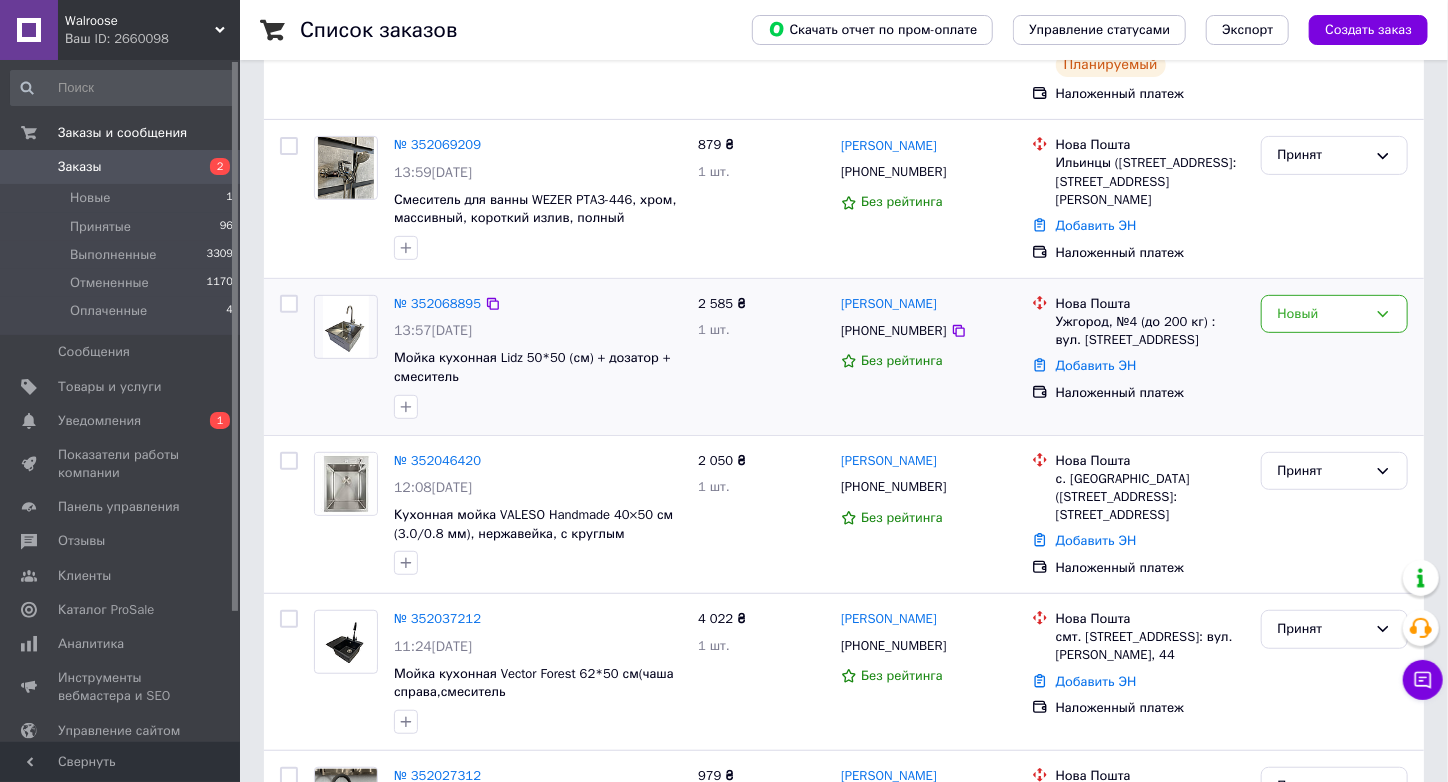 click at bounding box center (538, 407) 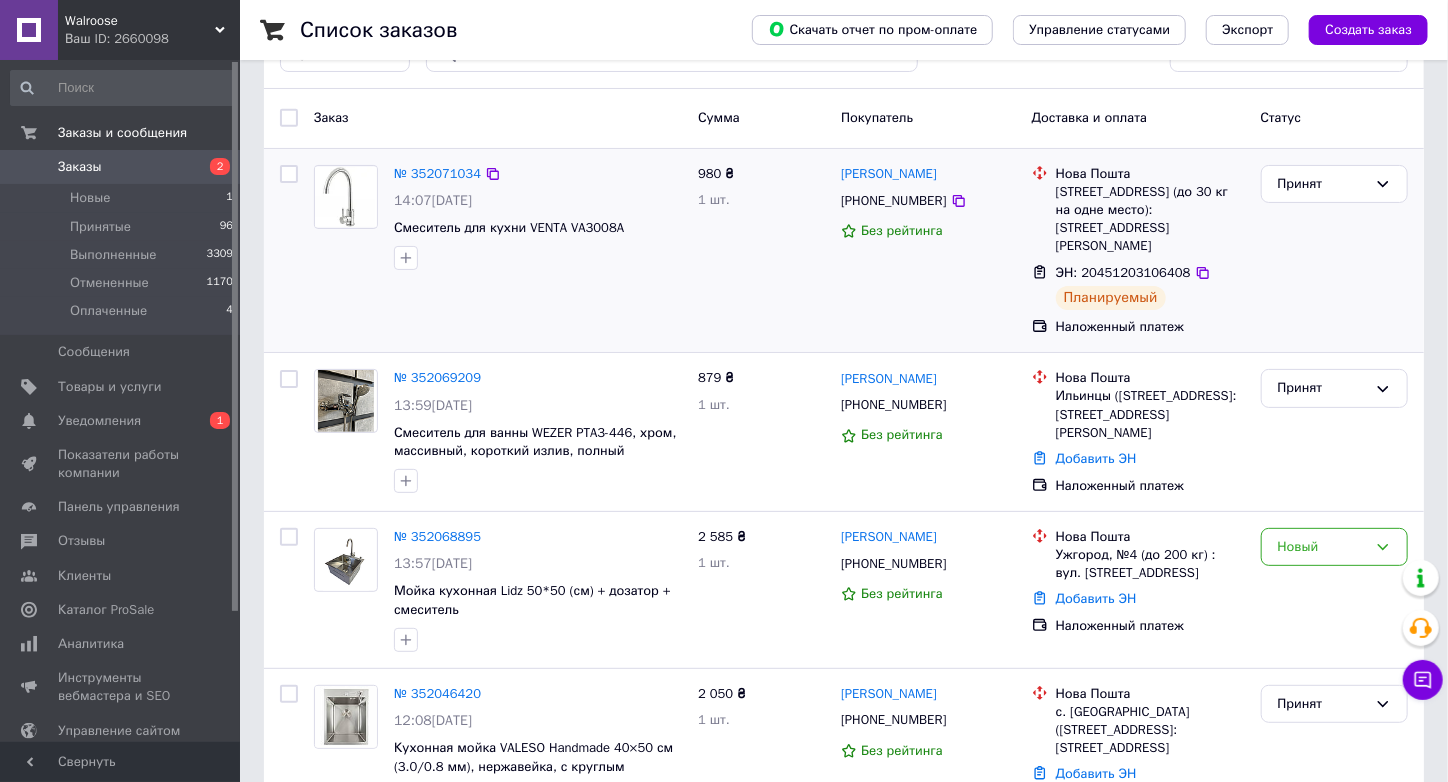 scroll, scrollTop: 99, scrollLeft: 0, axis: vertical 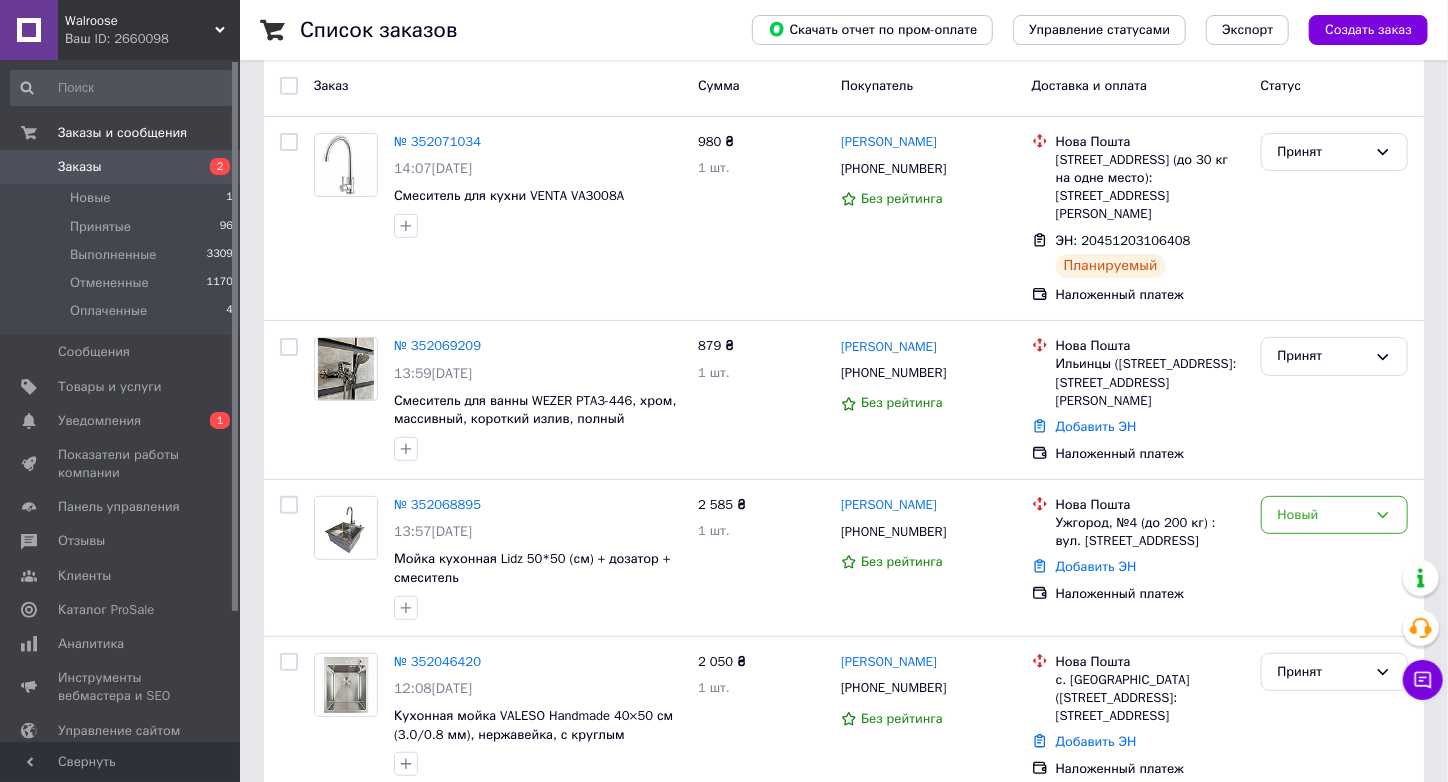click on "Список заказов   Скачать отчет по пром-оплате Управление статусами Экспорт Создать заказ Фильтры Сохраненные фильтры: Все (4580) Заказ Сумма Покупатель Доставка и оплата Статус № 352071034 14:07, 10.07.2025 Смеситель для кухни  VENTA VA3008A 980 ₴ 1 шт. Артем Кобірніченко +380978254305 Без рейтинга Нова Пошта г. Киев (Киевская обл.), №51 (до 30 кг на одне место): ул. Евгения Коновальца, 15/4 ЭН: 20451203106408 Планируемый Наложенный платеж Принят № 352069209 13:59, 10.07.2025 Смеситель для ванны WEZER PTA3-446, хром, массивный, короткий излив, полный комплект 879 ₴ 1 шт. Вероніка Волова +380987285428 Без рейтинга Нова Пошта 96%" at bounding box center [844, 1850] 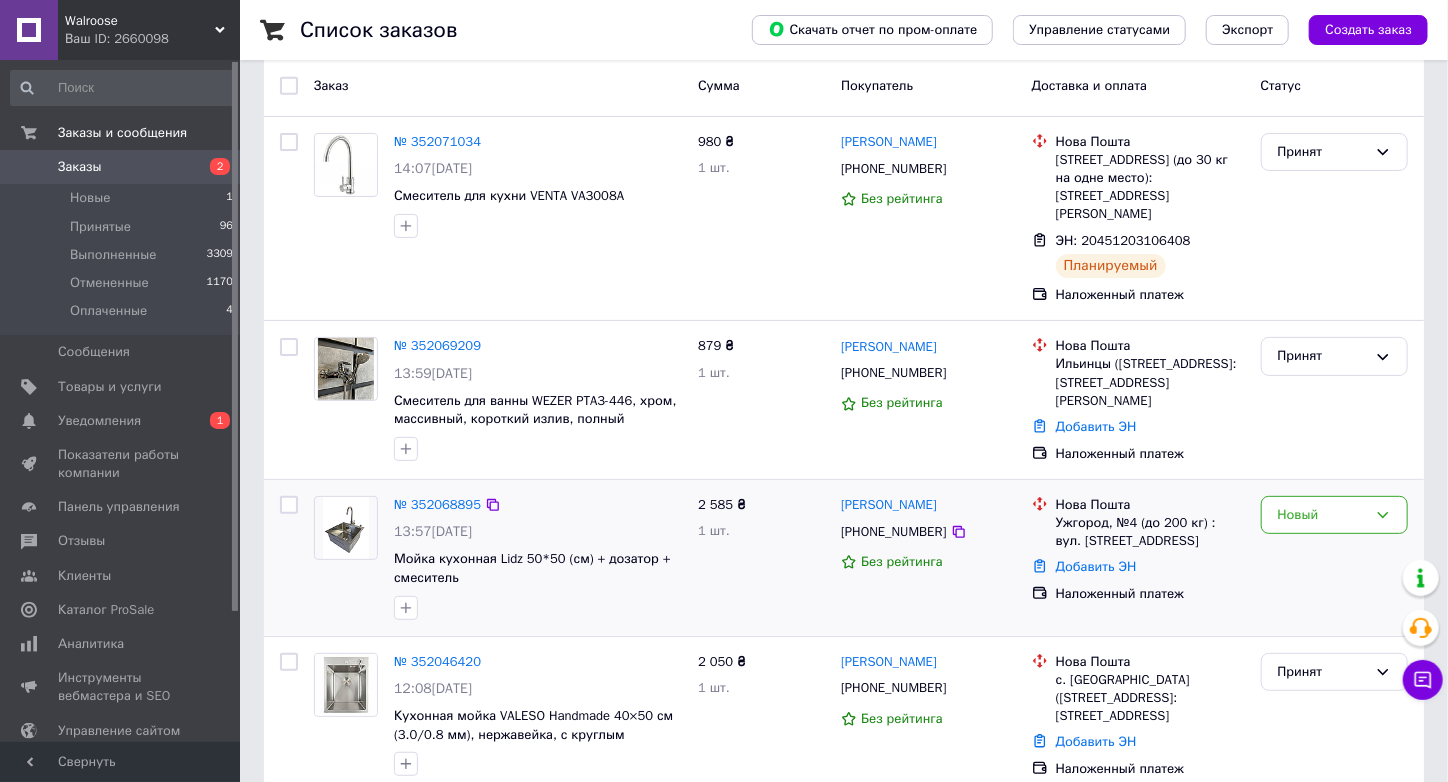 click at bounding box center [289, 558] 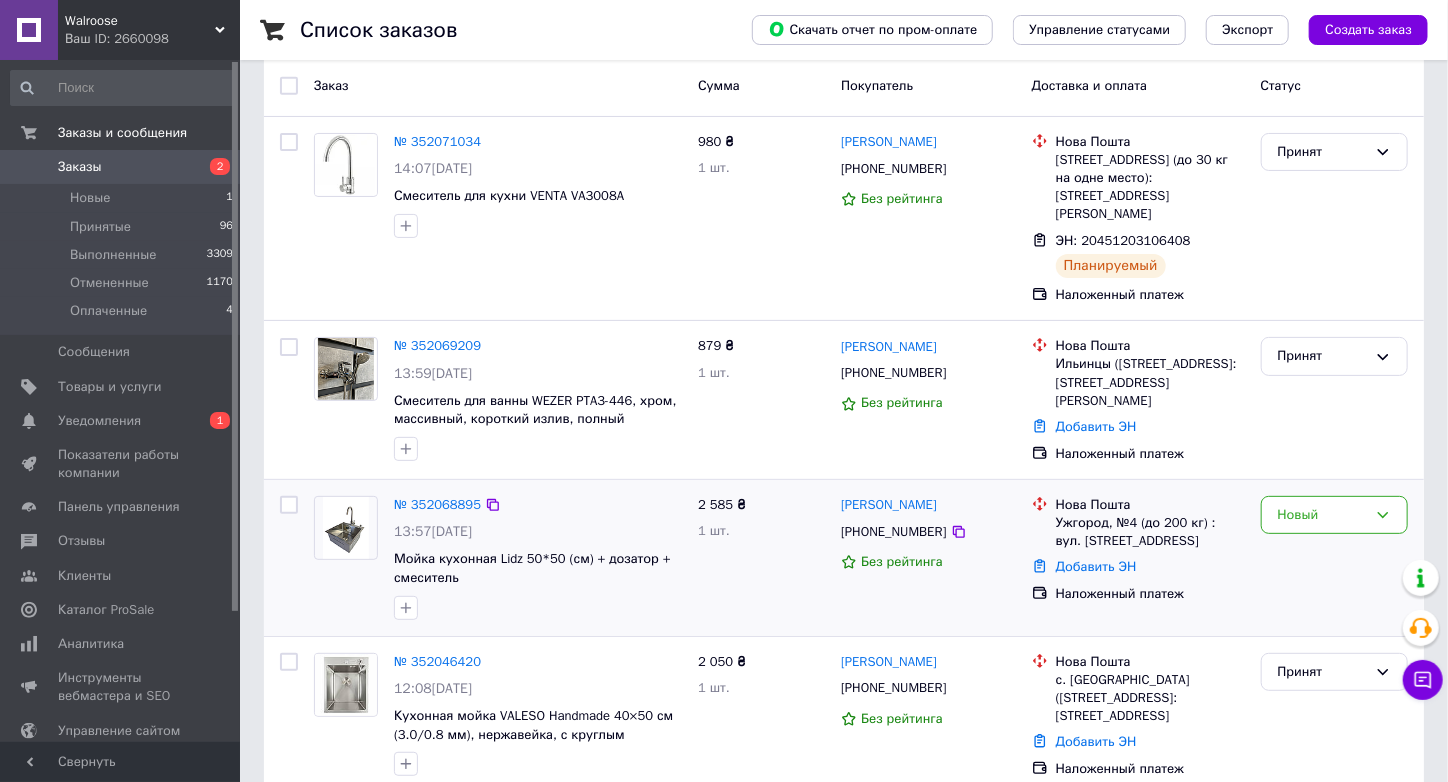 click on "[PHONE_NUMBER]" at bounding box center (893, 532) 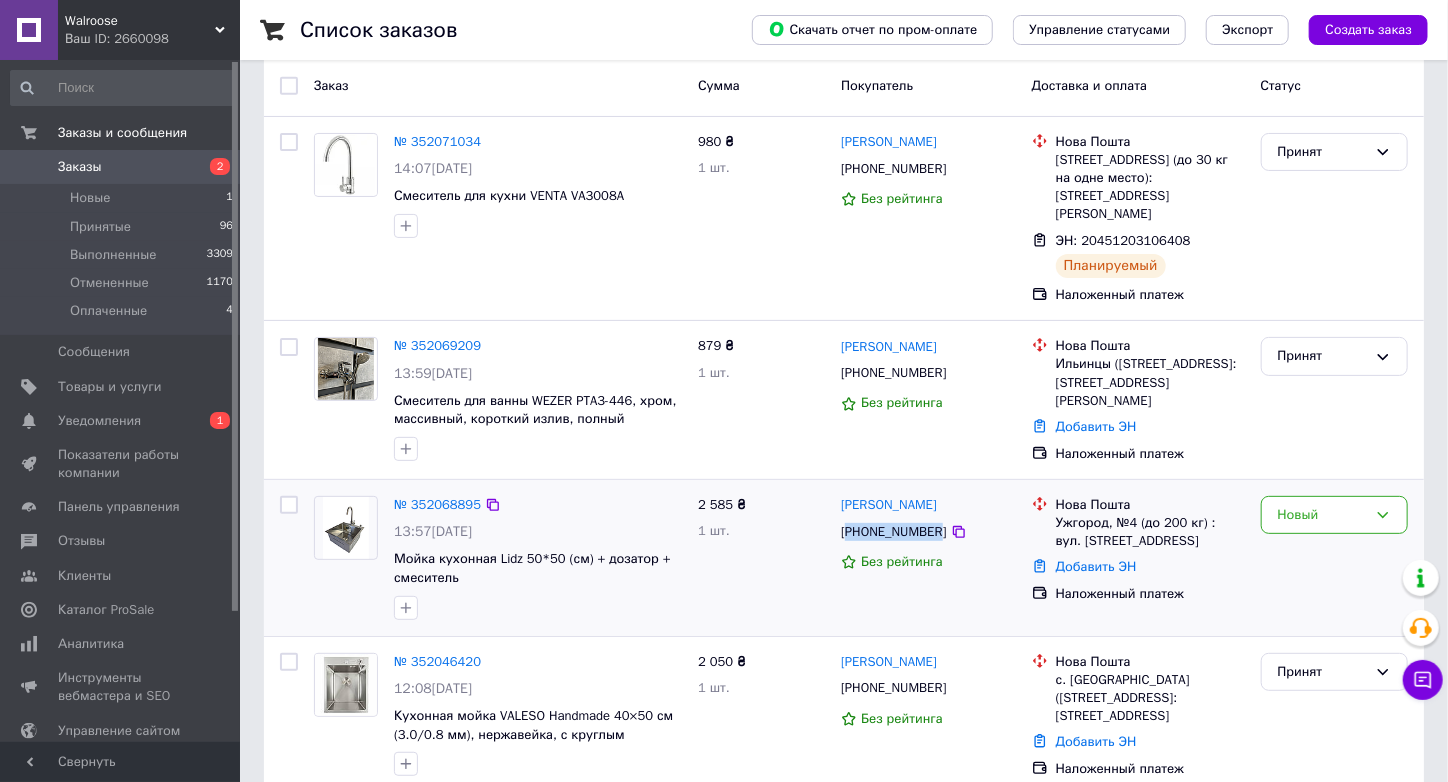 click on "[PHONE_NUMBER]" at bounding box center (893, 532) 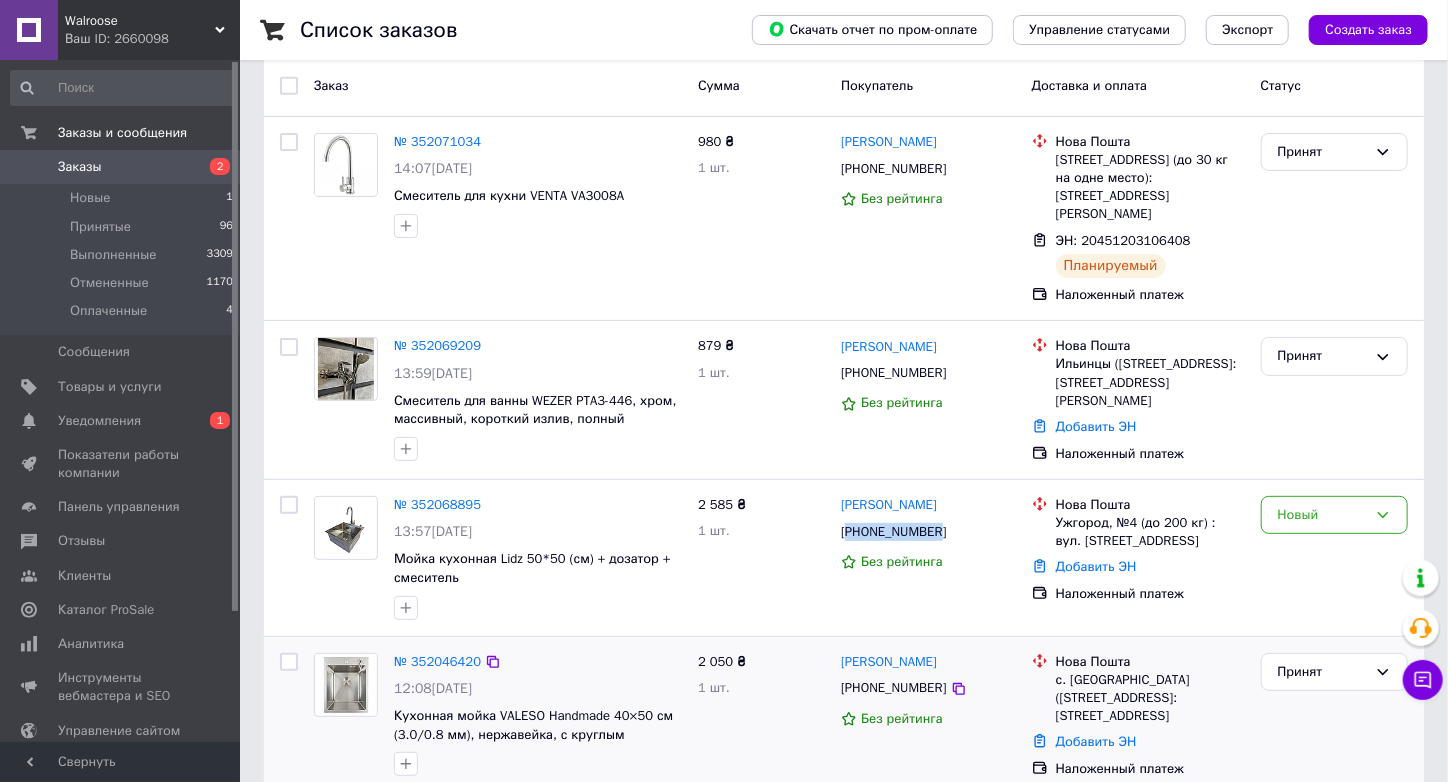 copy on "380958287348" 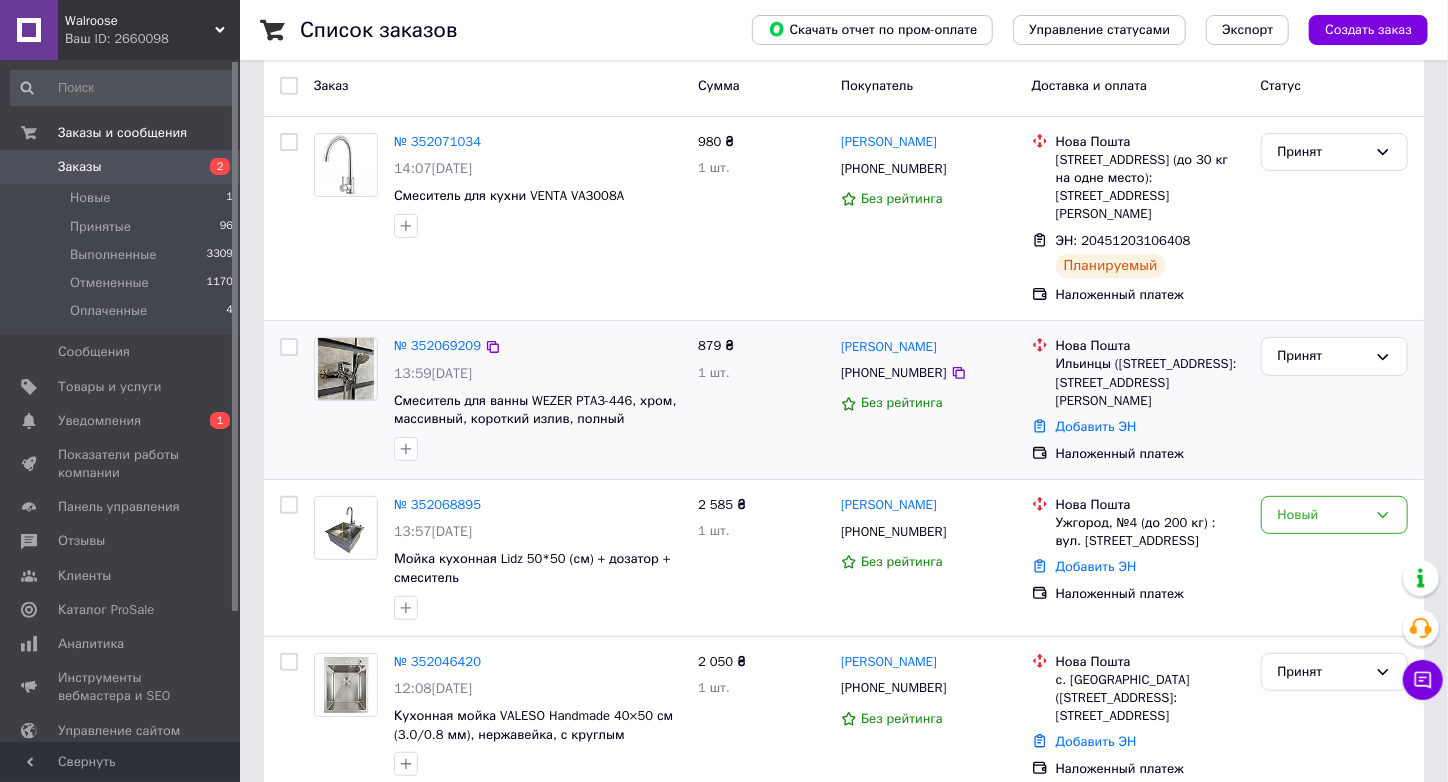 click on "Принят" at bounding box center (1334, 400) 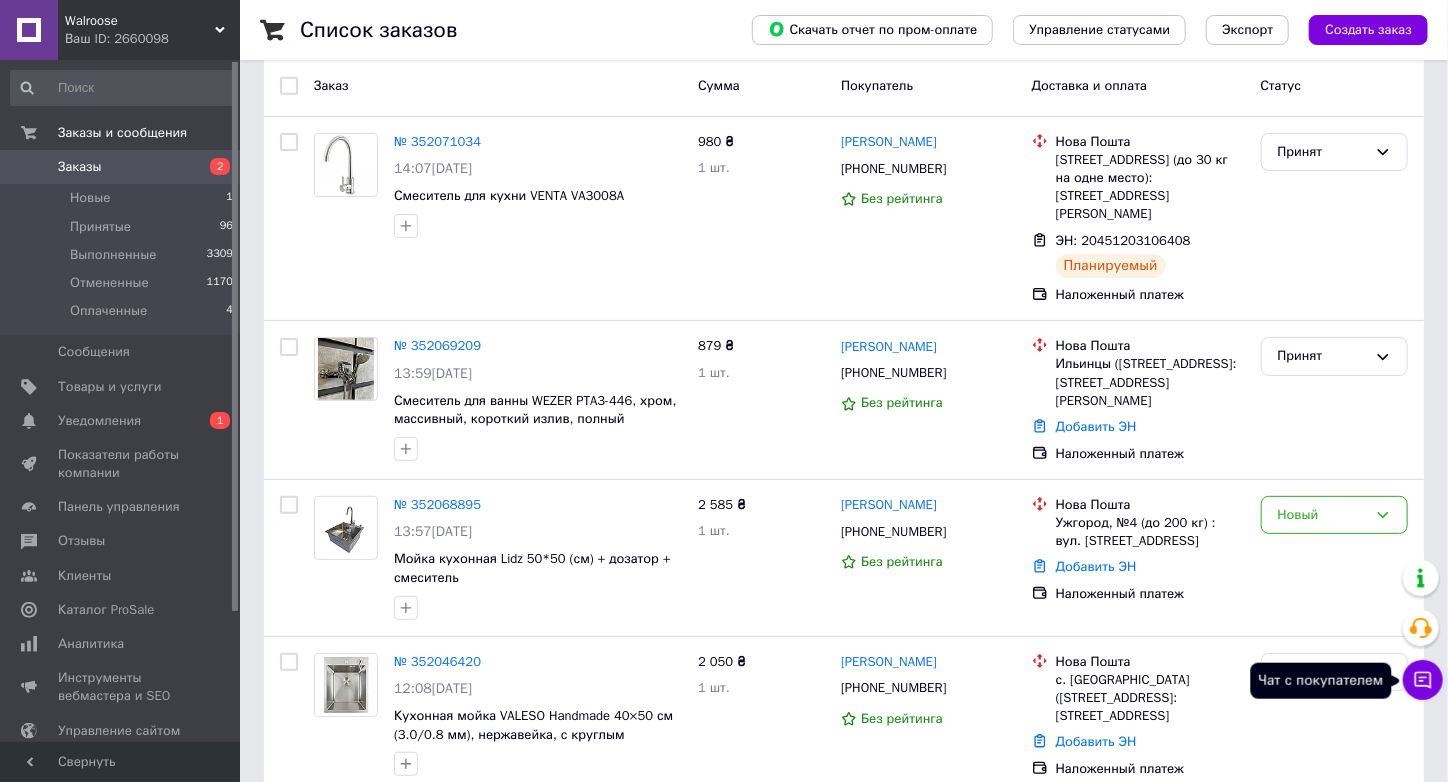 click 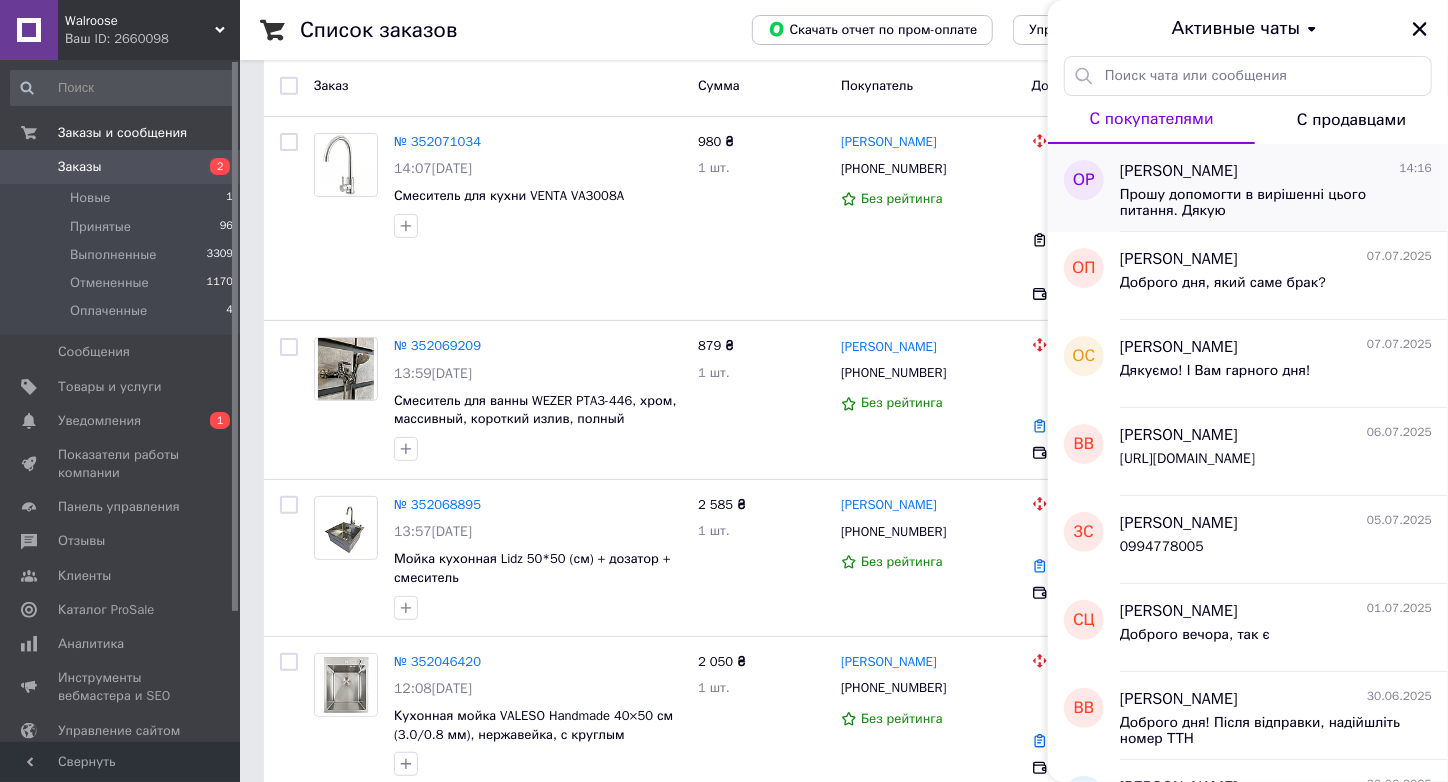 click on "Прошу допомогти в вирішенні цього питання.
Дякую" at bounding box center [1262, 203] 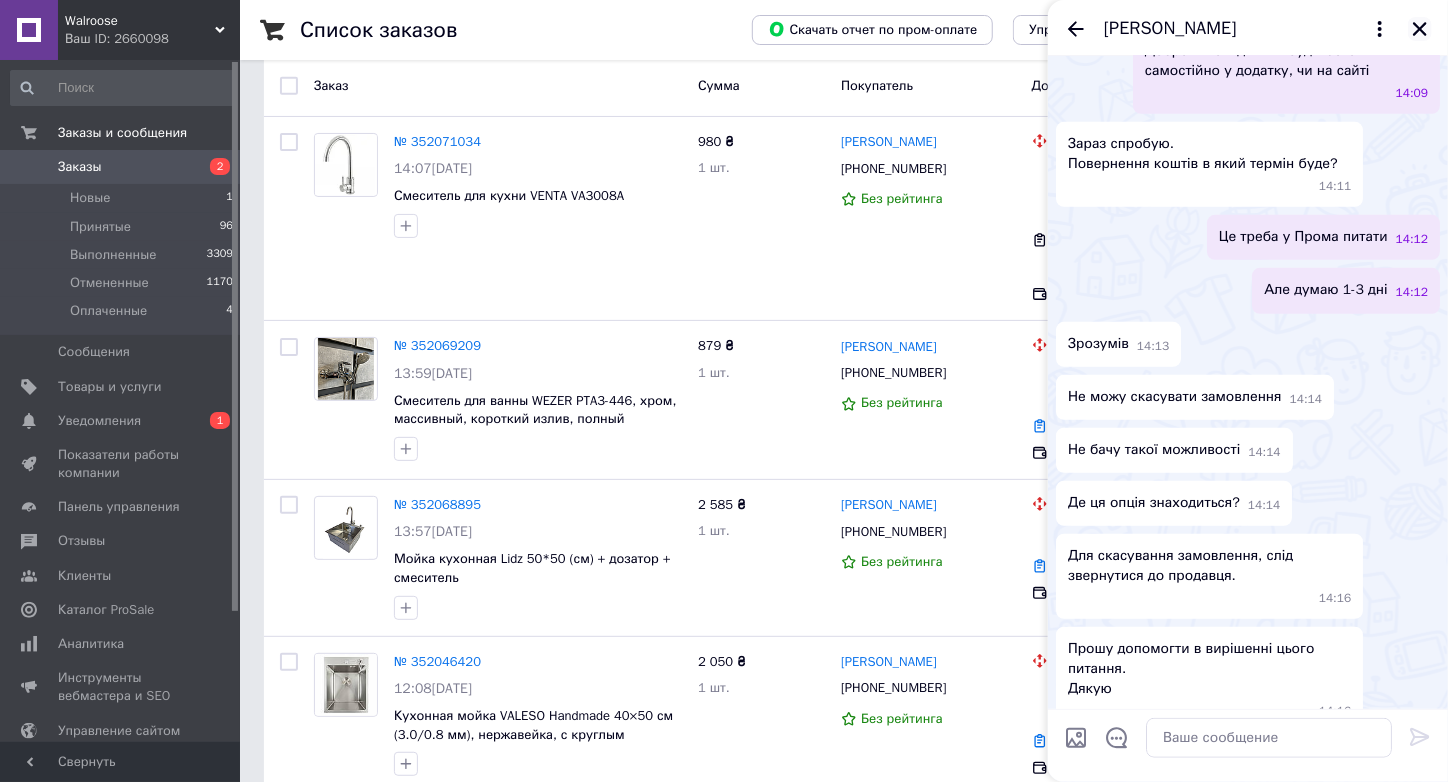 scroll, scrollTop: 505, scrollLeft: 0, axis: vertical 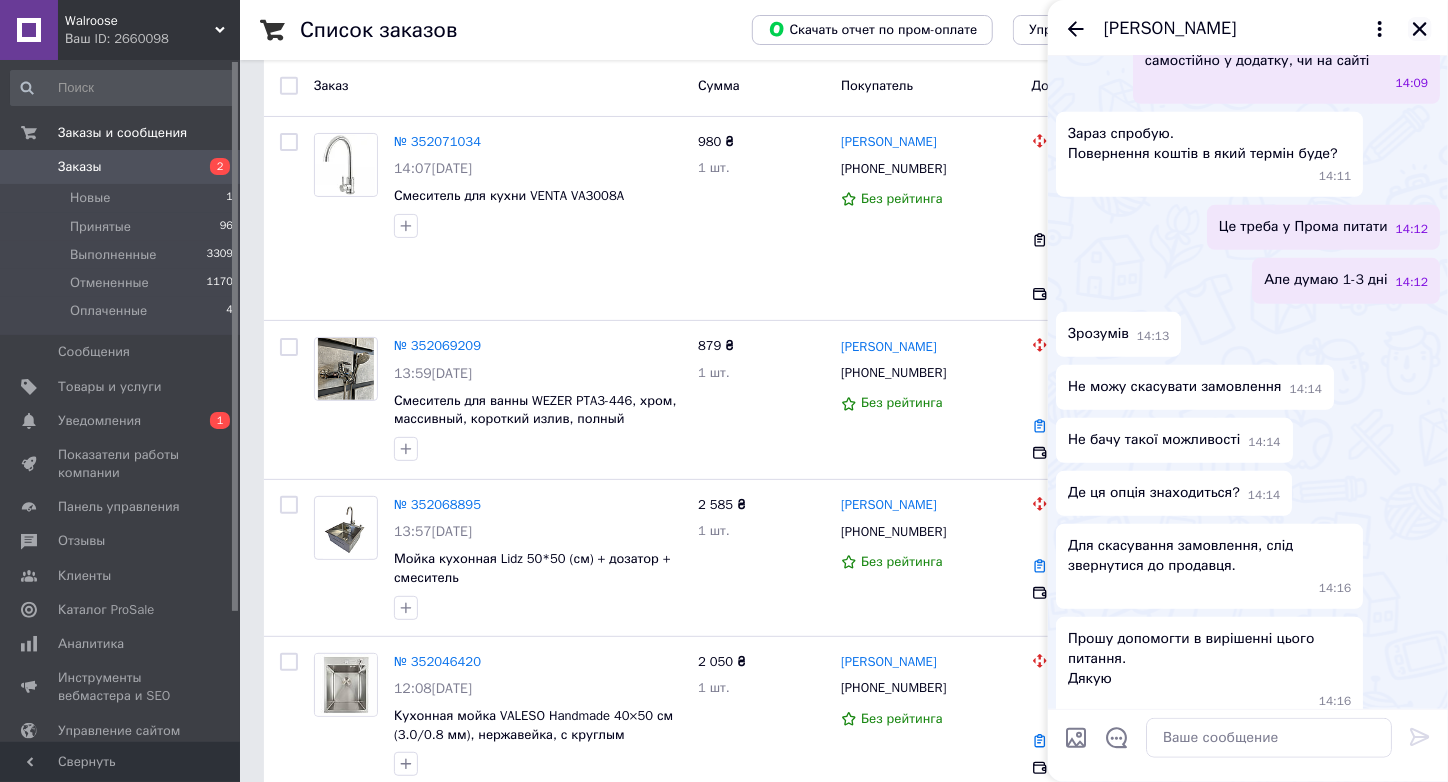 click 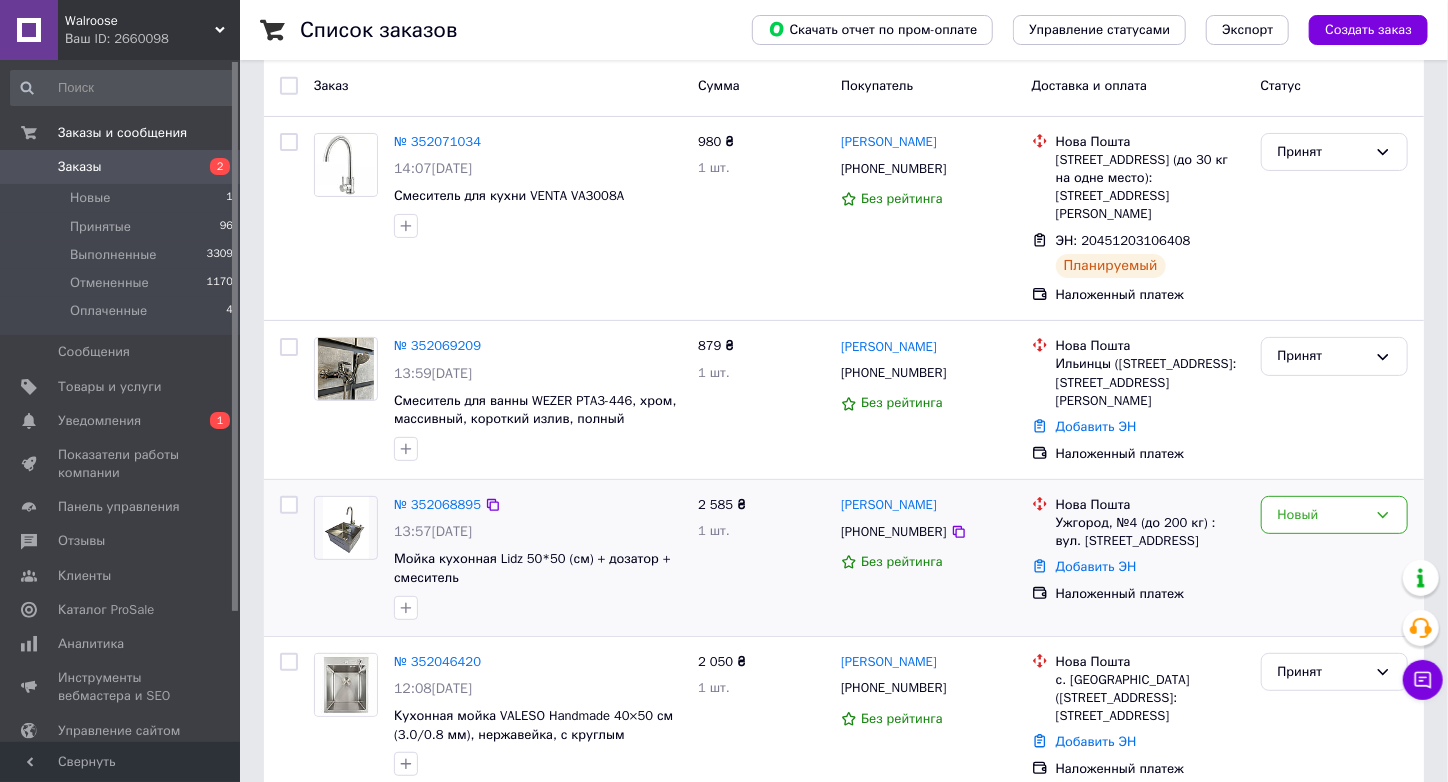 click on "[PHONE_NUMBER]" at bounding box center (893, 532) 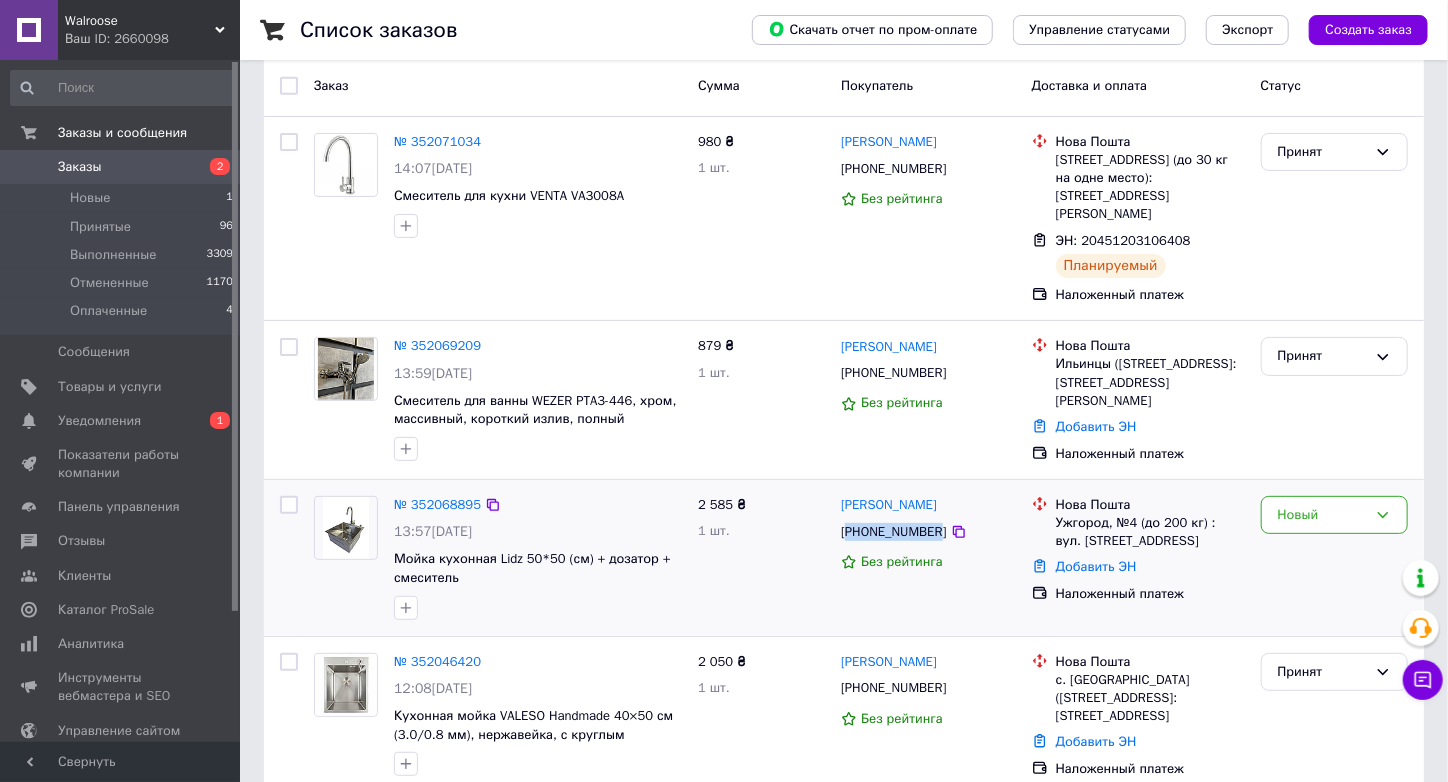 click on "[PHONE_NUMBER]" at bounding box center (893, 532) 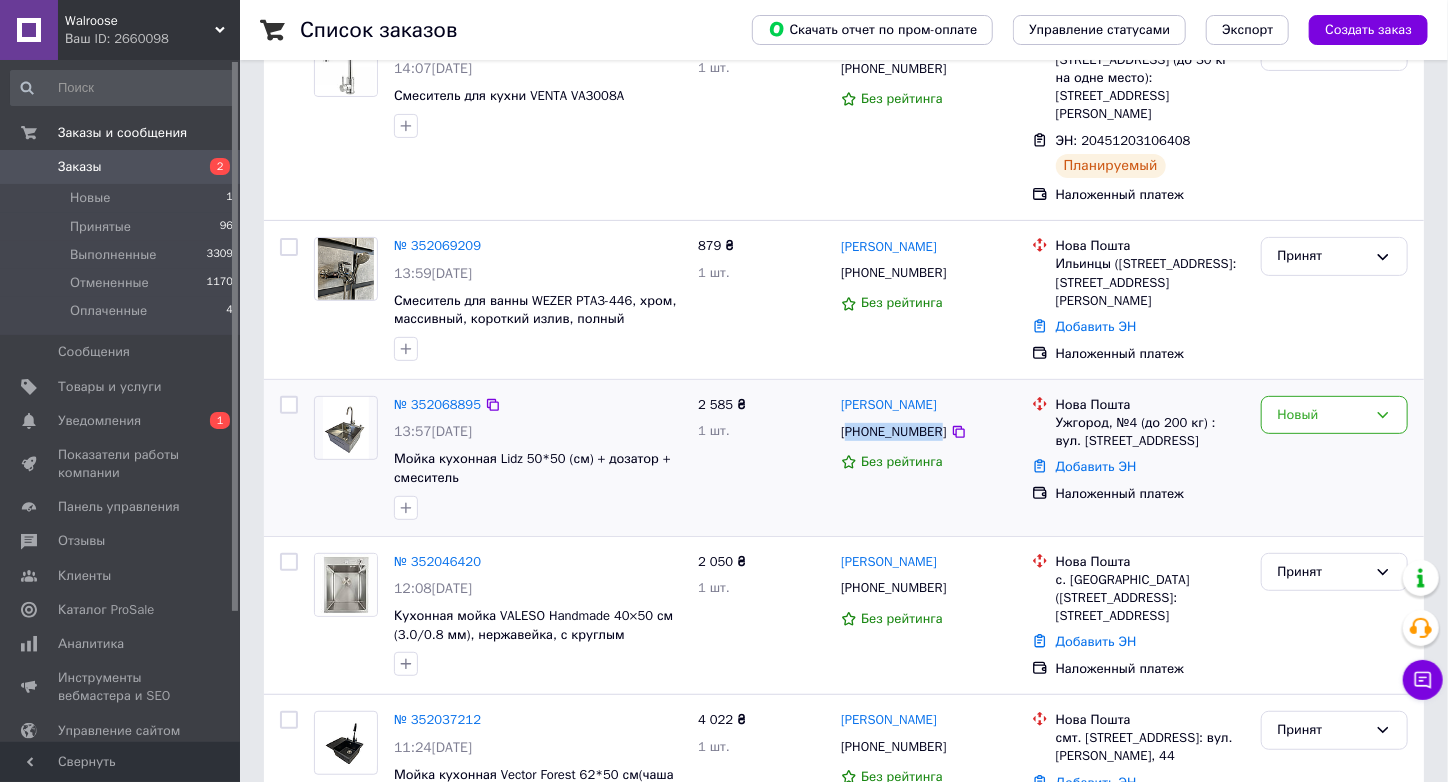 scroll, scrollTop: 200, scrollLeft: 0, axis: vertical 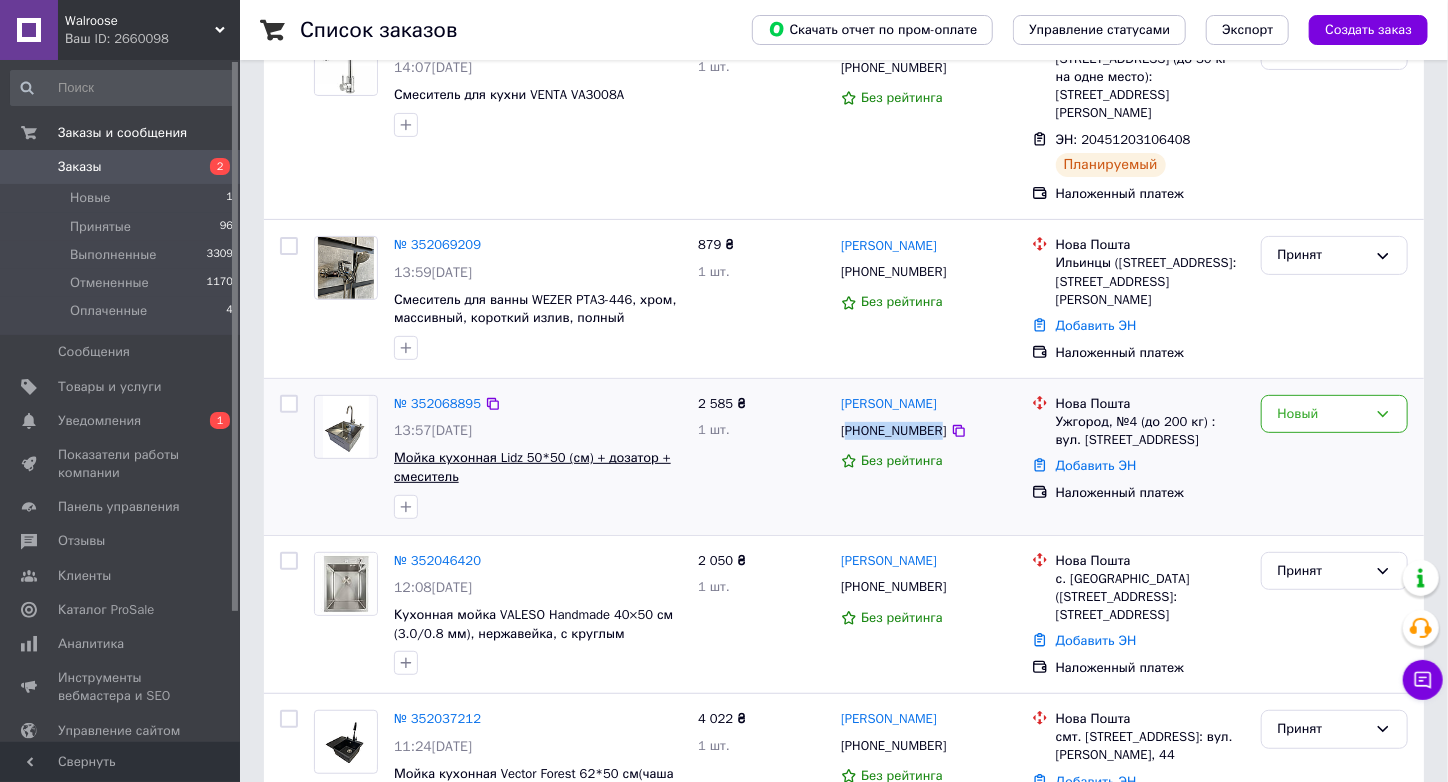 click on "Мойка кухонная Lidz 50*50 (см) + дозатор + смеситель" at bounding box center (532, 467) 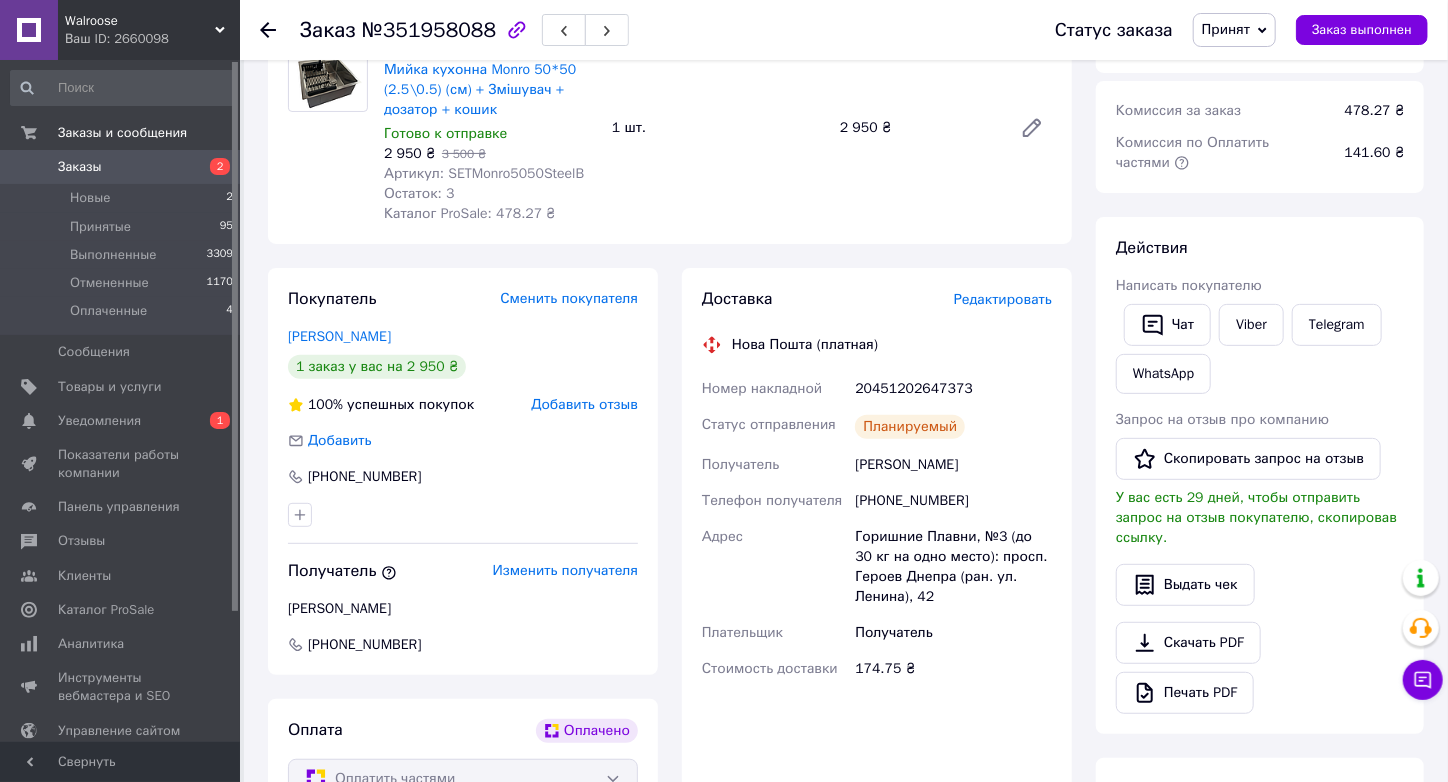 scroll, scrollTop: 200, scrollLeft: 0, axis: vertical 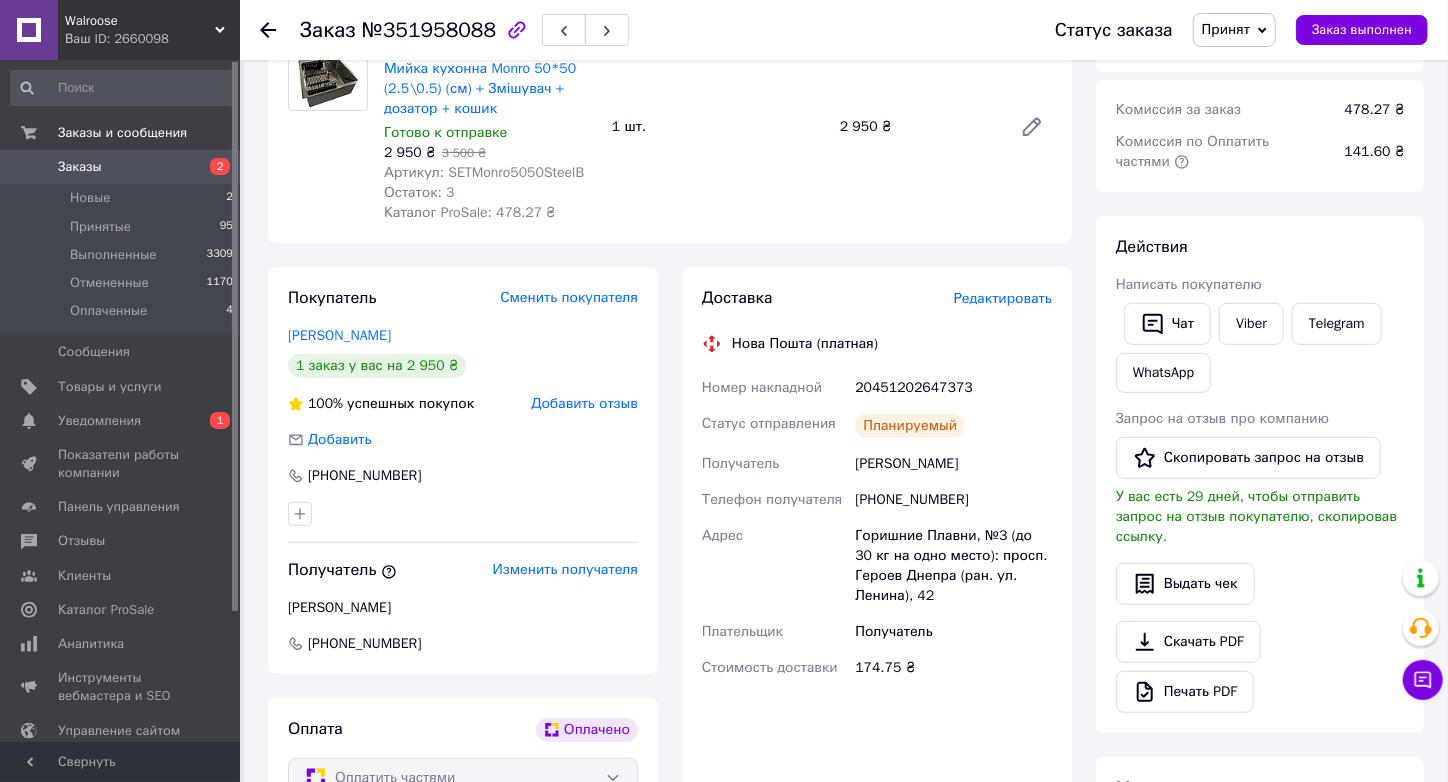 click on "[PHONE_NUMBER]" at bounding box center [953, 500] 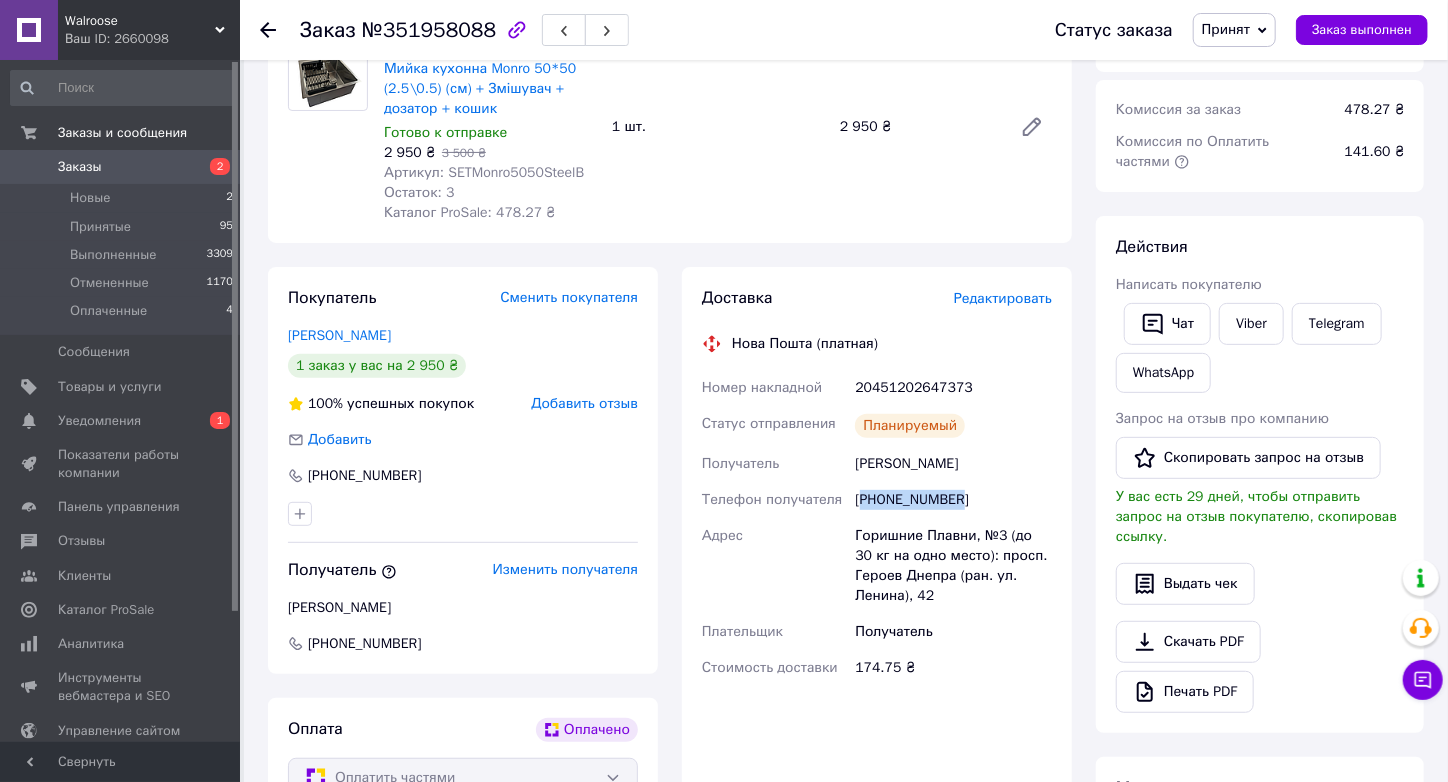 click on "[PHONE_NUMBER]" at bounding box center [953, 500] 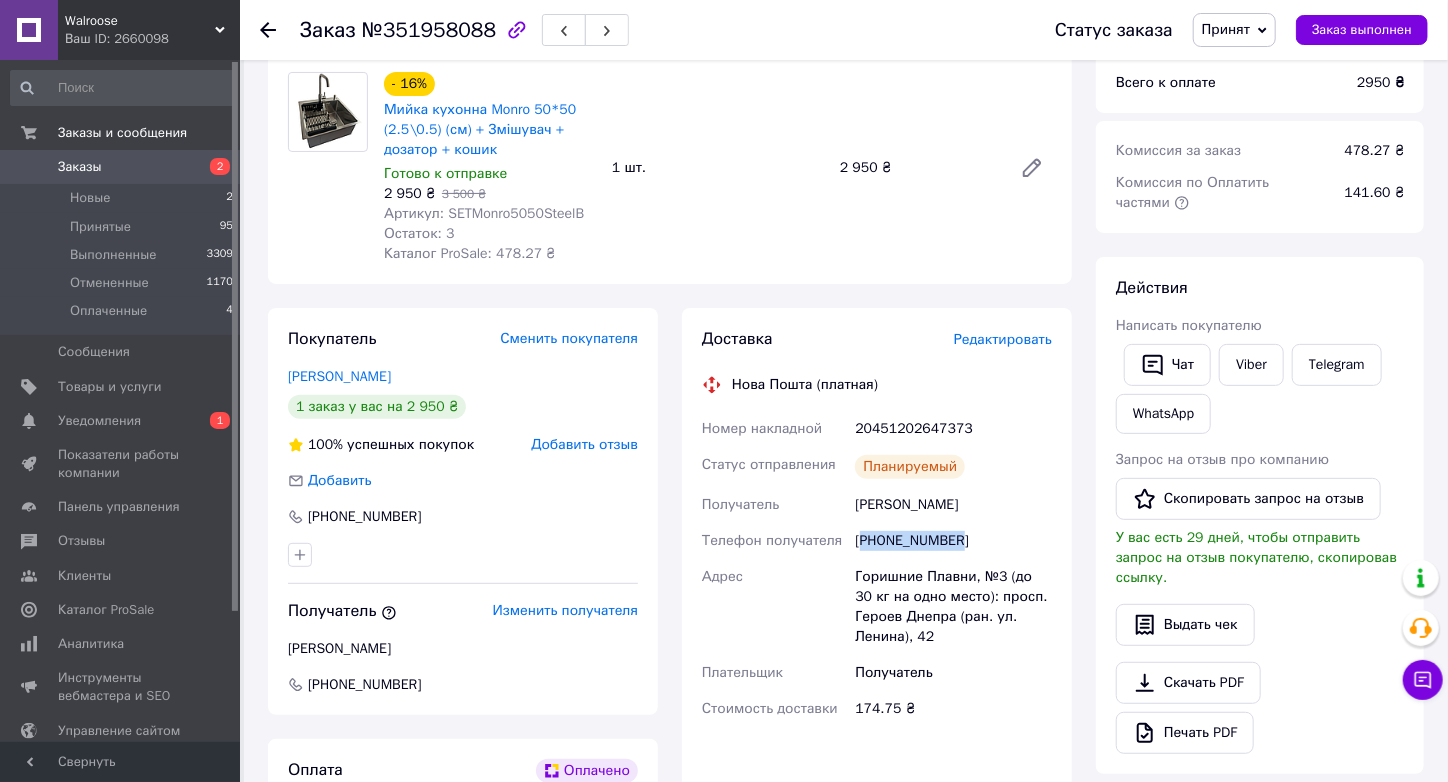scroll, scrollTop: 0, scrollLeft: 0, axis: both 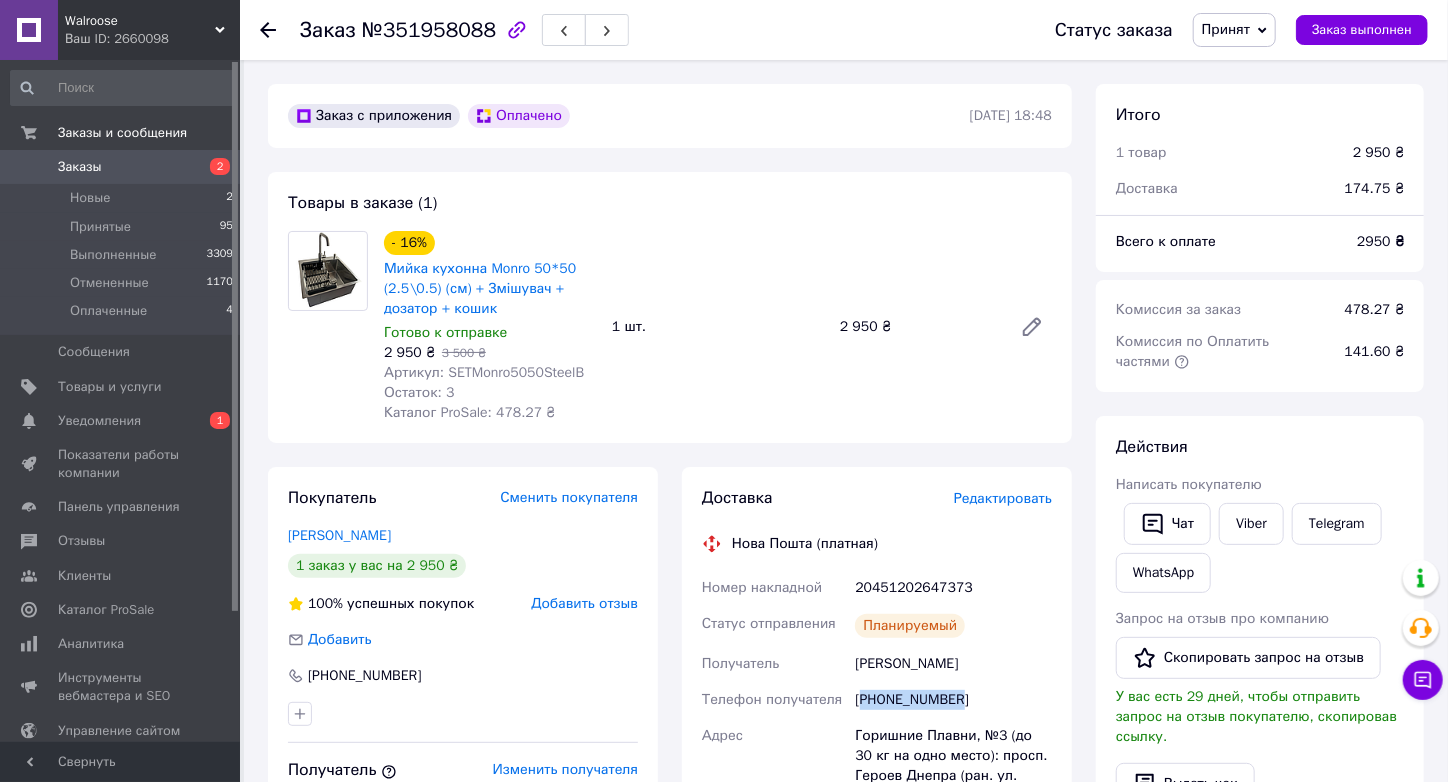 click on "Заказы" at bounding box center [80, 167] 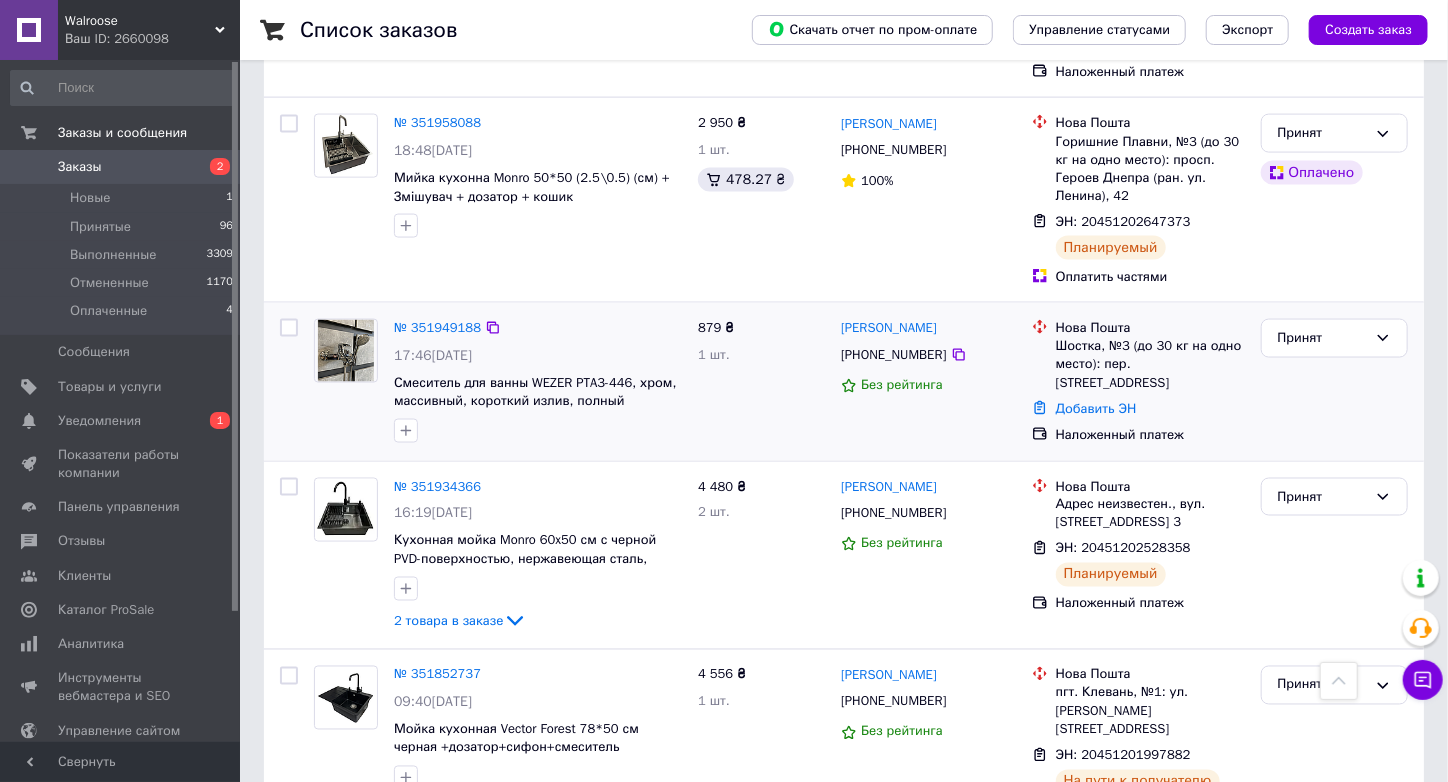scroll, scrollTop: 1400, scrollLeft: 0, axis: vertical 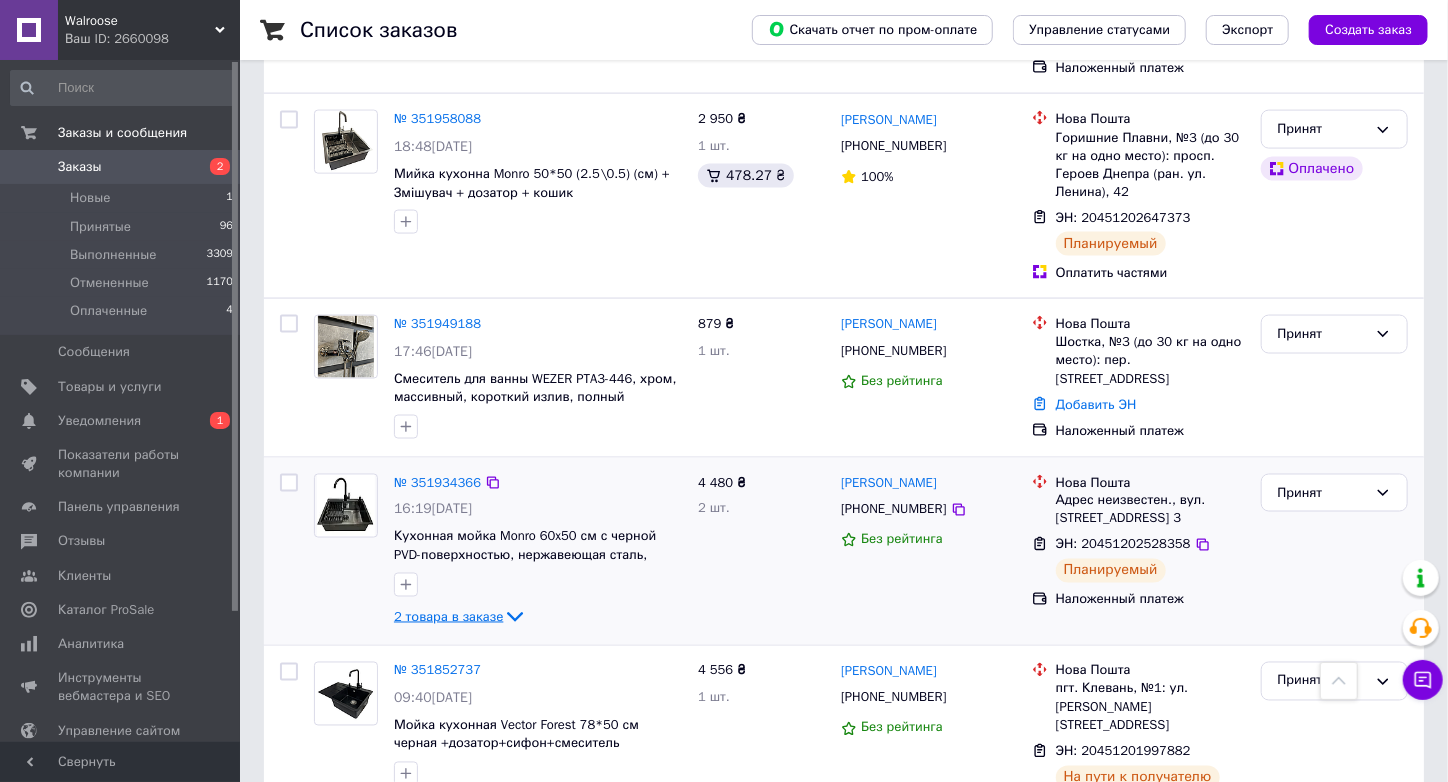 click on "2 товара в заказе" at bounding box center [448, 616] 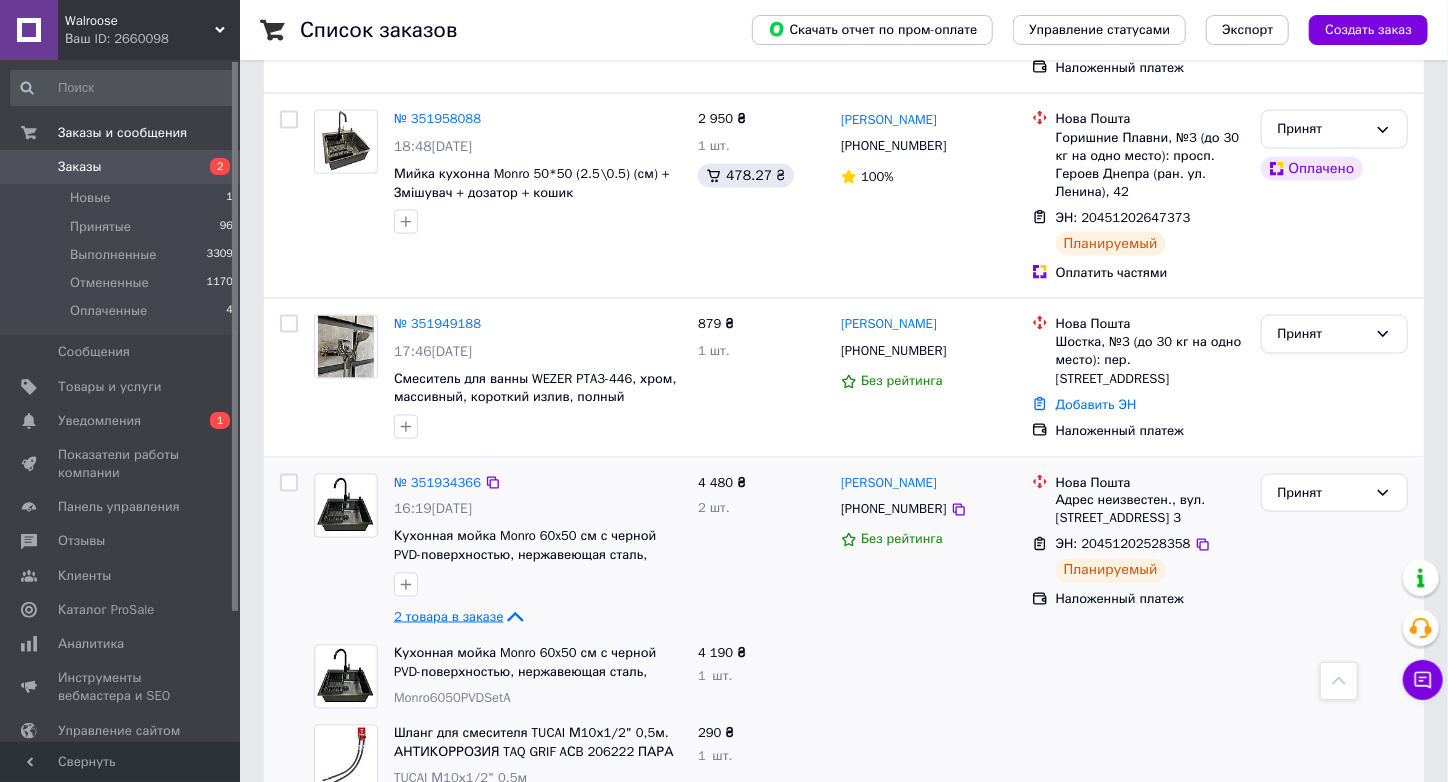click on "2 товара в заказе" at bounding box center (448, 616) 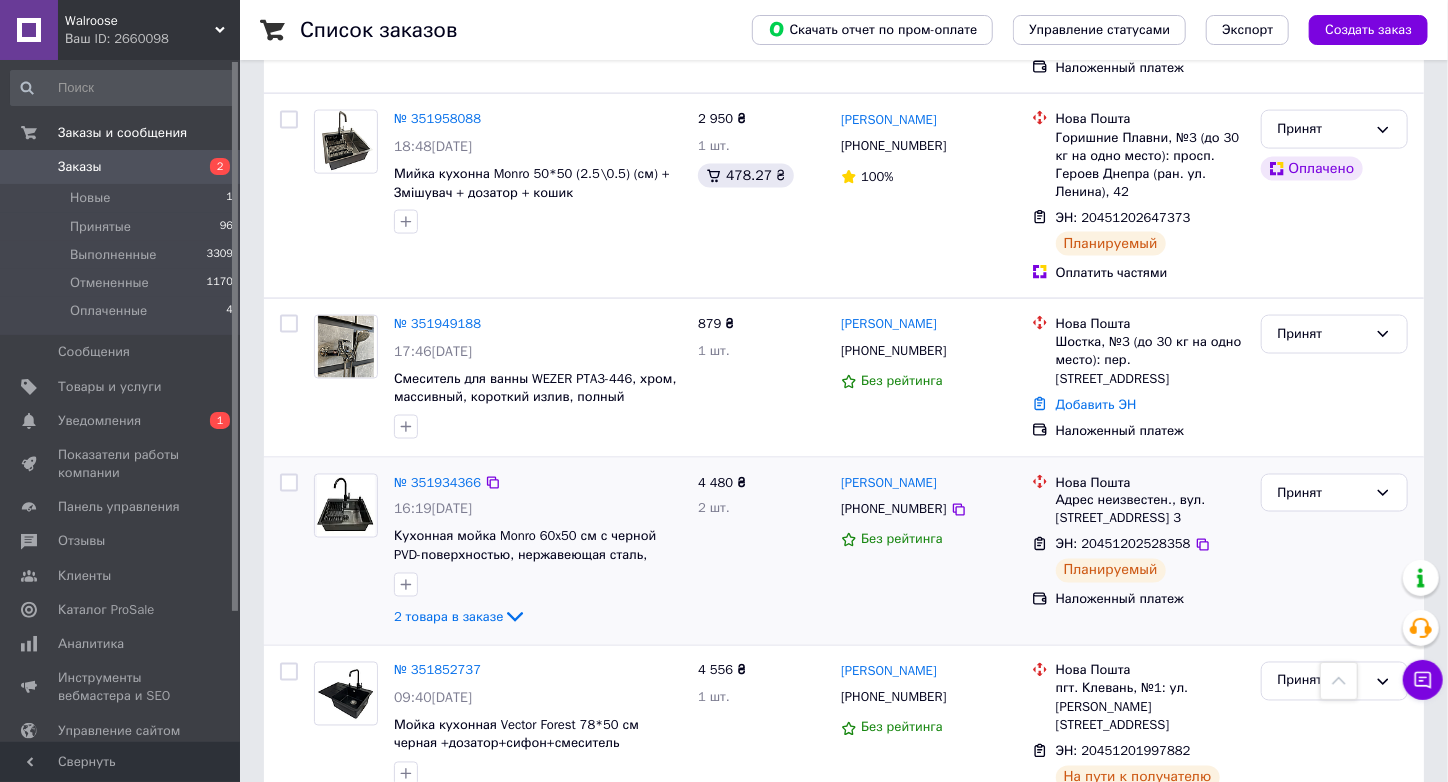 scroll, scrollTop: 1100, scrollLeft: 0, axis: vertical 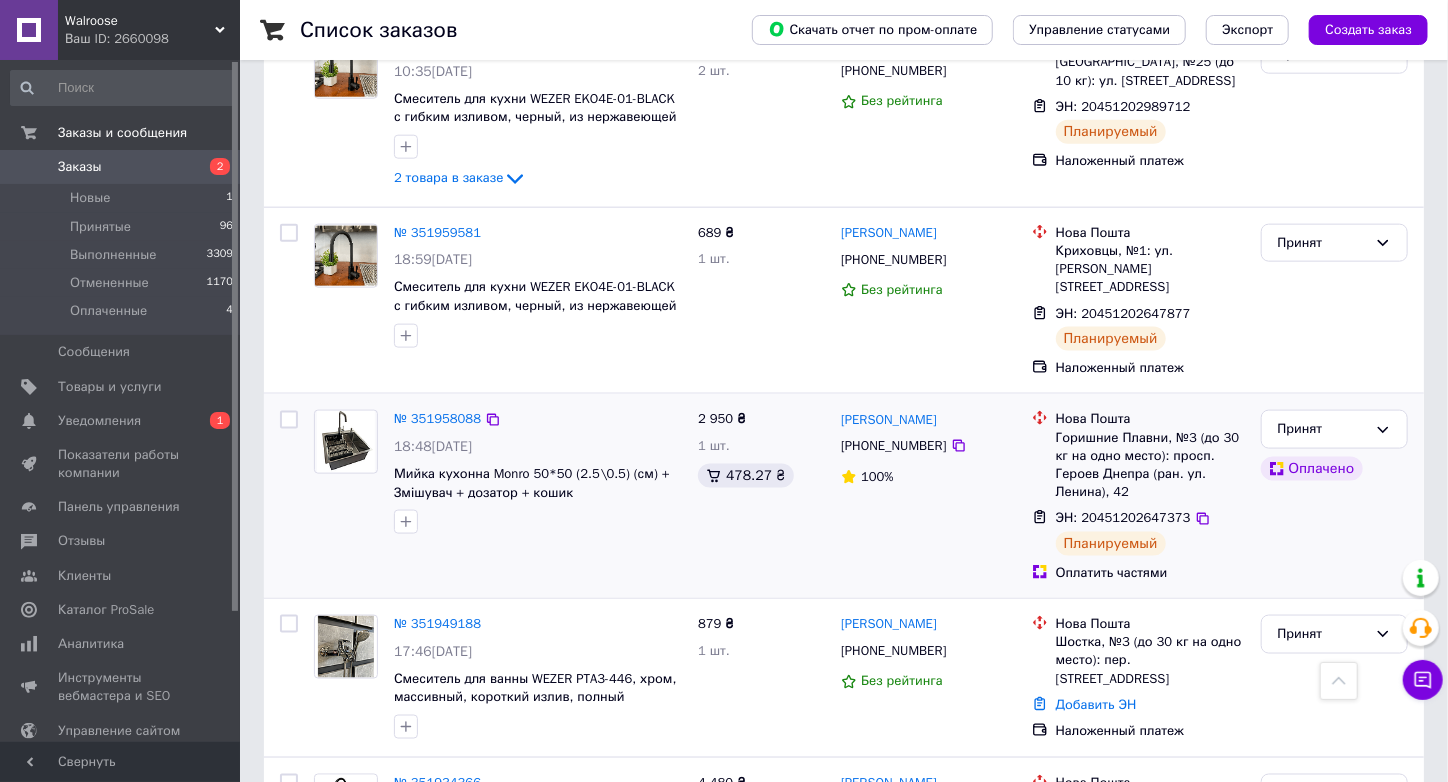 click on "+380988252857" at bounding box center (893, 446) 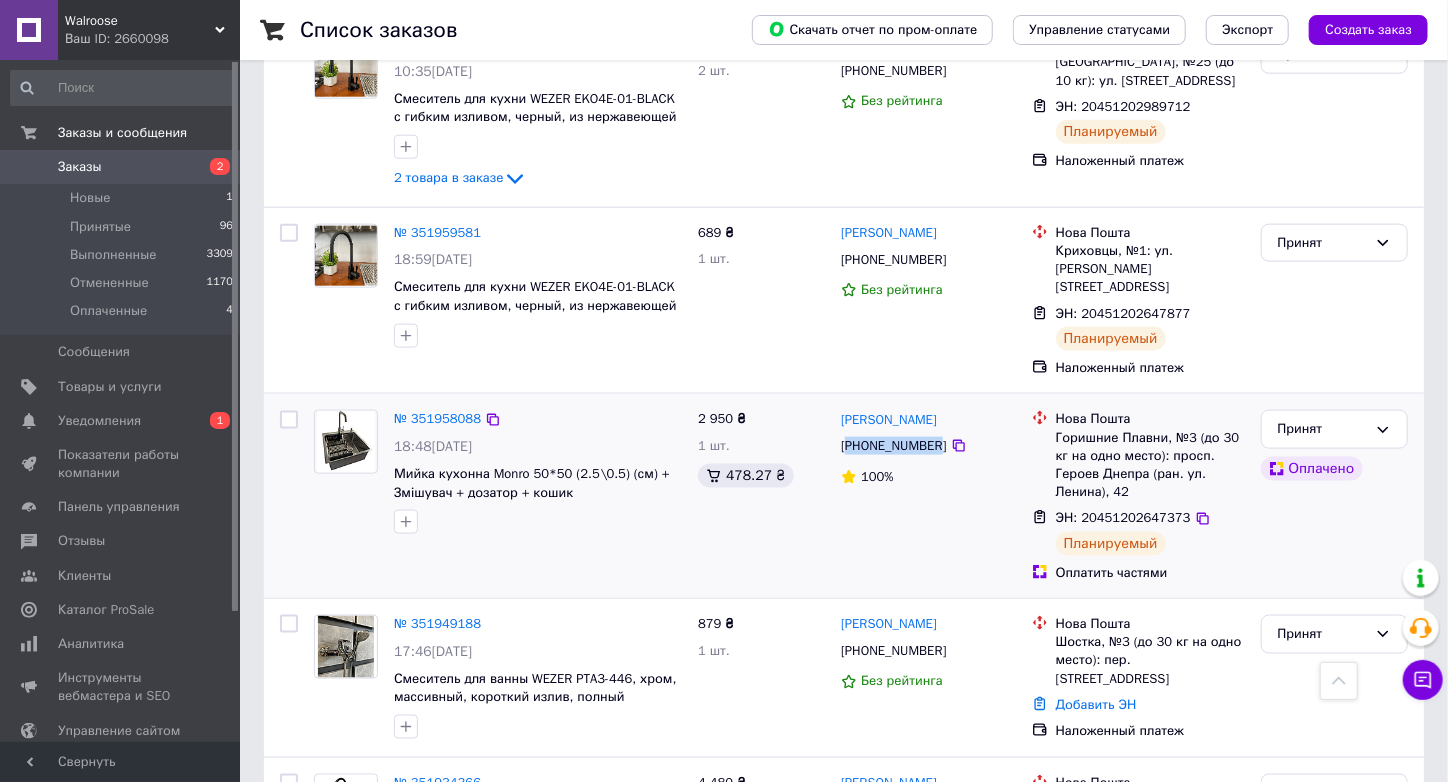 click on "+380988252857" at bounding box center [893, 446] 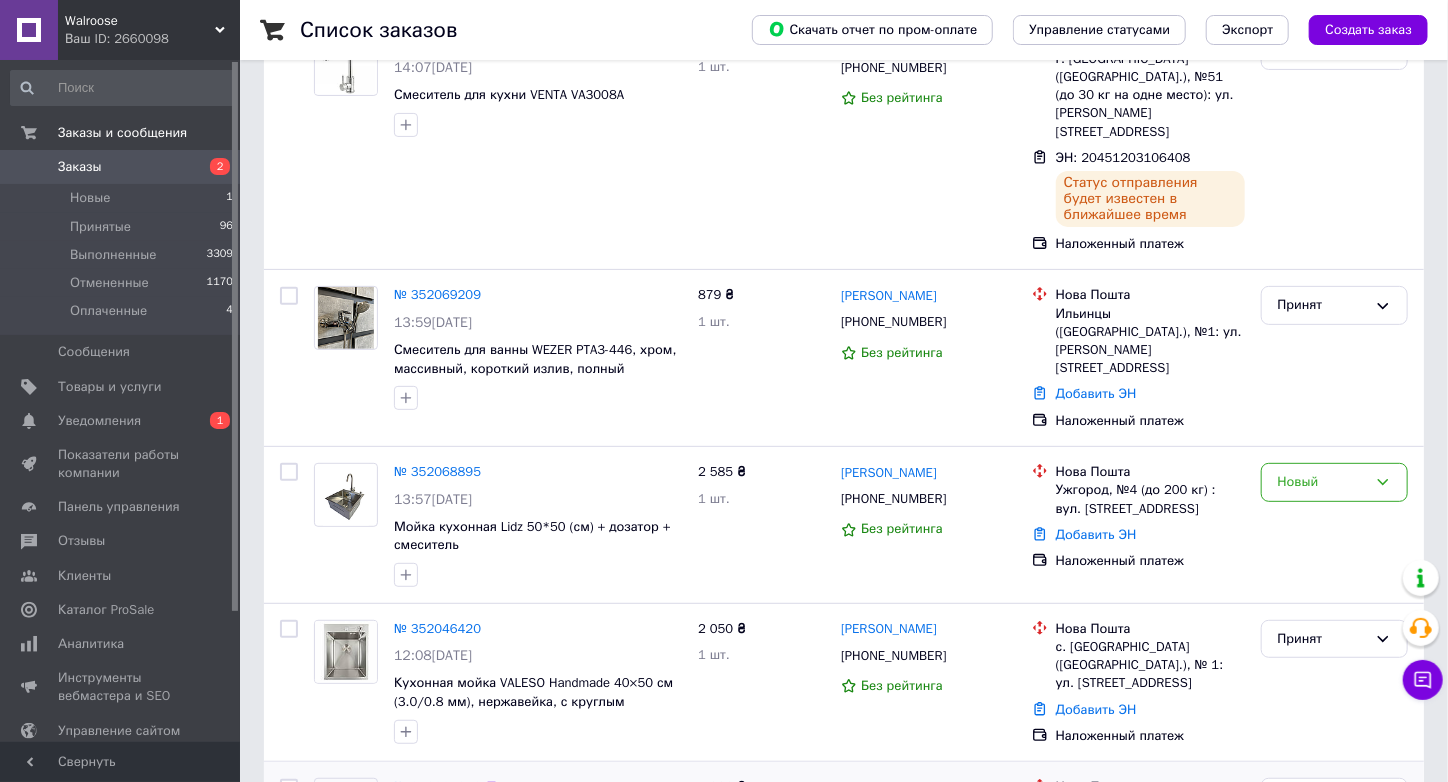 scroll, scrollTop: 0, scrollLeft: 0, axis: both 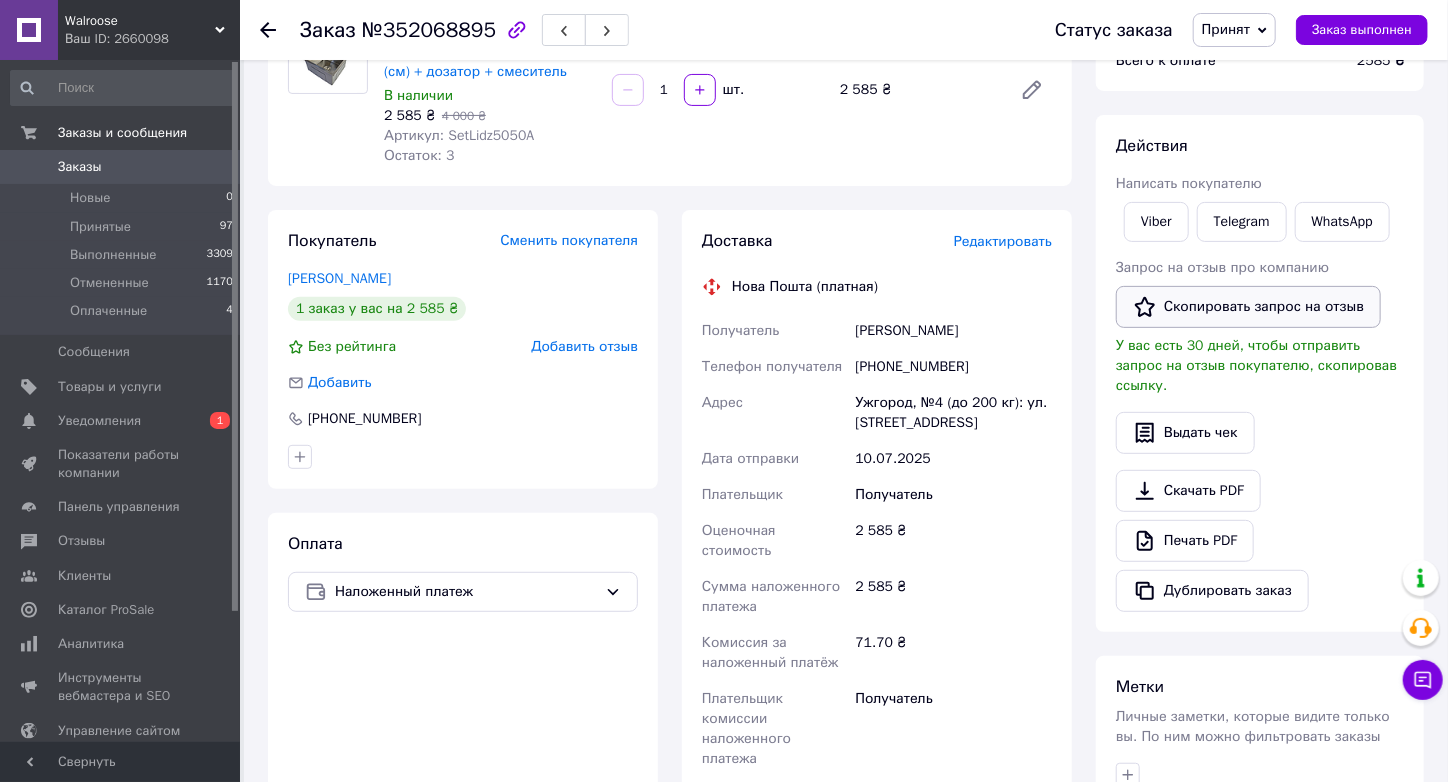 click on "Скопировать запрос на отзыв" at bounding box center [1248, 307] 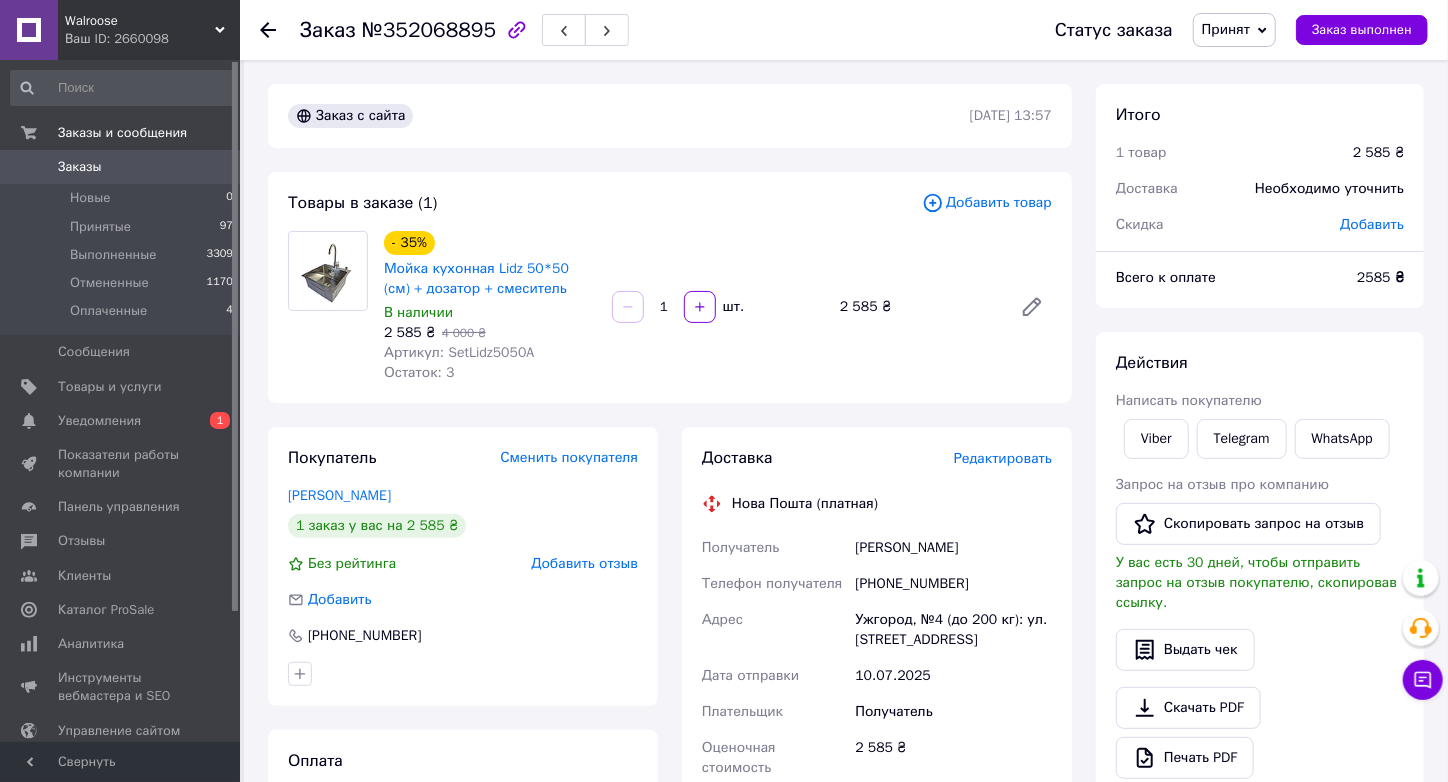scroll, scrollTop: 0, scrollLeft: 0, axis: both 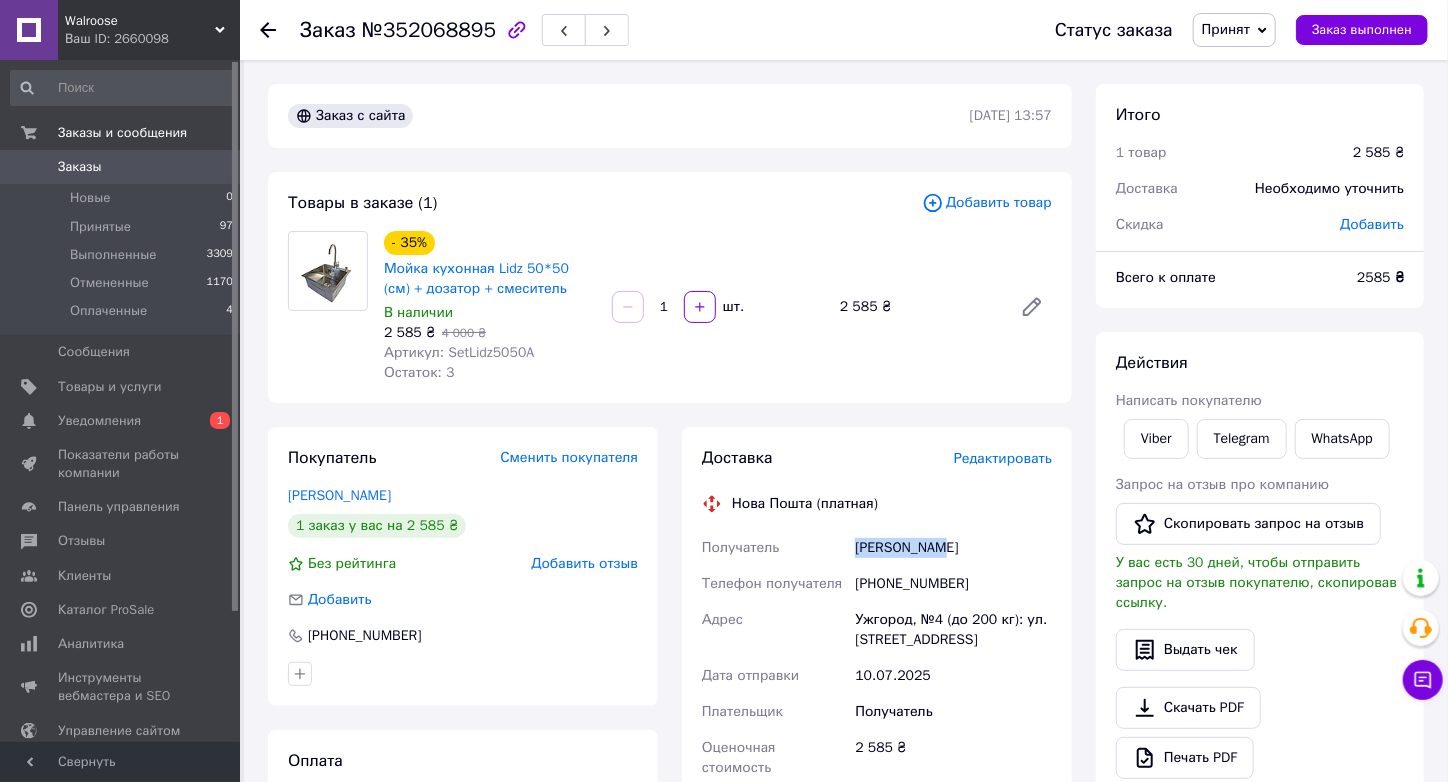 drag, startPoint x: 941, startPoint y: 544, endPoint x: 900, endPoint y: 524, distance: 45.617977 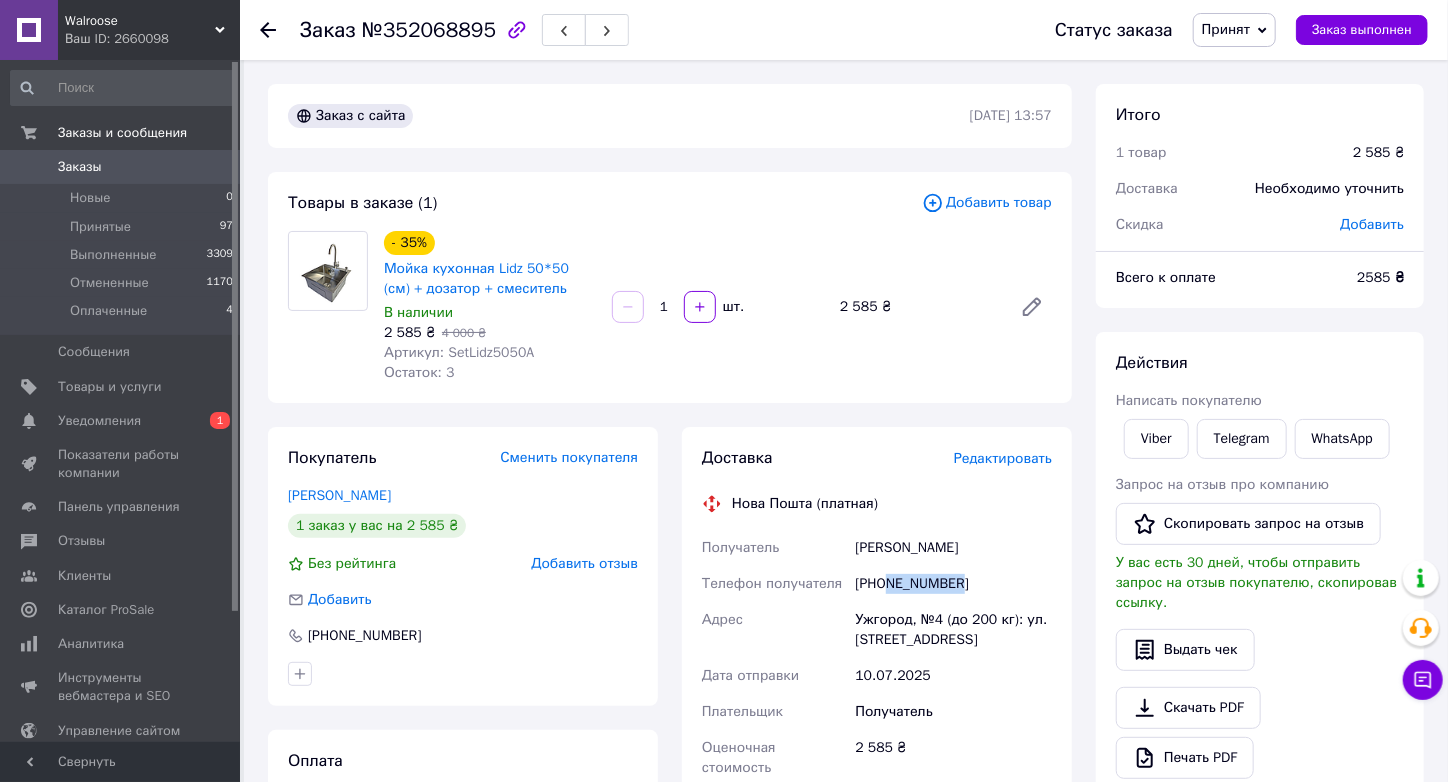 drag, startPoint x: 956, startPoint y: 581, endPoint x: 887, endPoint y: 581, distance: 69 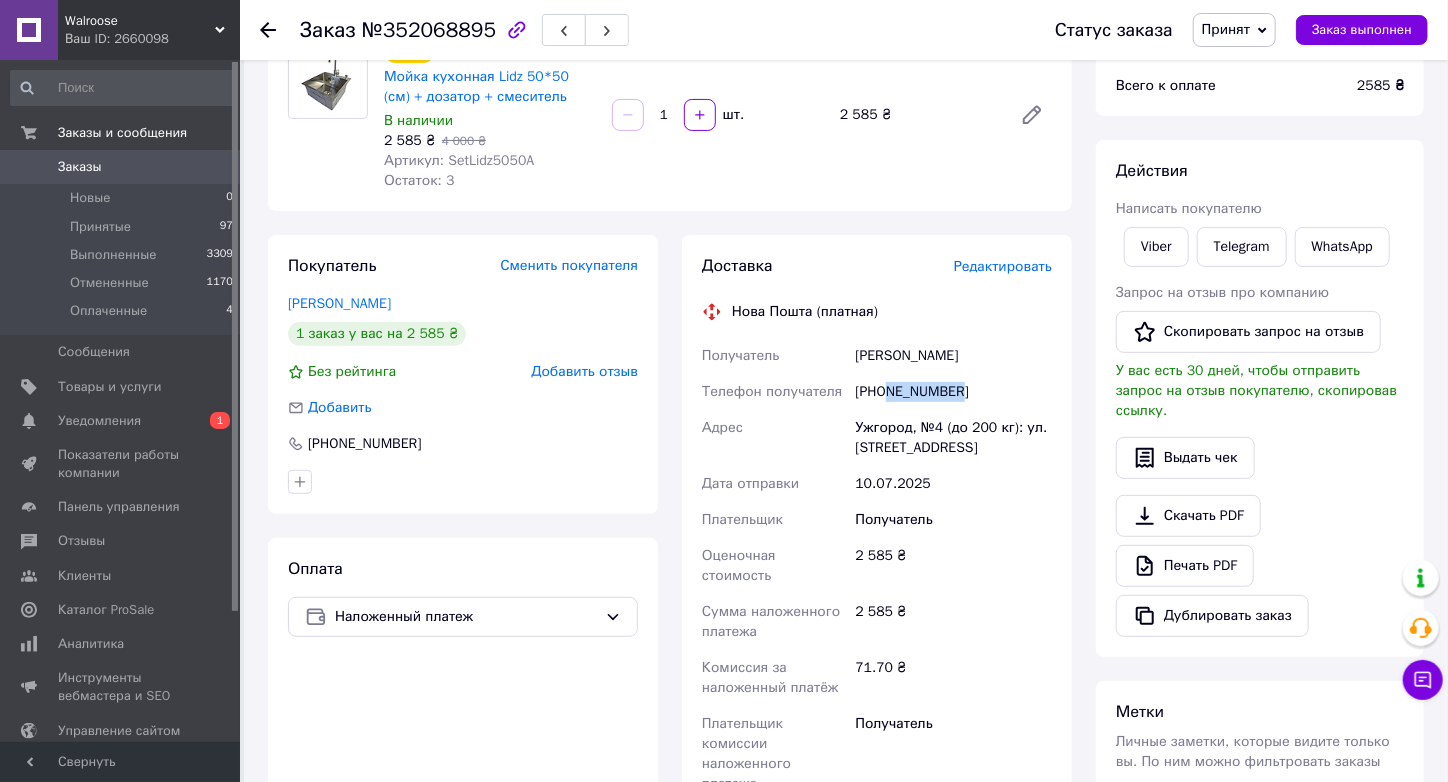 scroll, scrollTop: 200, scrollLeft: 0, axis: vertical 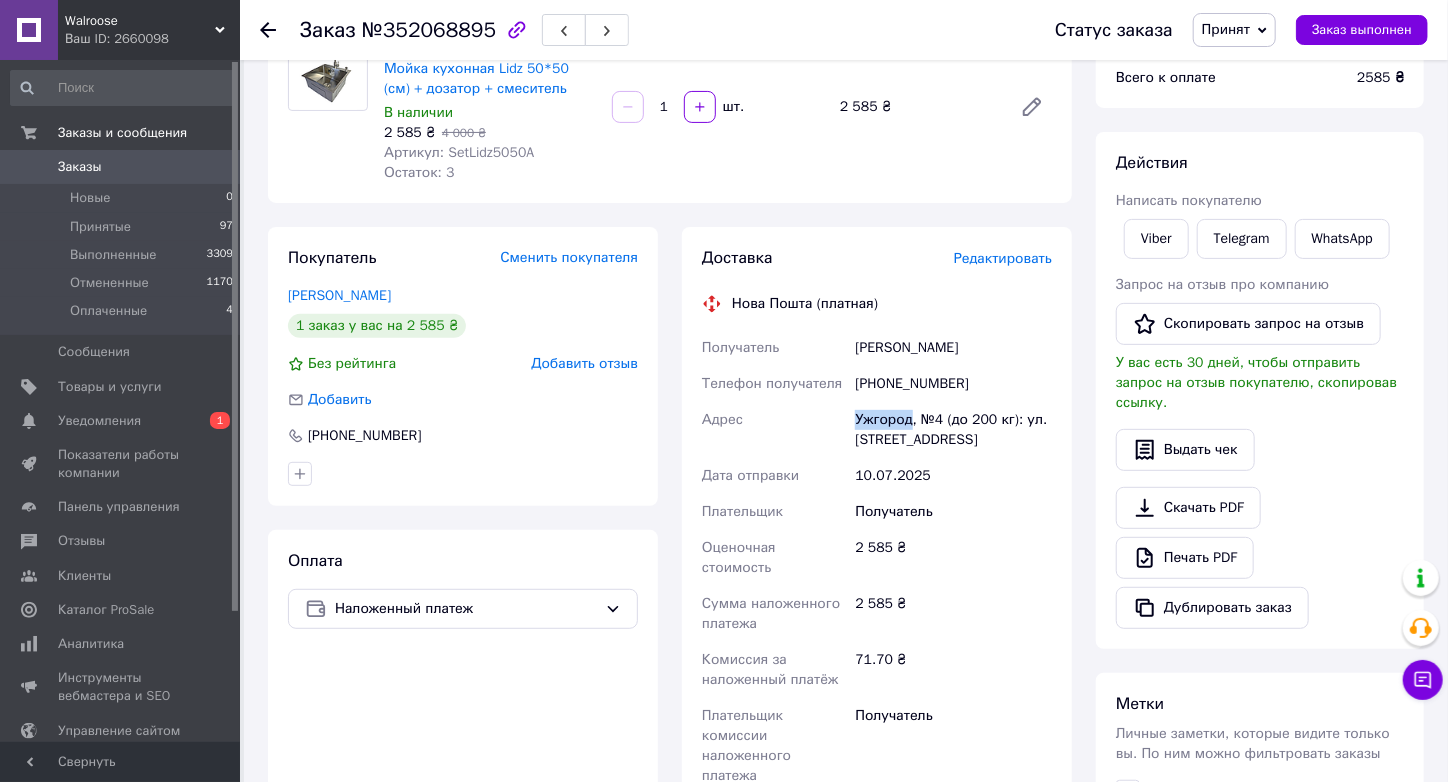 drag, startPoint x: 909, startPoint y: 418, endPoint x: 856, endPoint y: 413, distance: 53.235325 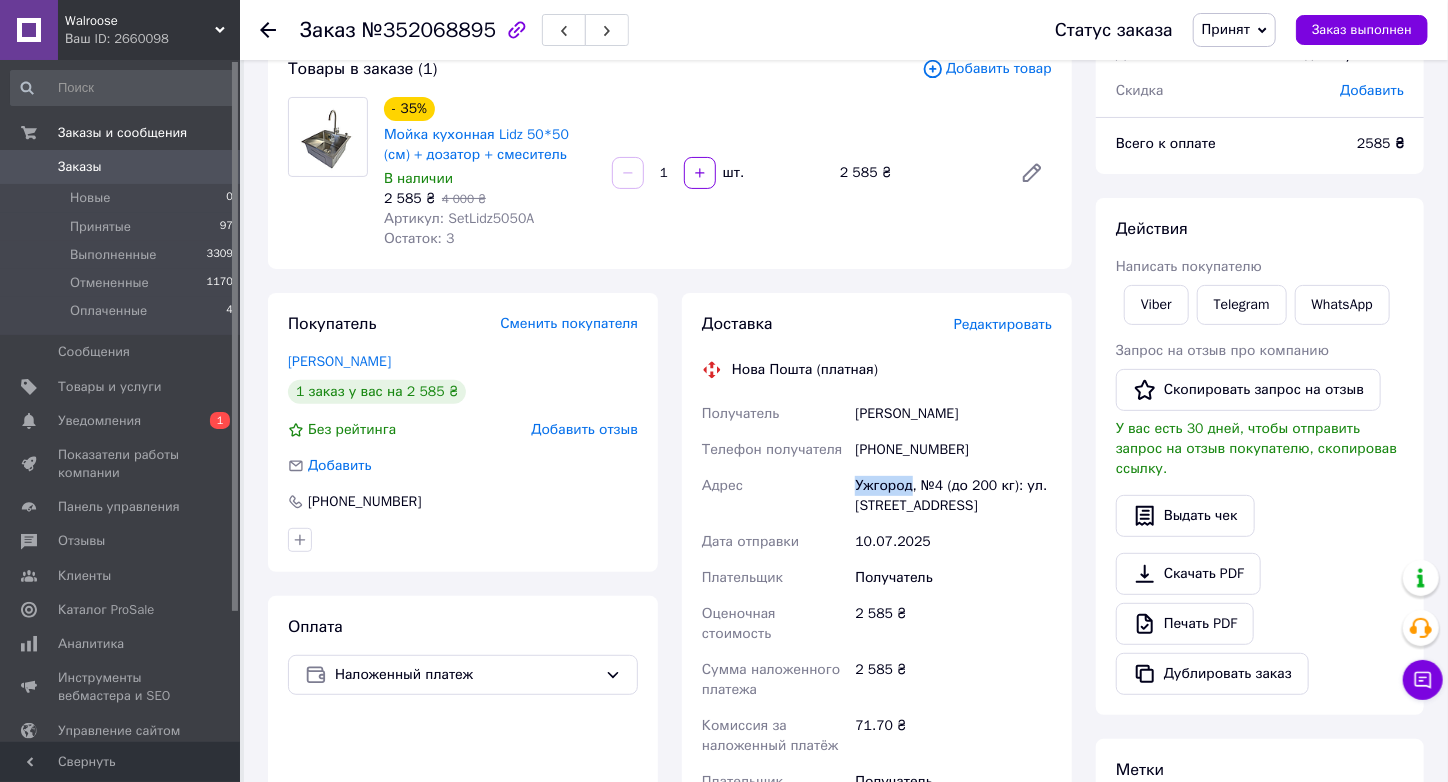 scroll, scrollTop: 99, scrollLeft: 0, axis: vertical 